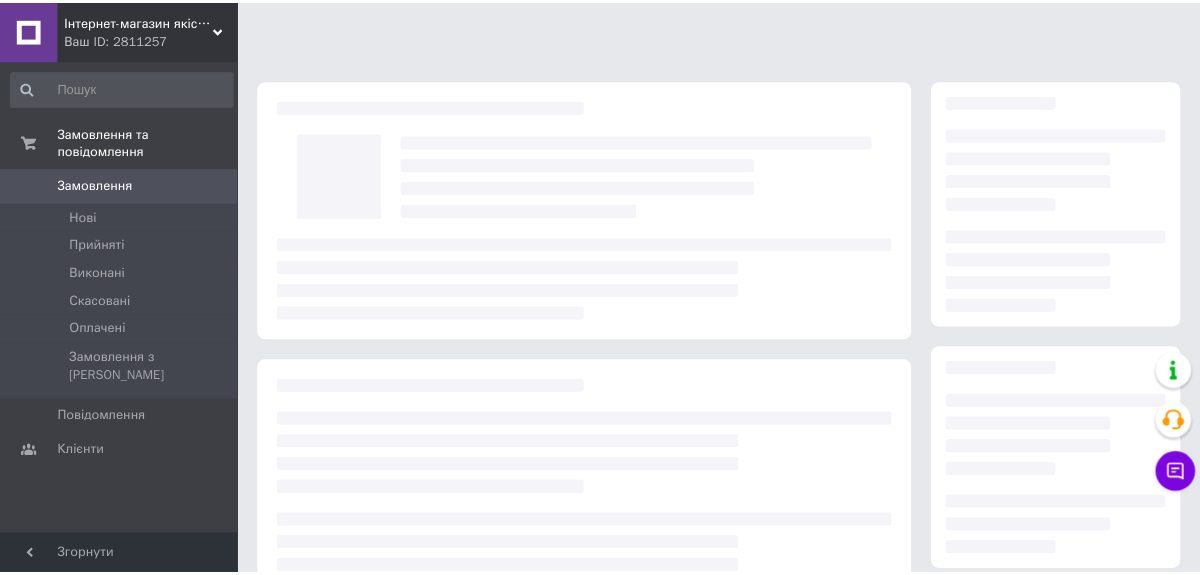 scroll, scrollTop: 0, scrollLeft: 0, axis: both 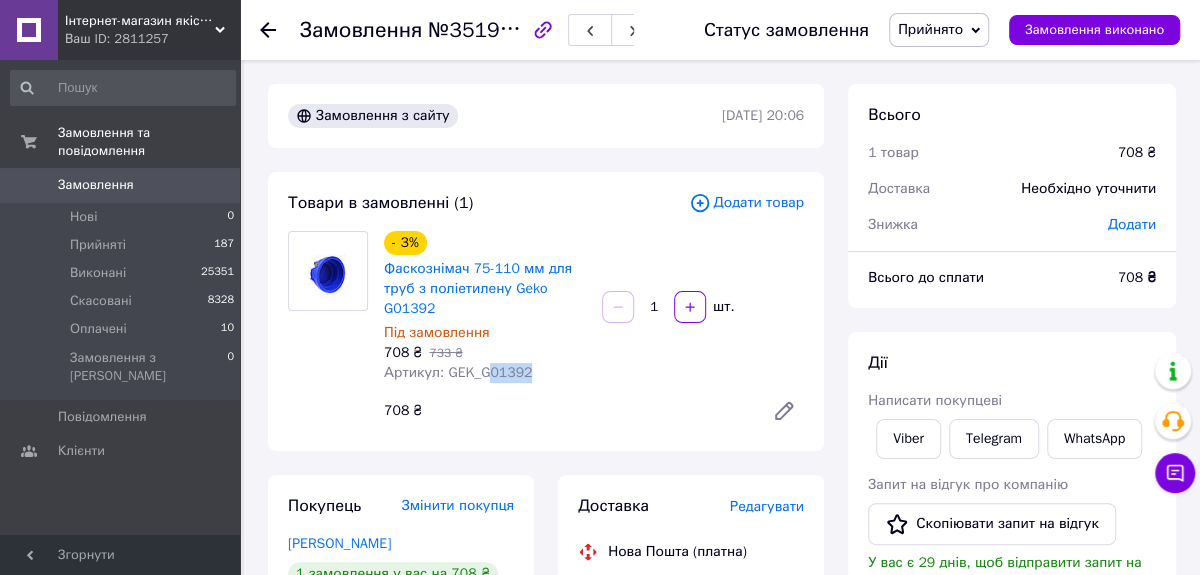 drag, startPoint x: 483, startPoint y: 374, endPoint x: 522, endPoint y: 368, distance: 39.45884 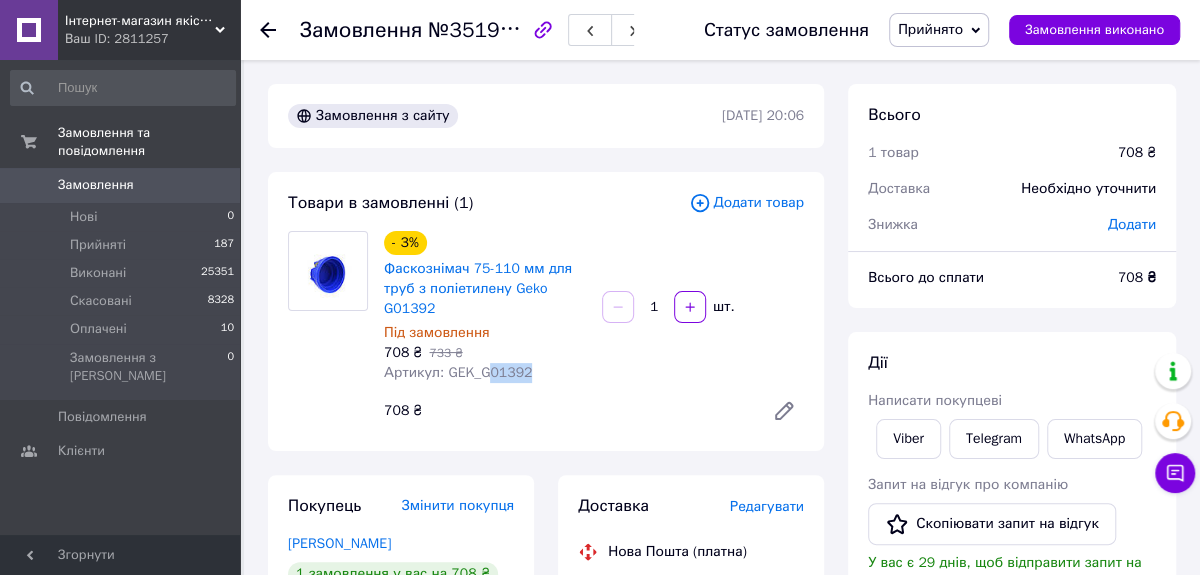 copy on "01392" 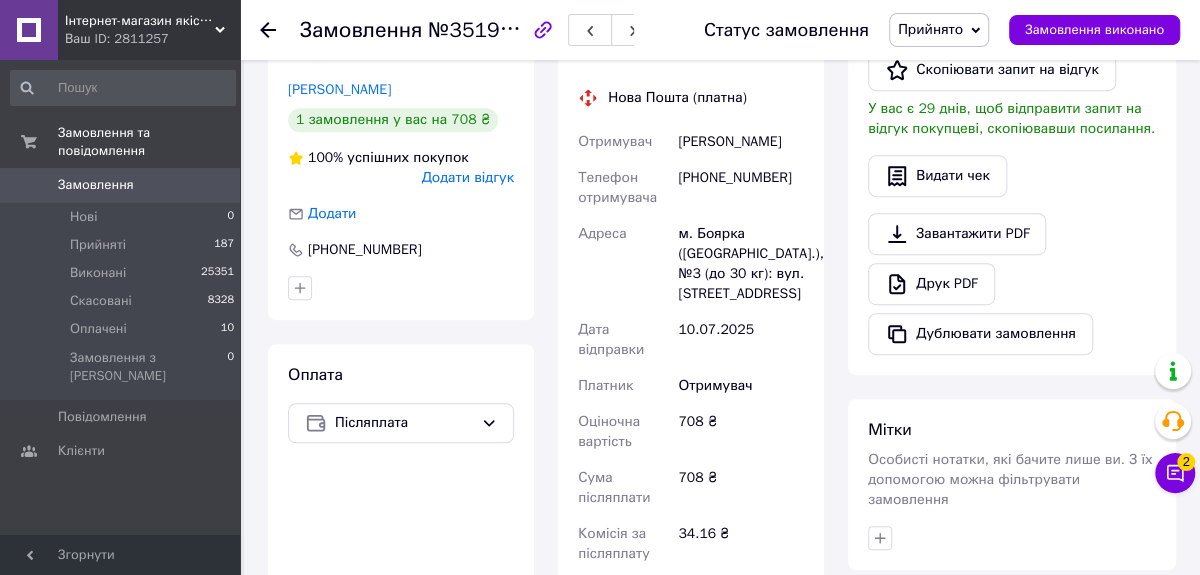 scroll, scrollTop: 454, scrollLeft: 0, axis: vertical 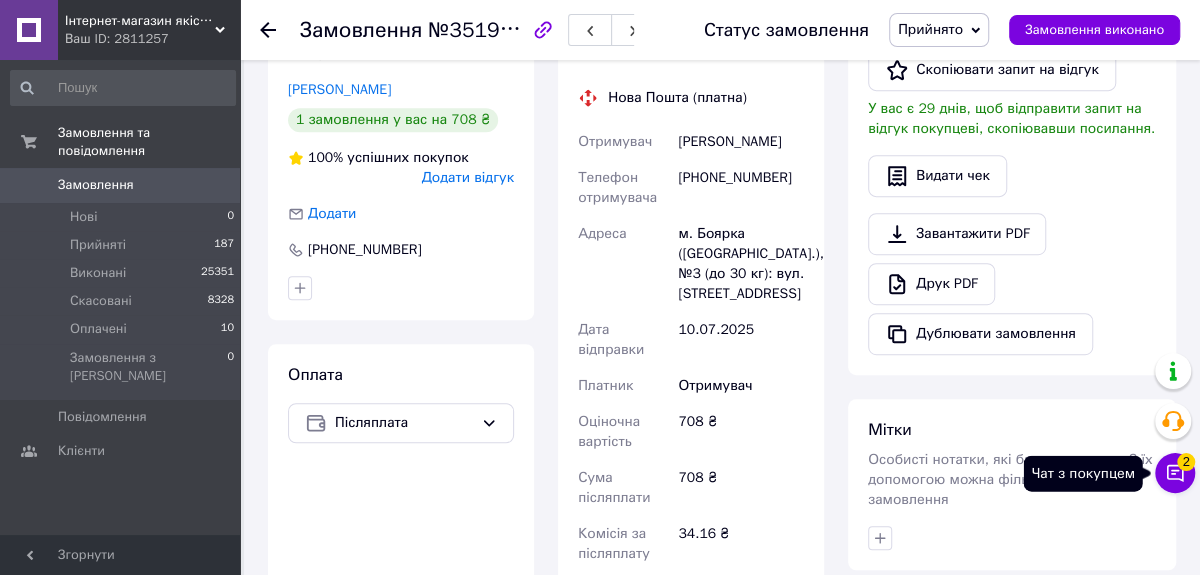 click on "2" at bounding box center [1186, 462] 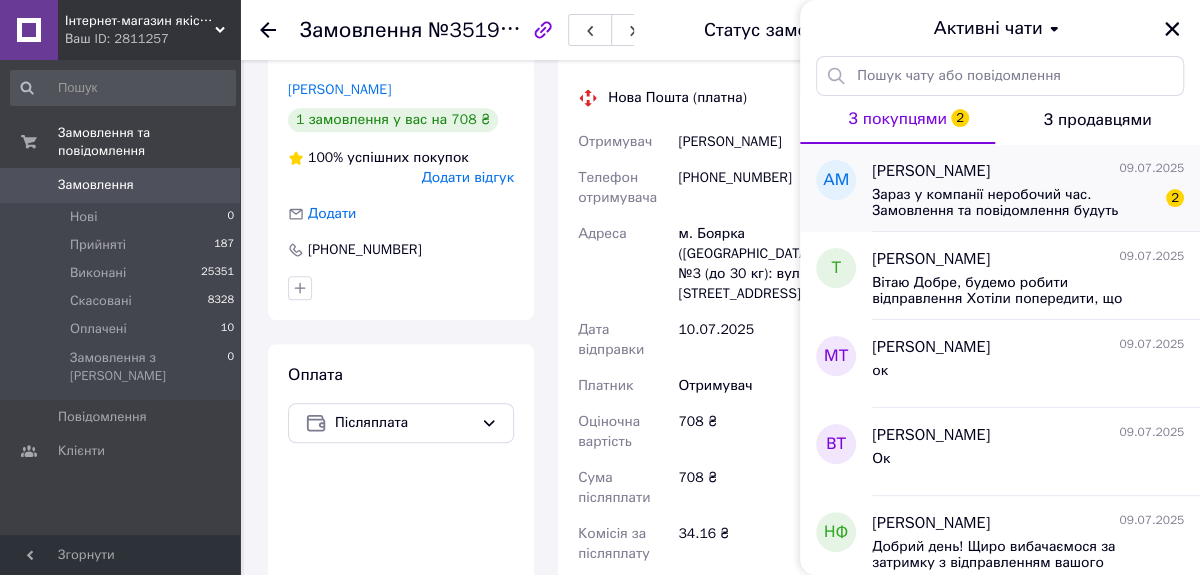 click on "Зараз у компанії неробочий час. Замовлення та повідомлення будуть оброблені з 09:00 найближчого робочого дня (завтра, 10.07)" at bounding box center (1014, 203) 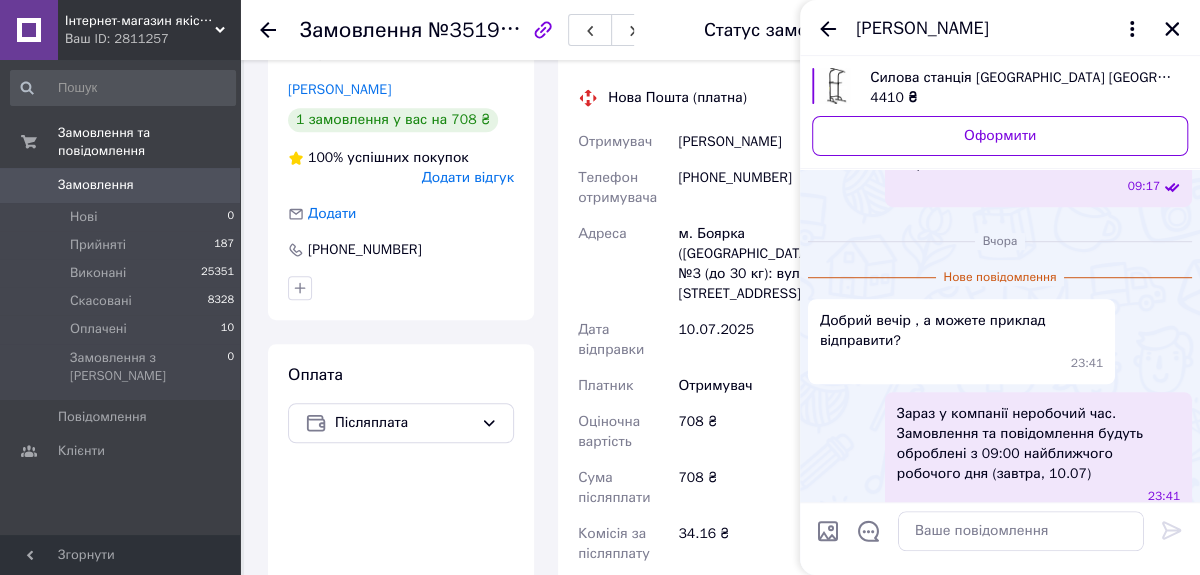 scroll, scrollTop: 567, scrollLeft: 0, axis: vertical 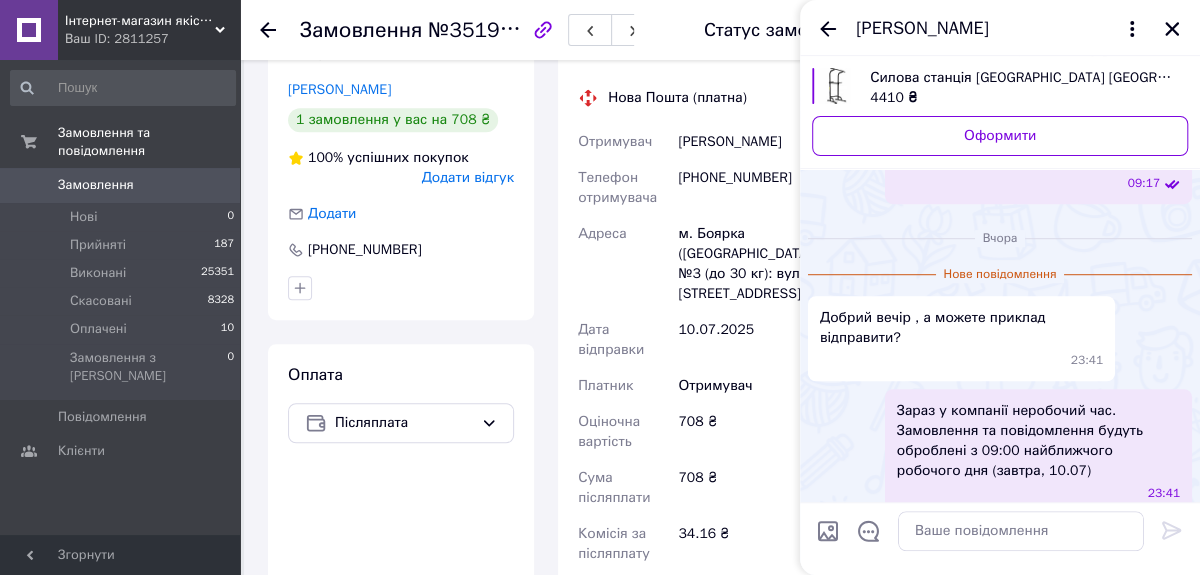 click on "Оплата Післяплата" at bounding box center (401, 602) 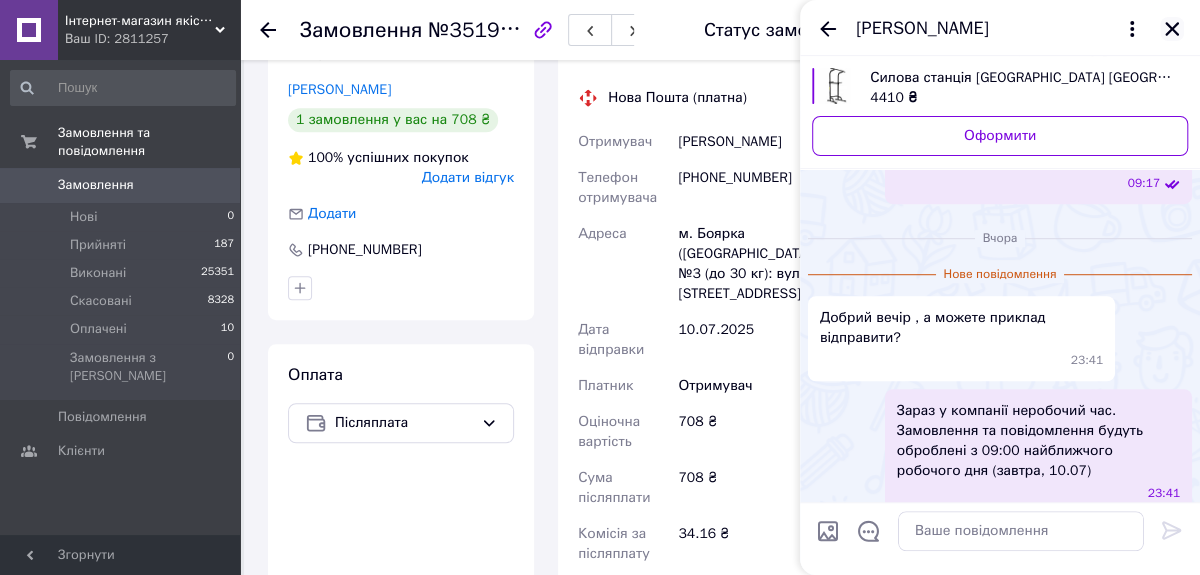 click 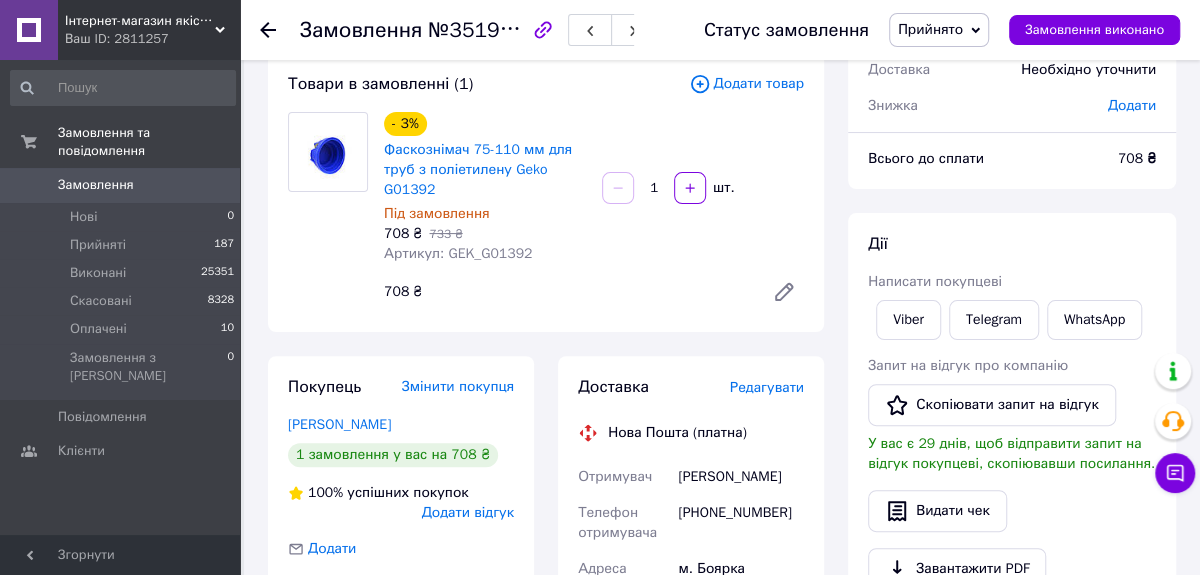 scroll, scrollTop: 91, scrollLeft: 0, axis: vertical 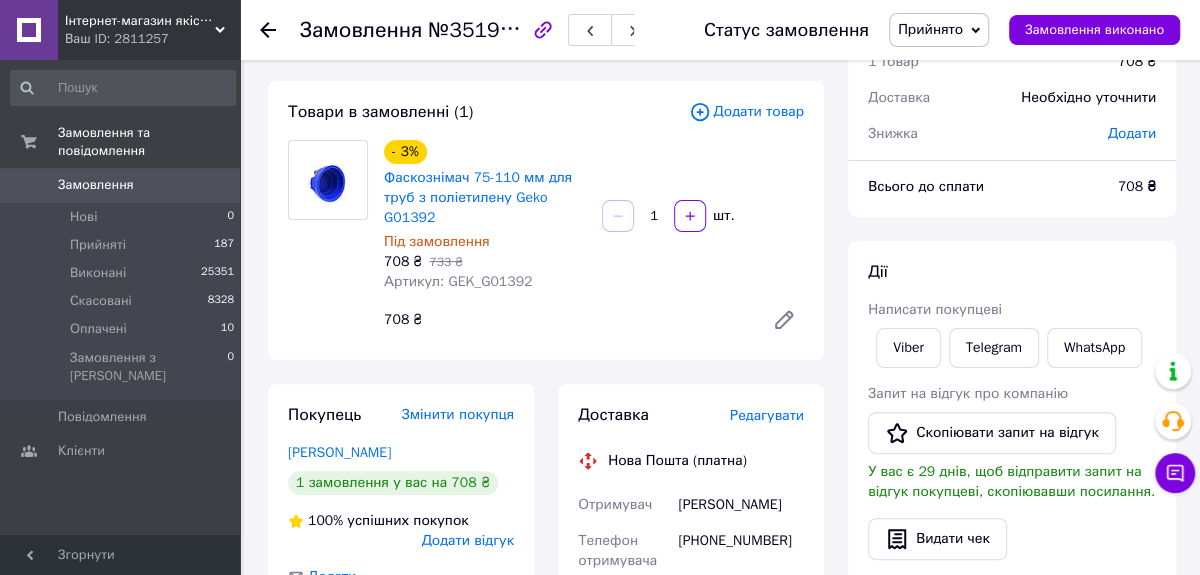 click on "Замовлення" at bounding box center [96, 185] 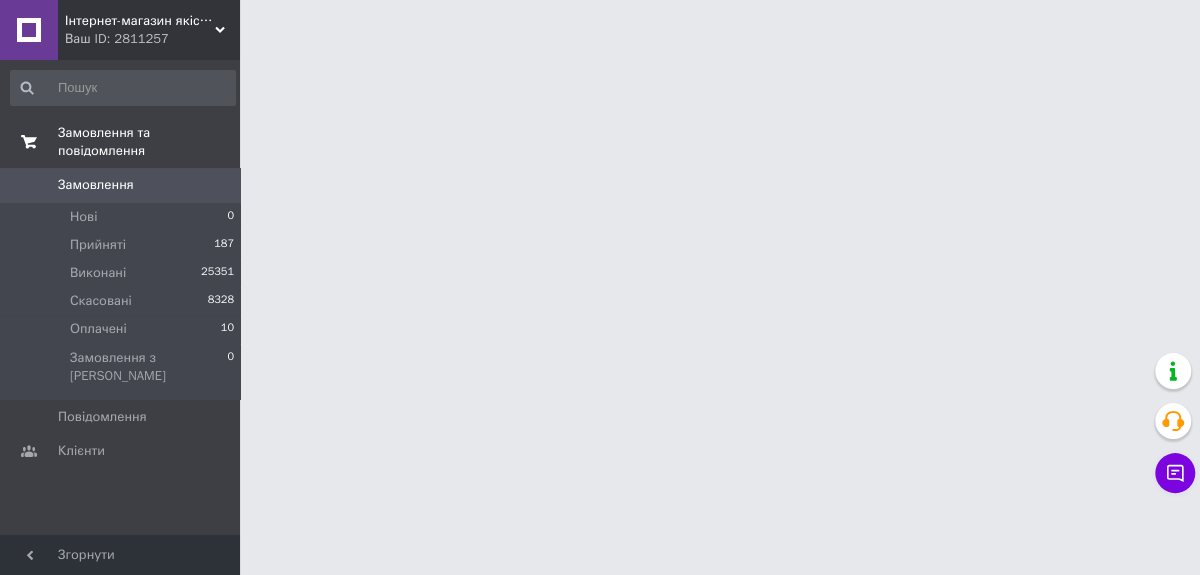 scroll, scrollTop: 0, scrollLeft: 0, axis: both 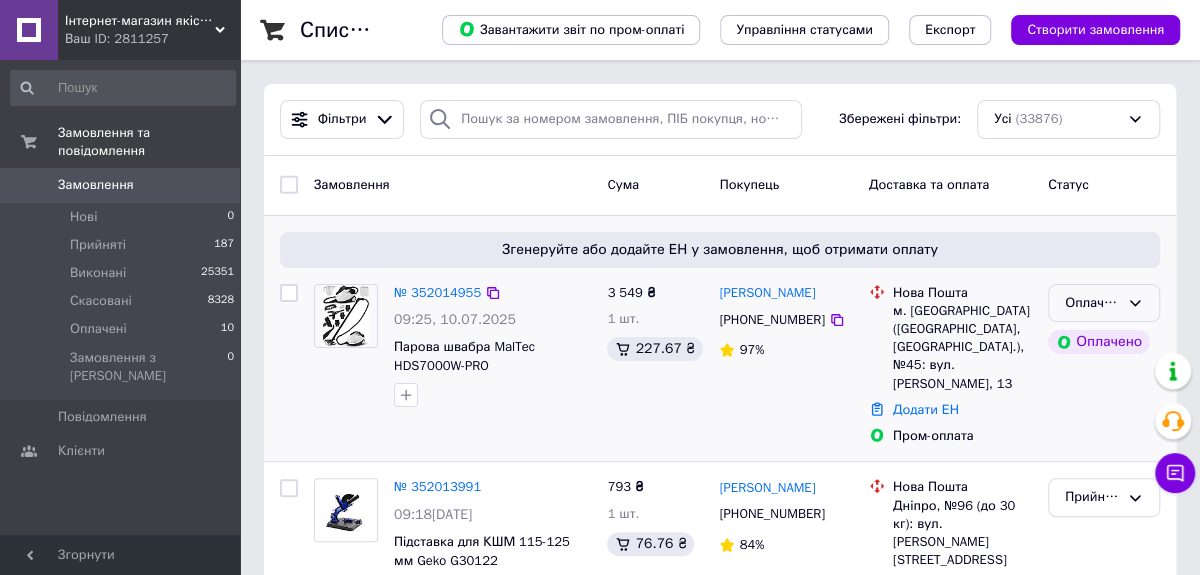 click on "Оплачено" at bounding box center [1092, 303] 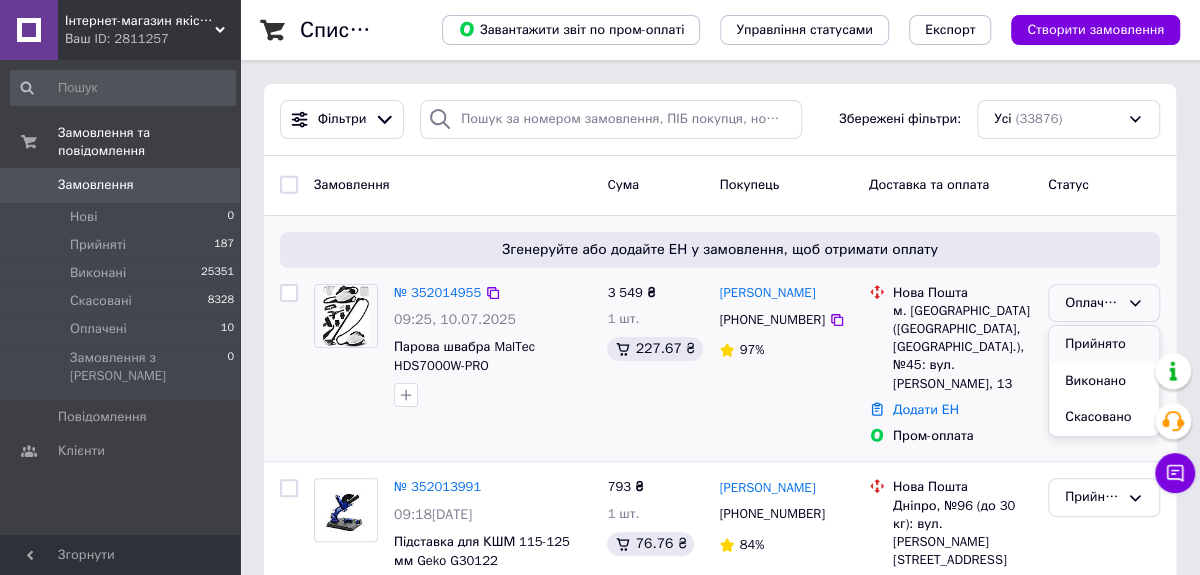click on "Прийнято" at bounding box center [1104, 344] 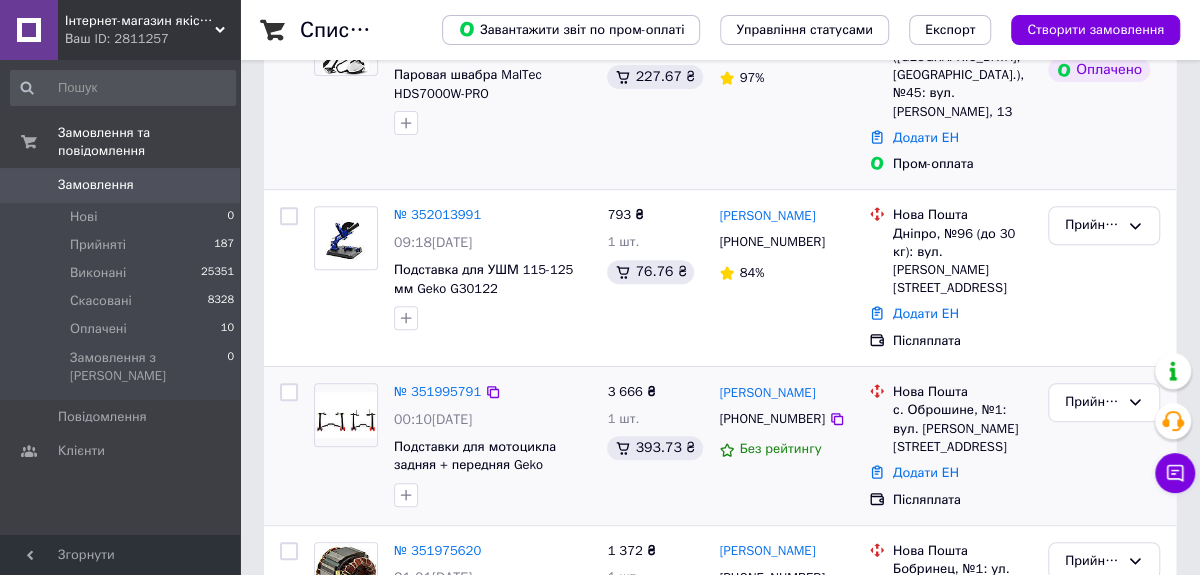 scroll, scrollTop: 0, scrollLeft: 0, axis: both 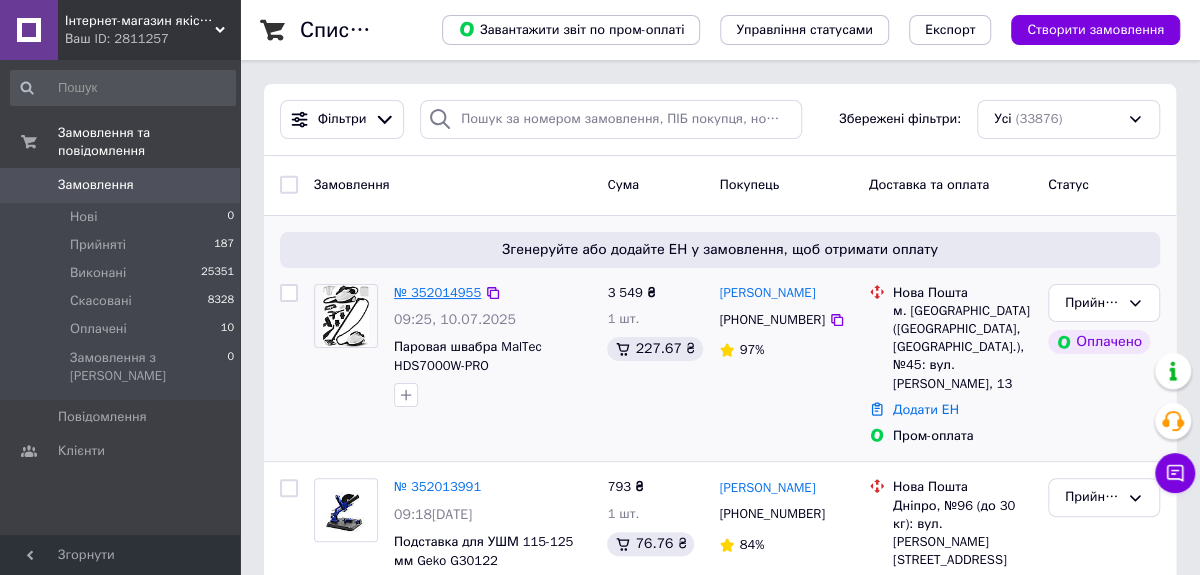 click on "№ 352014955" at bounding box center [437, 292] 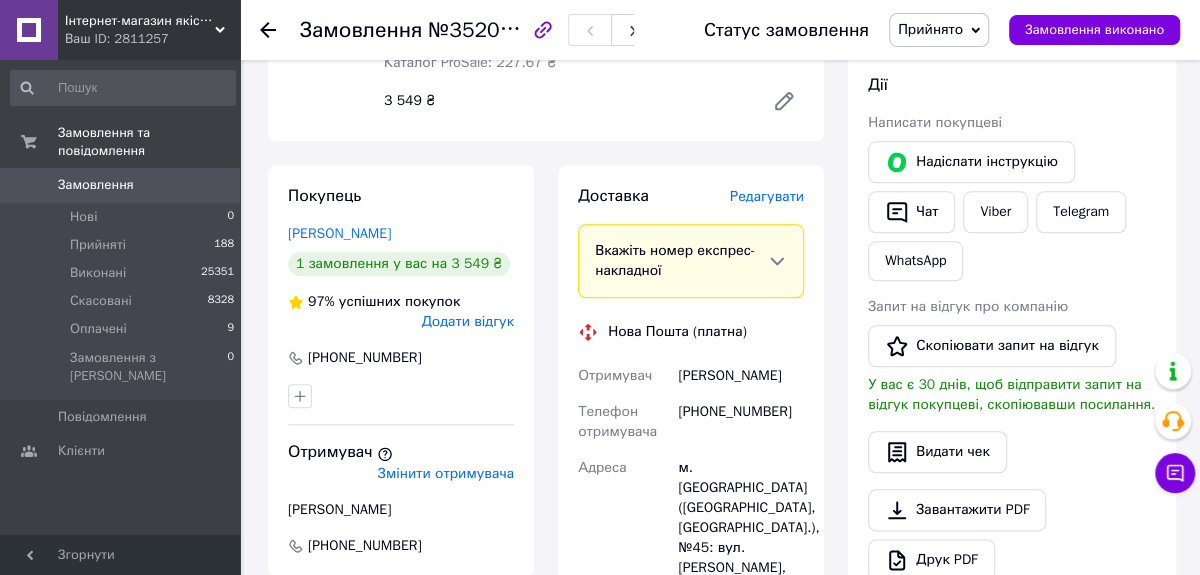 scroll, scrollTop: 1181, scrollLeft: 0, axis: vertical 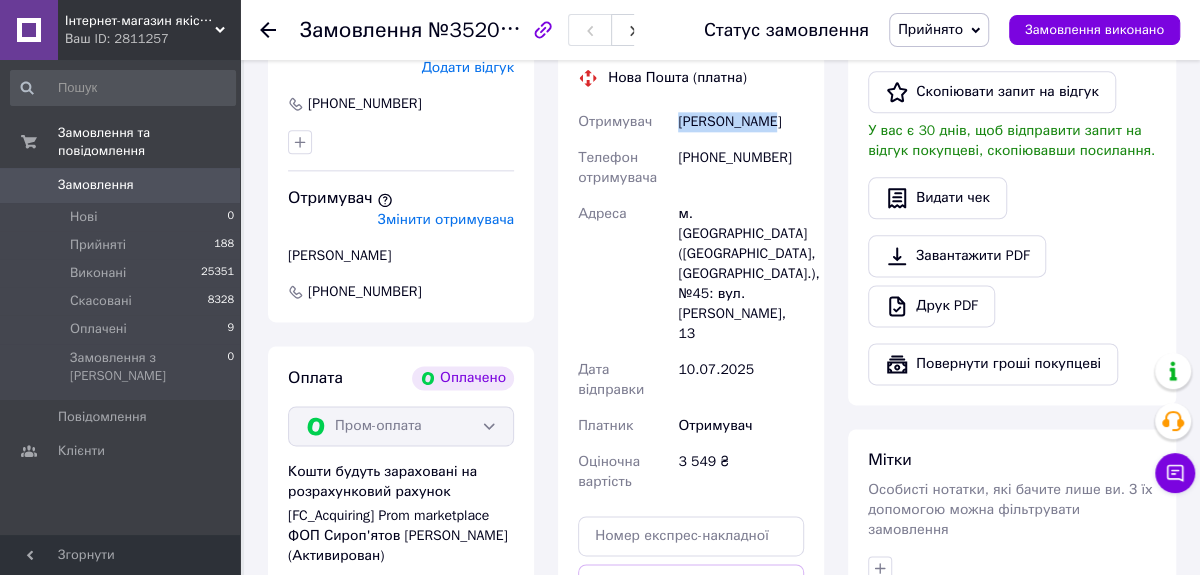 drag, startPoint x: 680, startPoint y: 100, endPoint x: 768, endPoint y: 105, distance: 88.14193 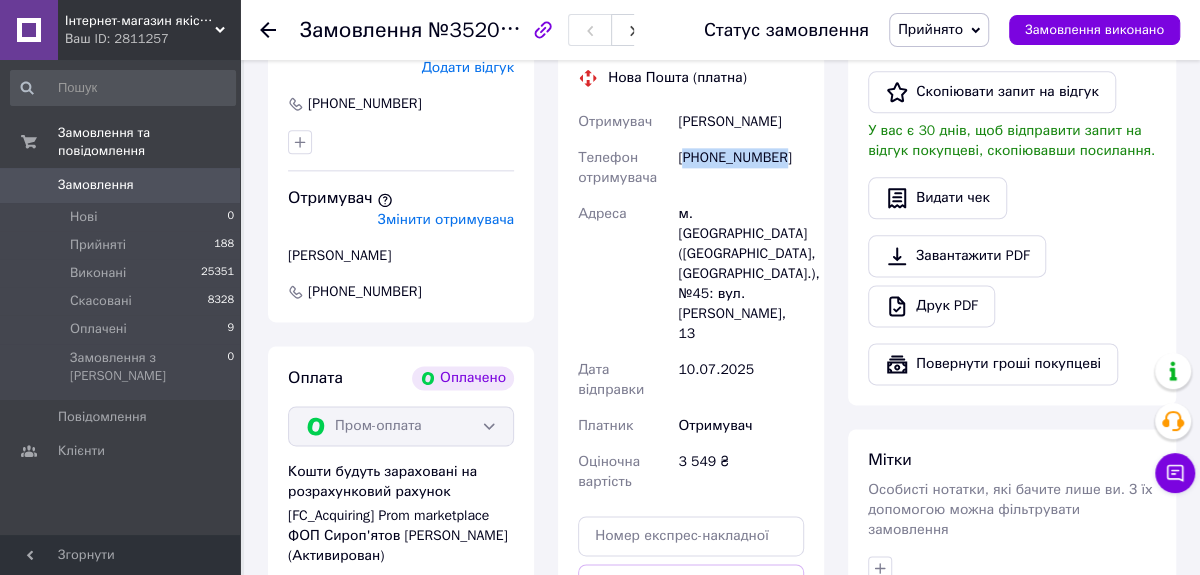 drag, startPoint x: 689, startPoint y: 134, endPoint x: 776, endPoint y: 136, distance: 87.02299 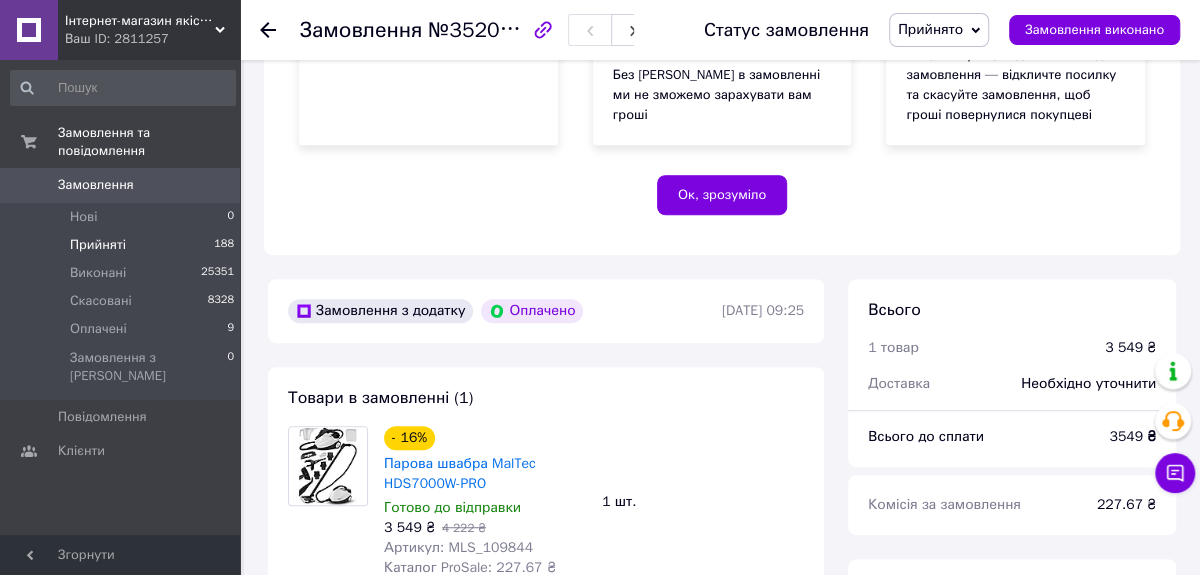 scroll, scrollTop: 363, scrollLeft: 0, axis: vertical 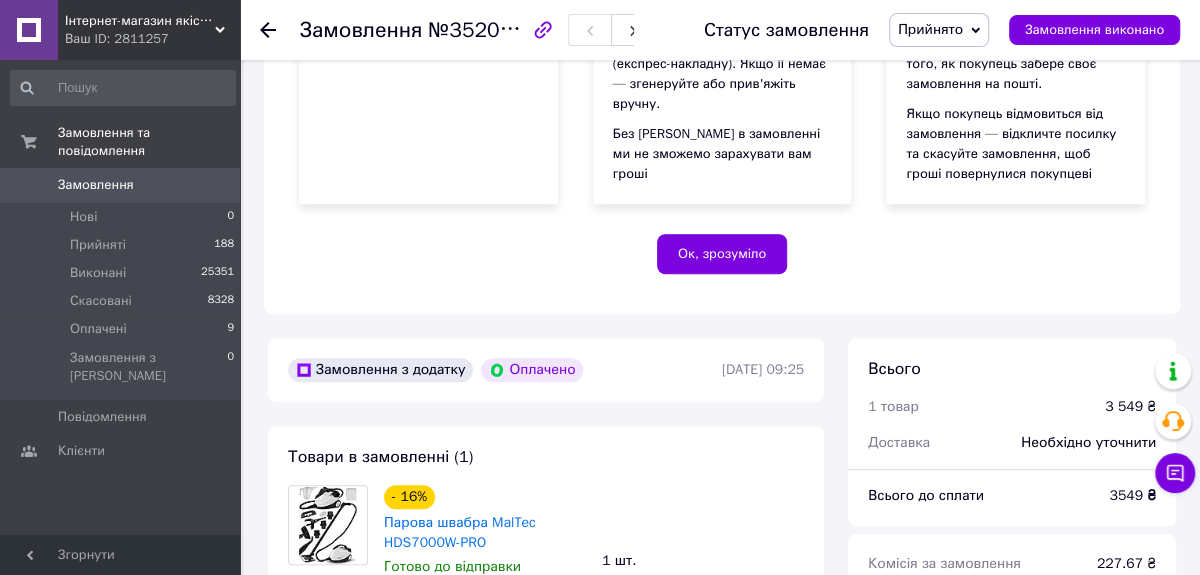 click on "Замовлення" at bounding box center [96, 185] 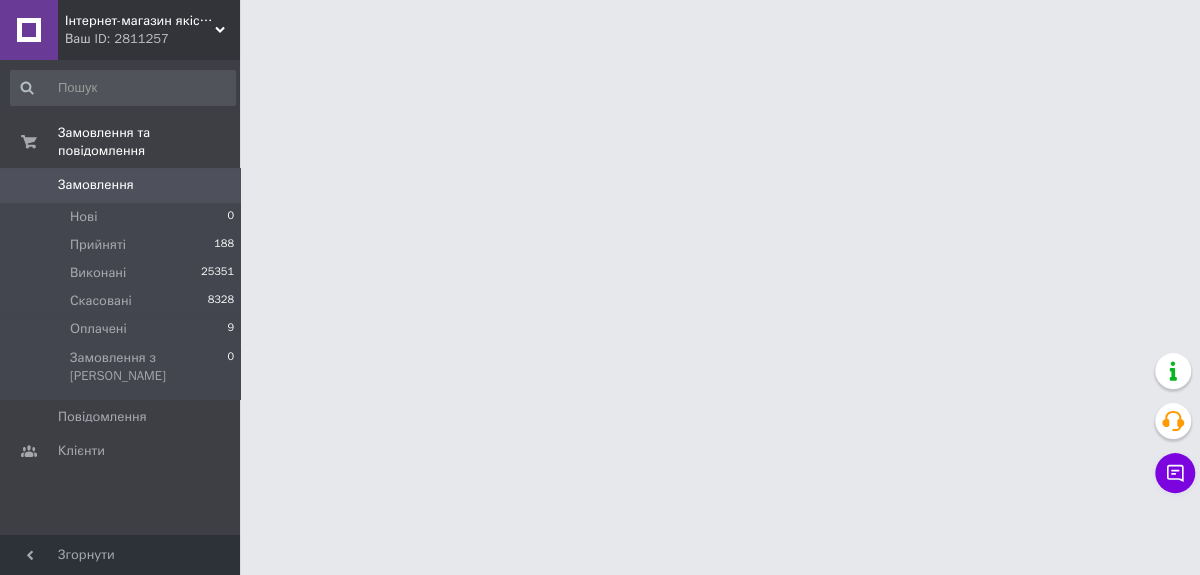 scroll, scrollTop: 0, scrollLeft: 0, axis: both 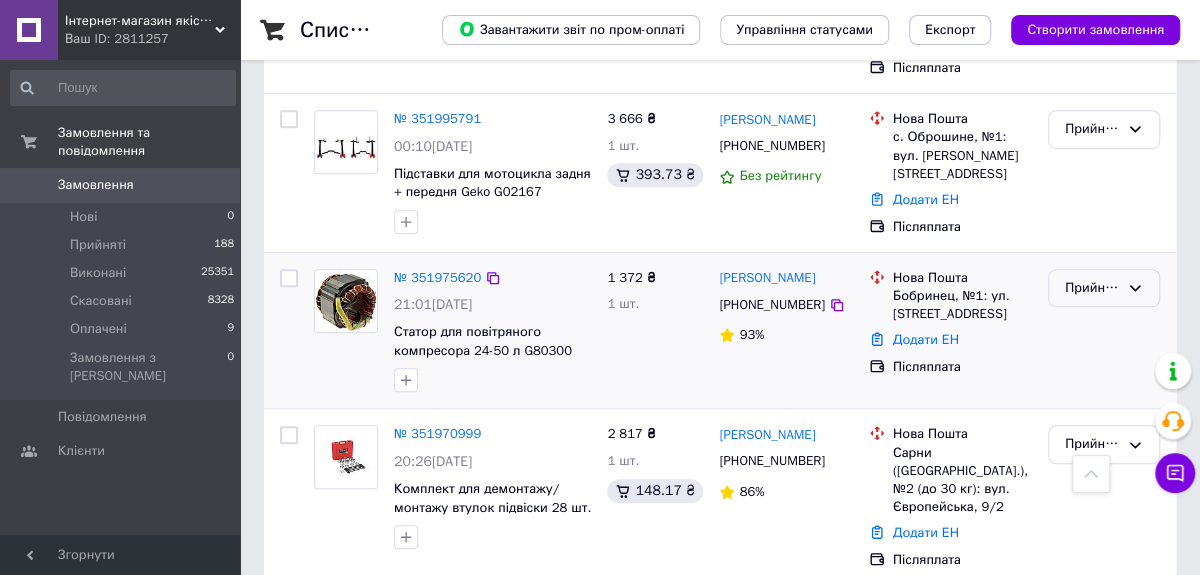 click on "Прийнято" at bounding box center (1104, 288) 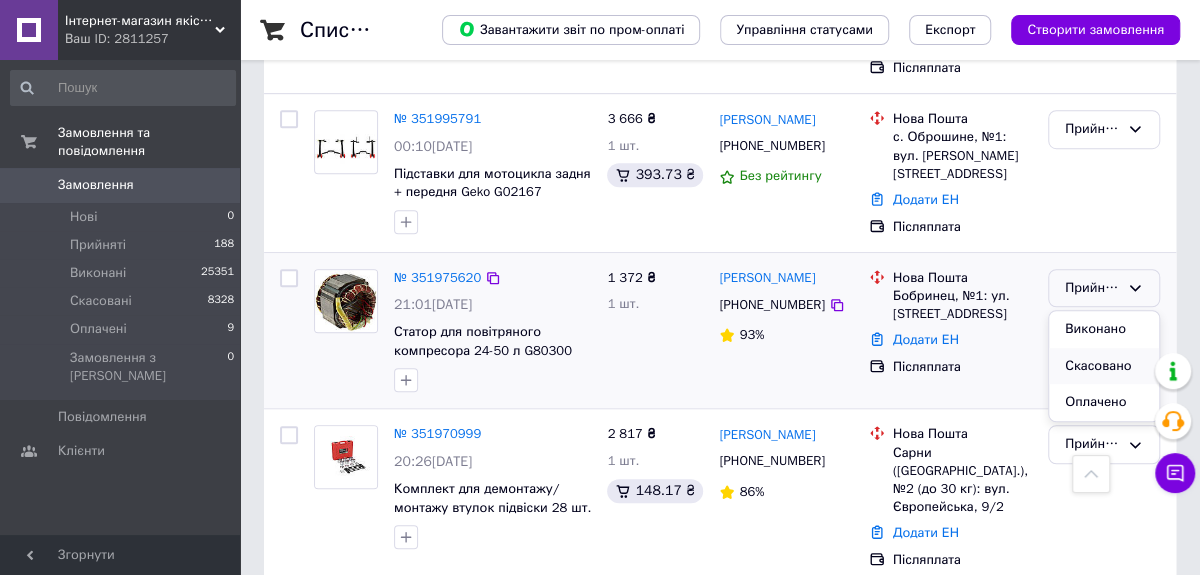 click on "Скасовано" at bounding box center (1104, 366) 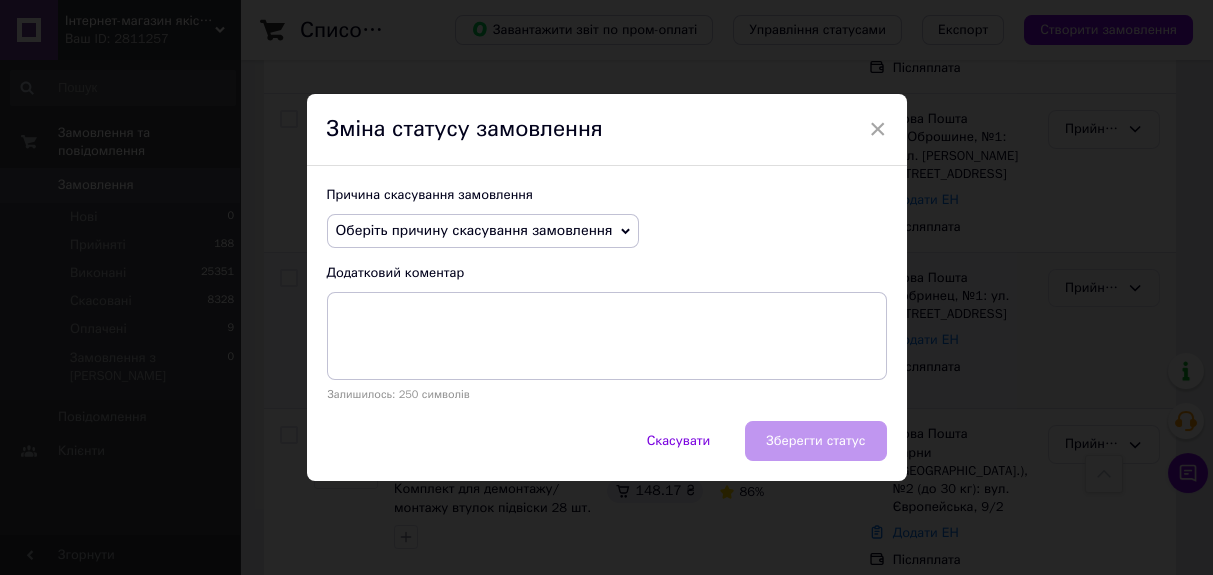 click on "Оберіть причину скасування замовлення" at bounding box center [474, 230] 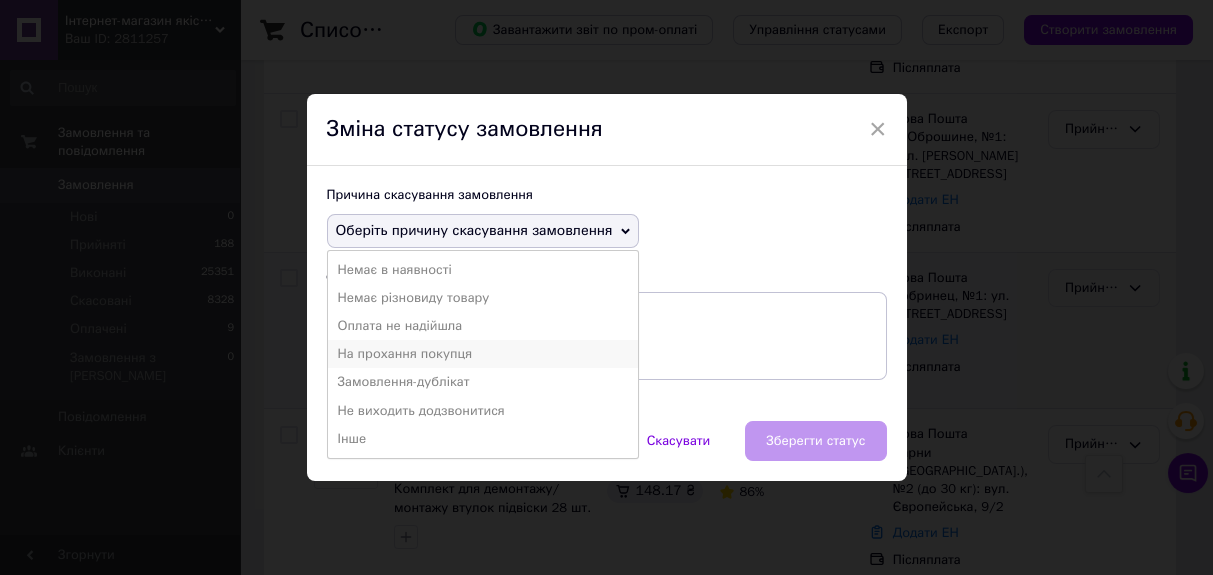 click on "На прохання покупця" at bounding box center (483, 354) 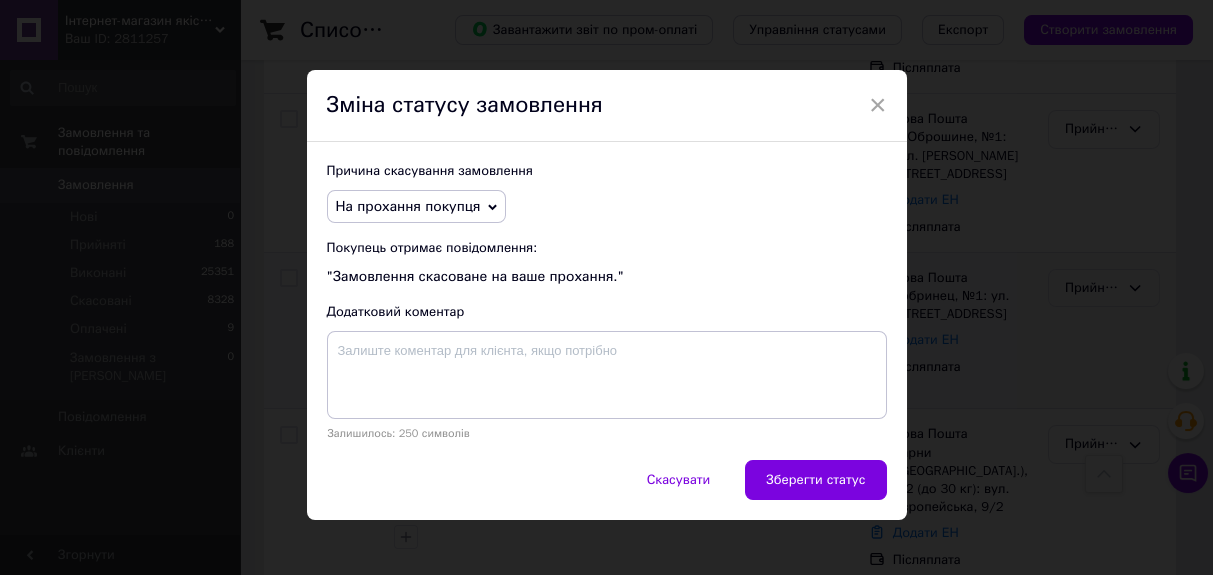 click on "Зберегти статус" at bounding box center (815, 480) 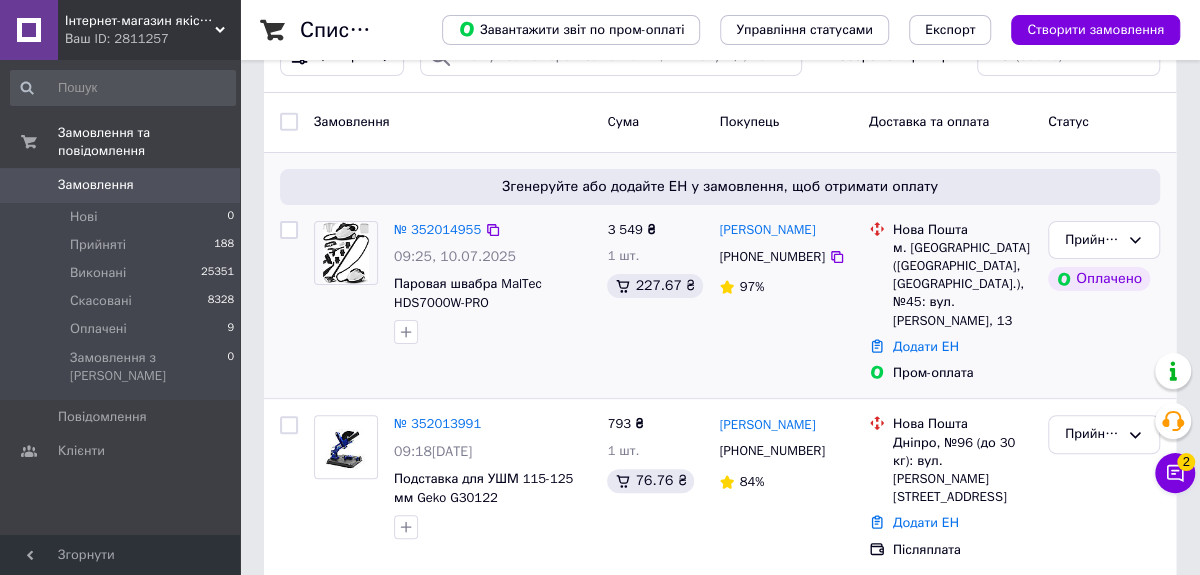 scroll, scrollTop: 0, scrollLeft: 0, axis: both 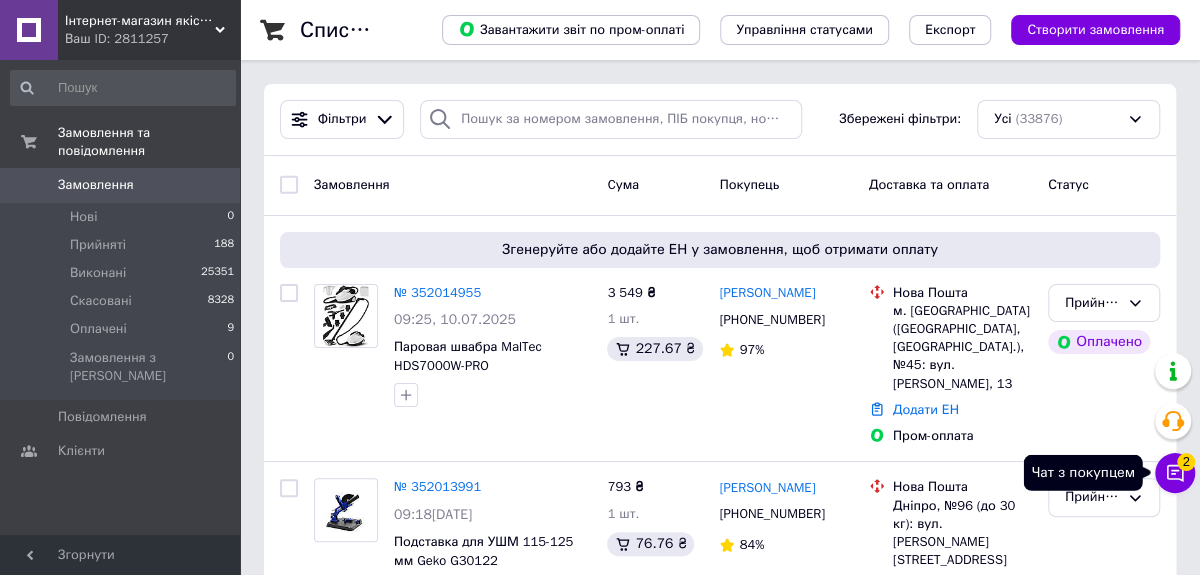 click 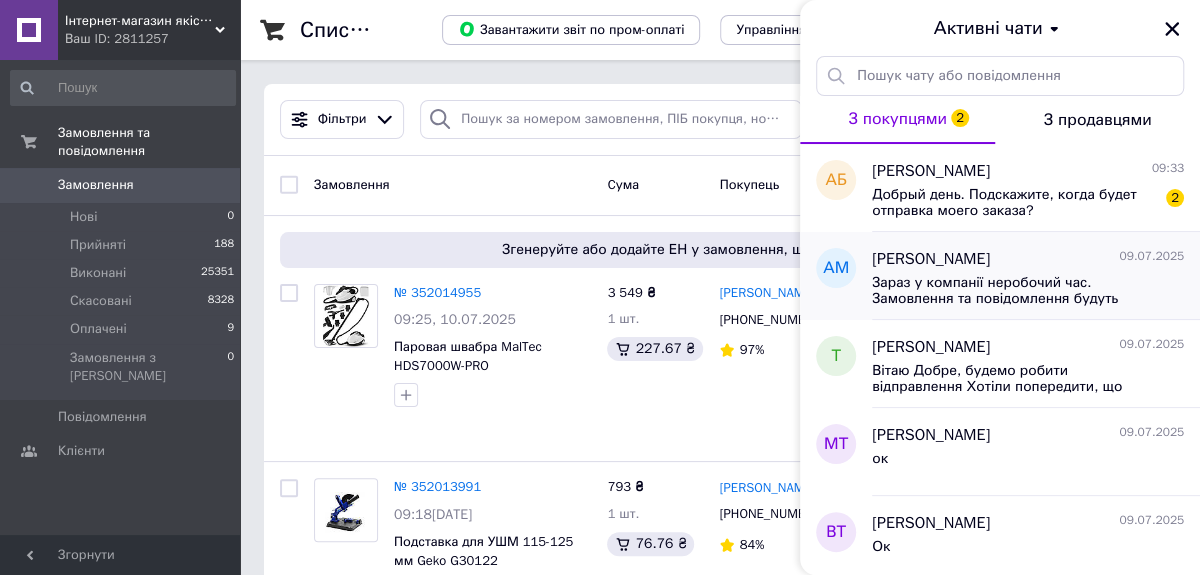 click on "Зараз у компанії неробочий час. Замовлення та повідомлення будуть оброблені з 09:00 найближчого робочого дня (завтра, 10.07)" at bounding box center [1014, 291] 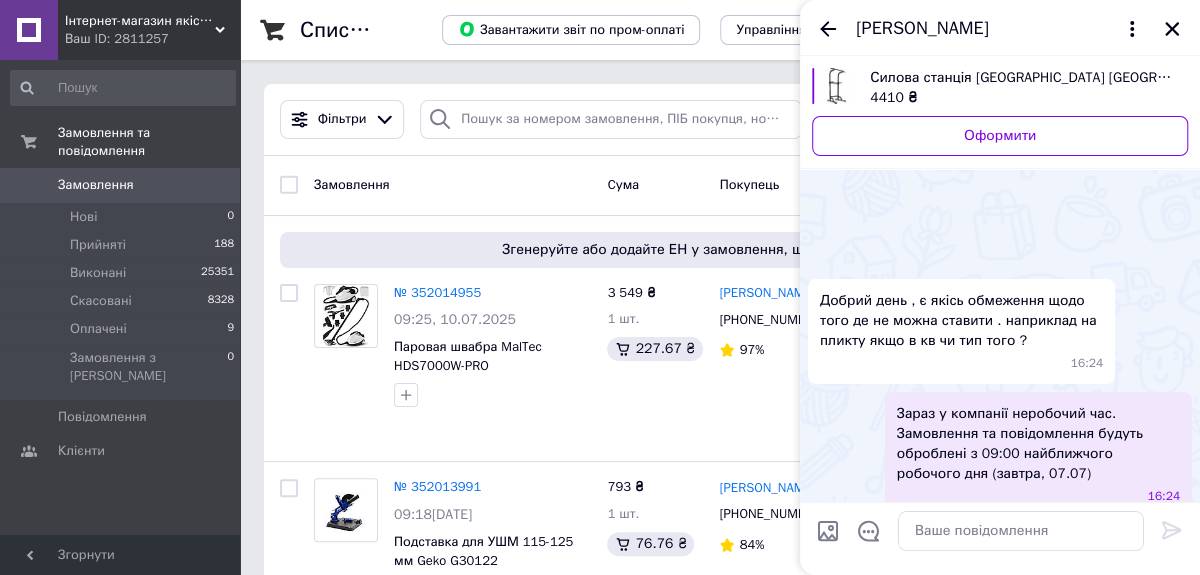scroll, scrollTop: 586, scrollLeft: 0, axis: vertical 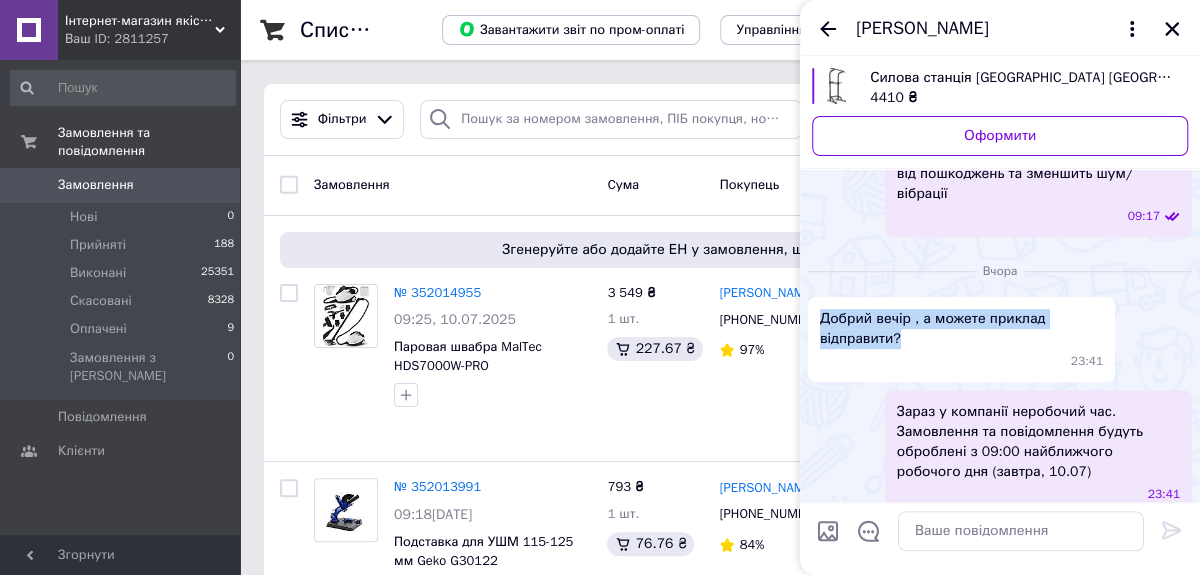 drag, startPoint x: 820, startPoint y: 294, endPoint x: 908, endPoint y: 322, distance: 92.34717 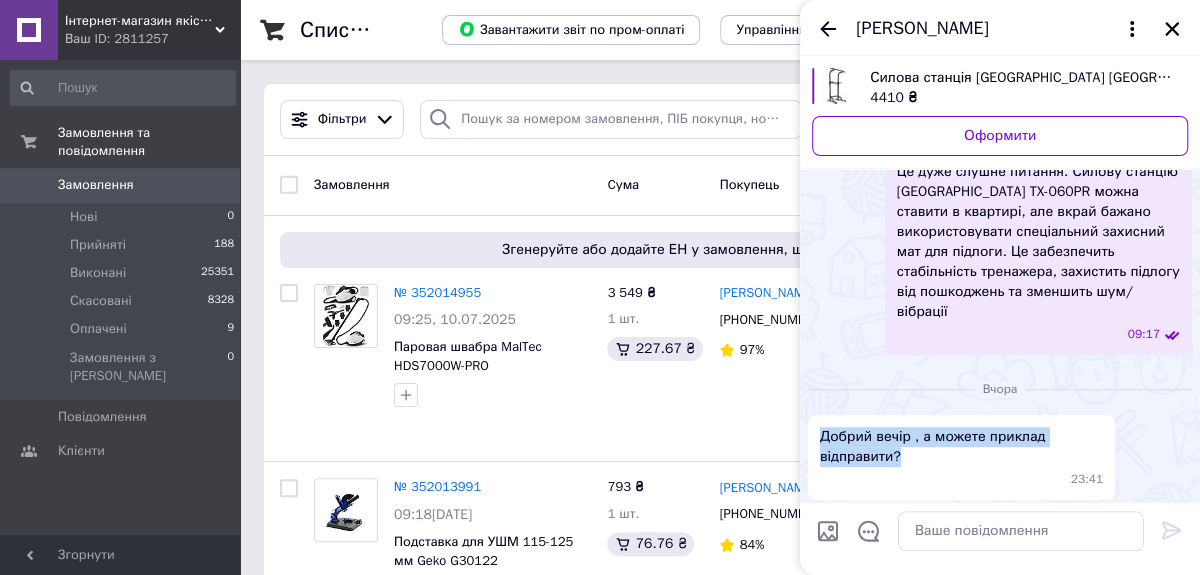 scroll, scrollTop: 444, scrollLeft: 0, axis: vertical 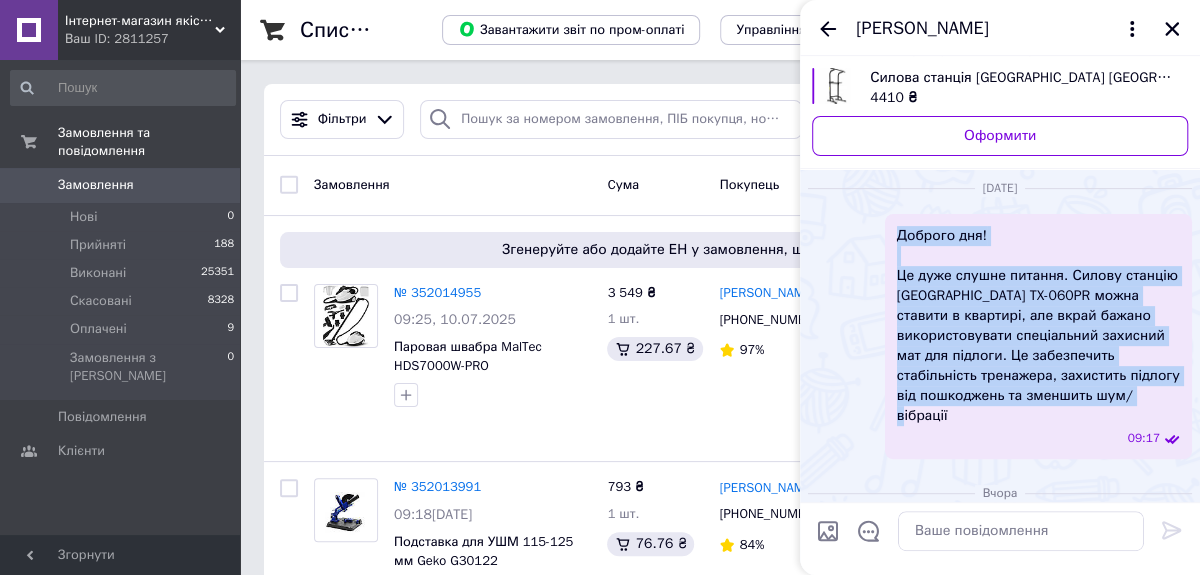 drag, startPoint x: 897, startPoint y: 226, endPoint x: 1168, endPoint y: 398, distance: 320.97507 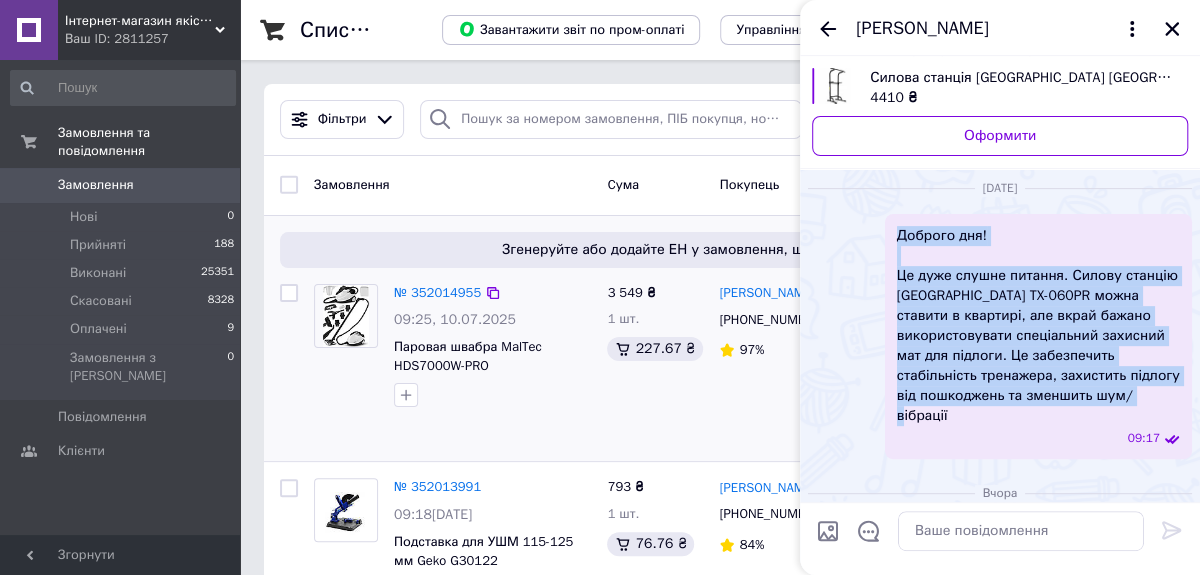 copy on "Доброго дня! Це дуже слушне питання. Силову станцію Trex Sport TX-060PR можна ставити в квартирі, але вкрай бажано використовувати спеціальний захисний мат для підлоги. Це забезпечить стабільність тренажера, захистить підлогу від пошкоджень та зменшить шум/вібрації" 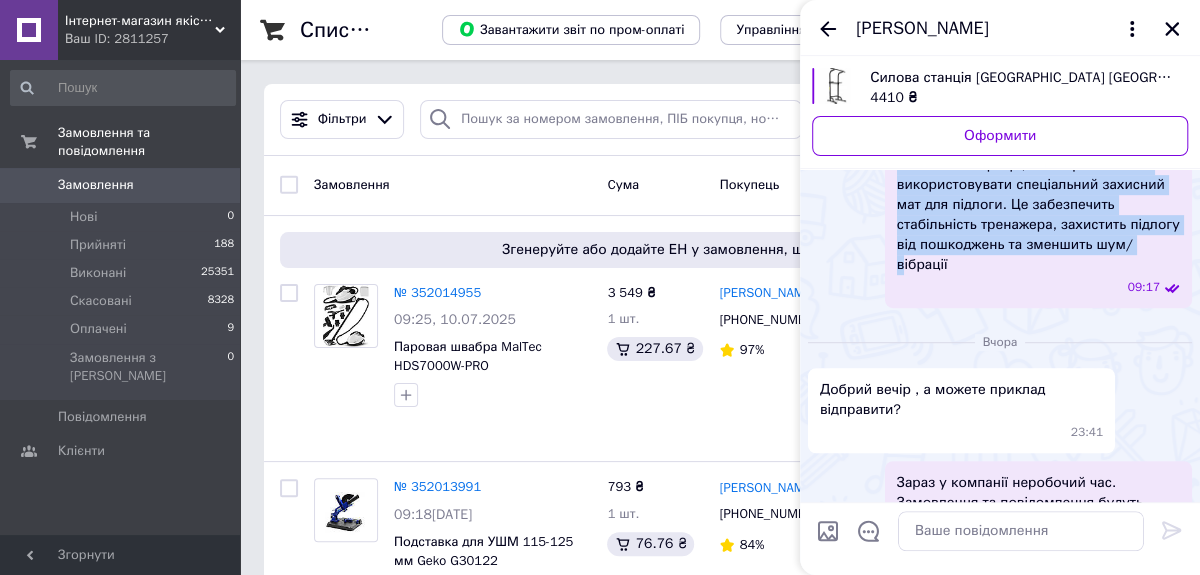 scroll, scrollTop: 535, scrollLeft: 0, axis: vertical 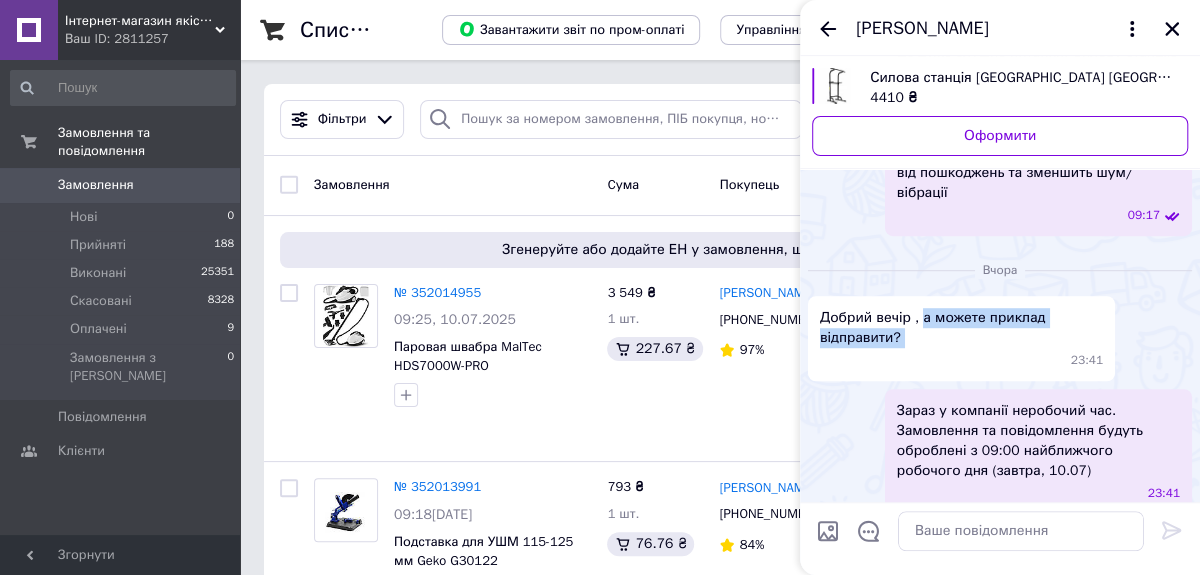 drag, startPoint x: 921, startPoint y: 296, endPoint x: 945, endPoint y: 331, distance: 42.43819 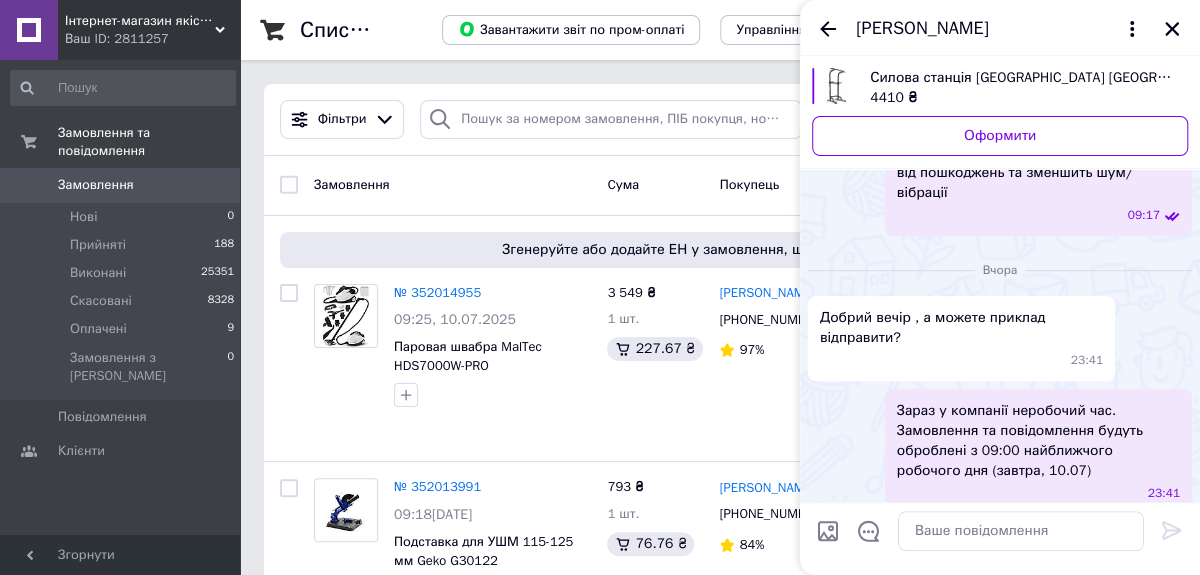 click on "Зараз у компанії неробочий час. Замовлення та повідомлення будуть оброблені з 09:00 найближчого робочого дня (завтра, 10.07)" at bounding box center (1038, 441) 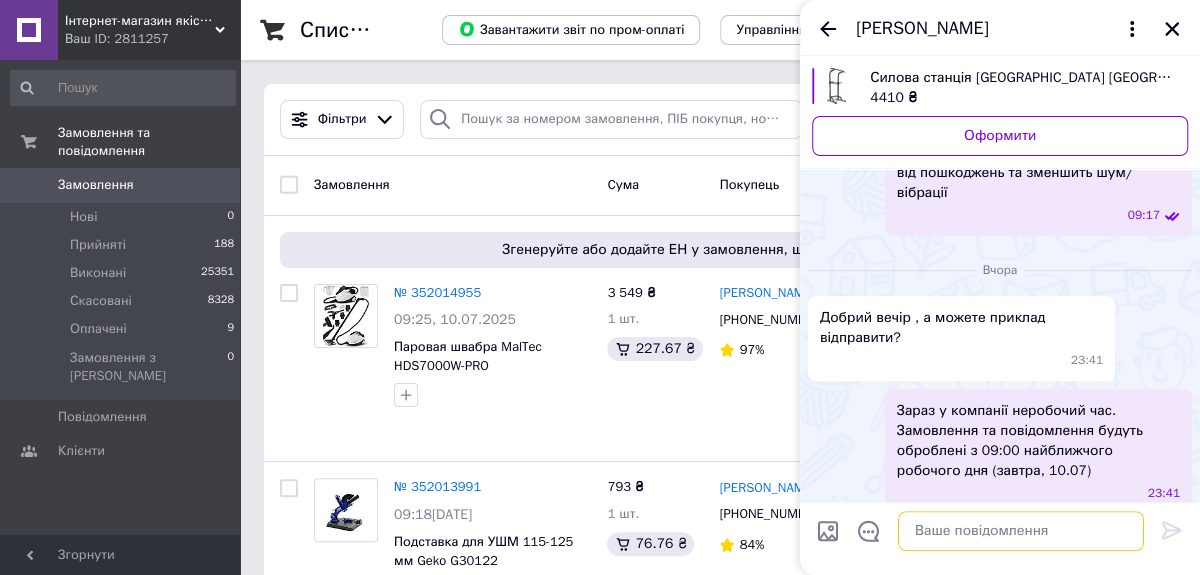 click at bounding box center (1021, 531) 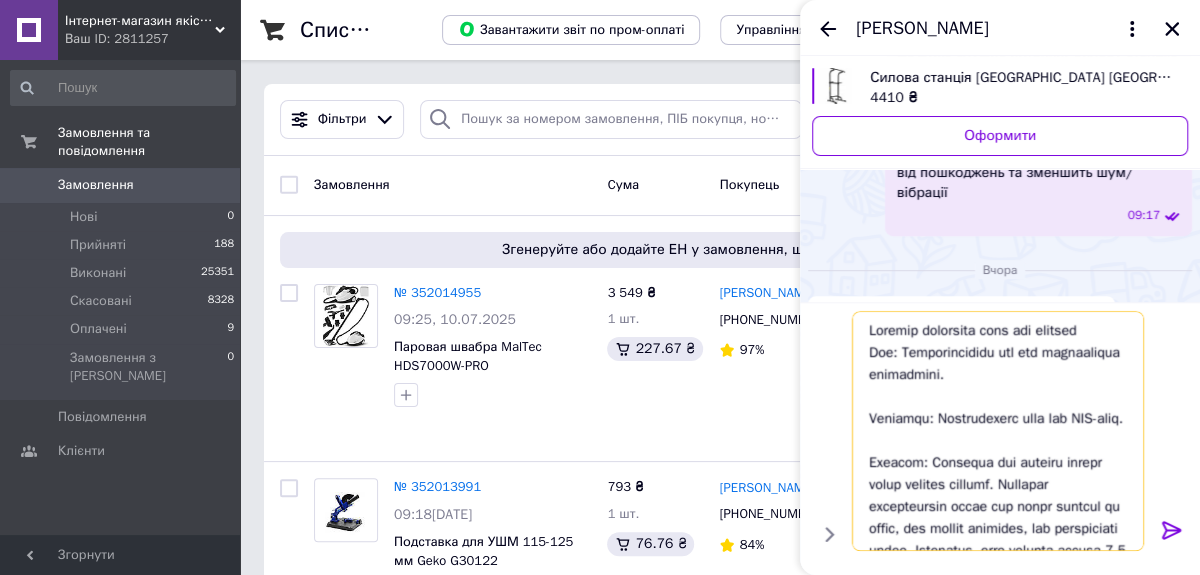 scroll, scrollTop: 481, scrollLeft: 0, axis: vertical 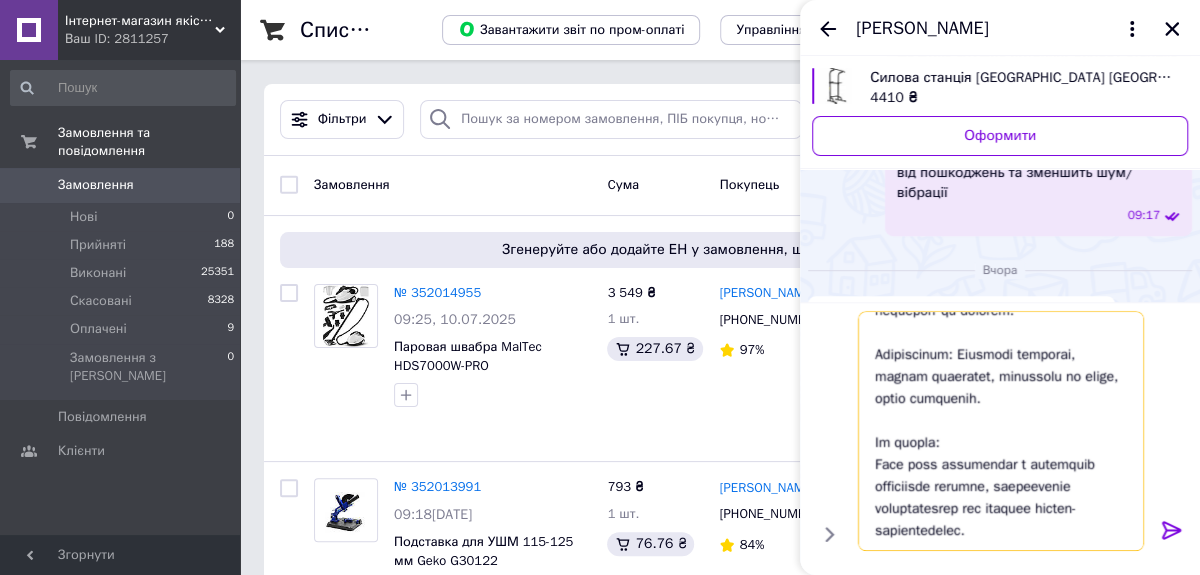 click at bounding box center (1001, 431) 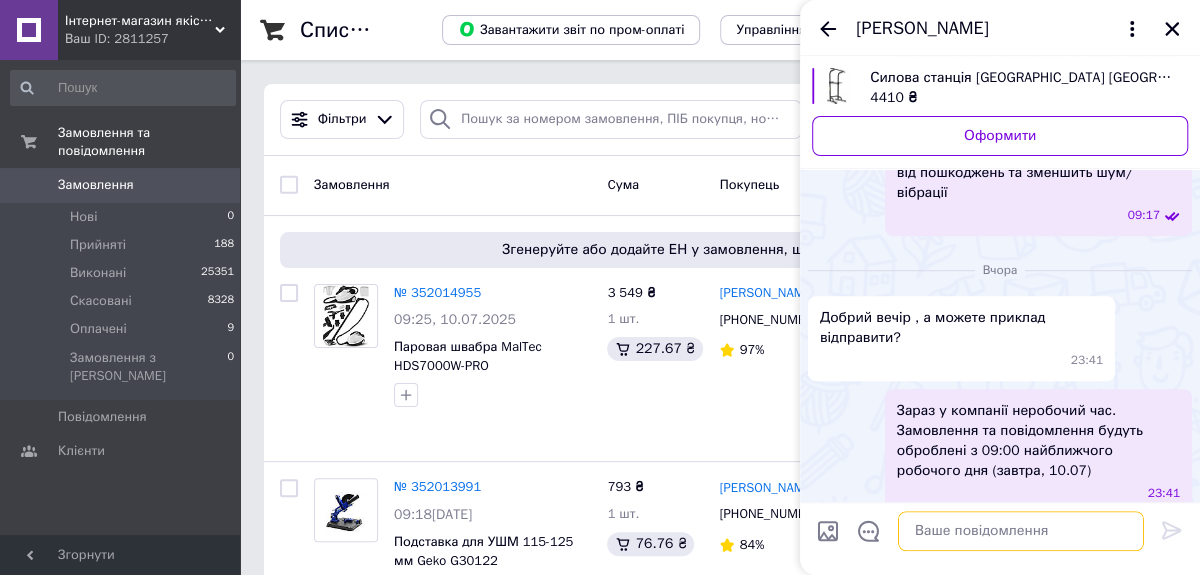 scroll, scrollTop: 0, scrollLeft: 0, axis: both 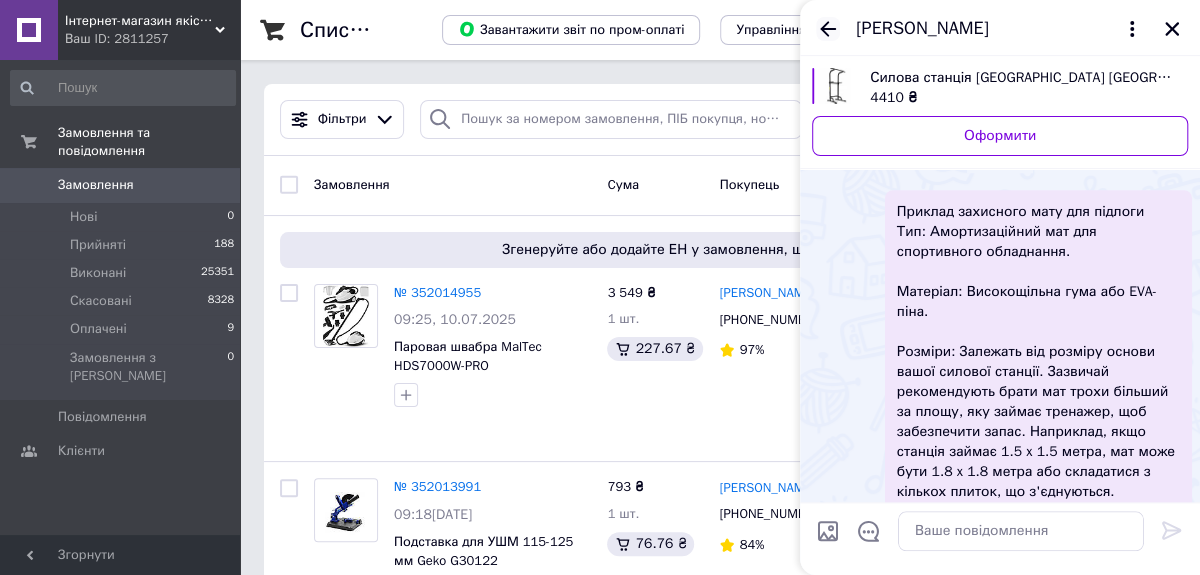 click 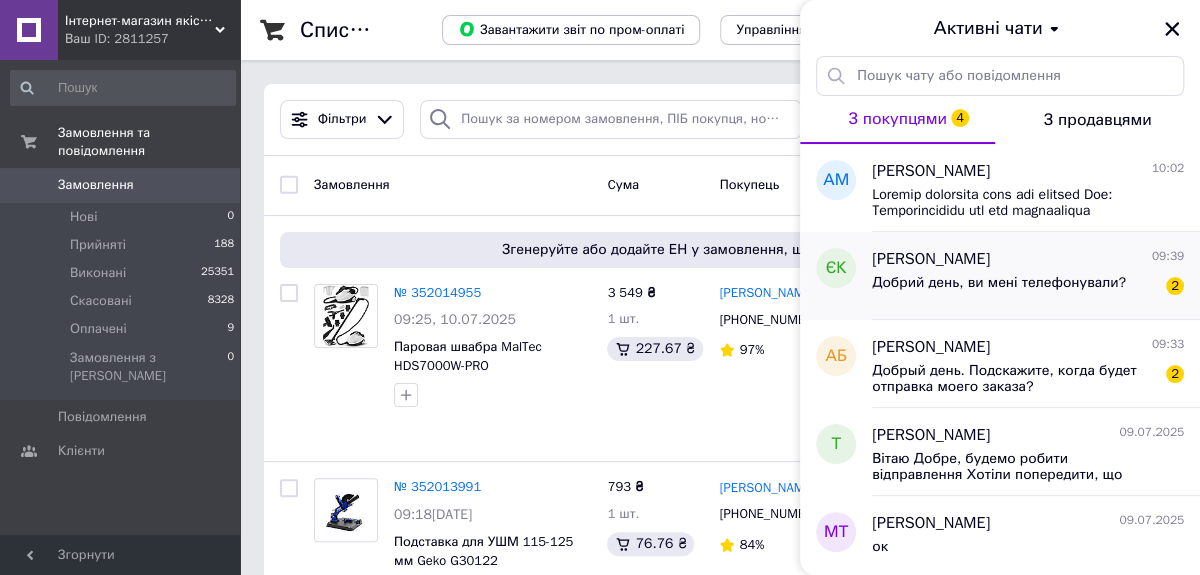 click on "Добрий день, ви мені телефонували?" at bounding box center (999, 283) 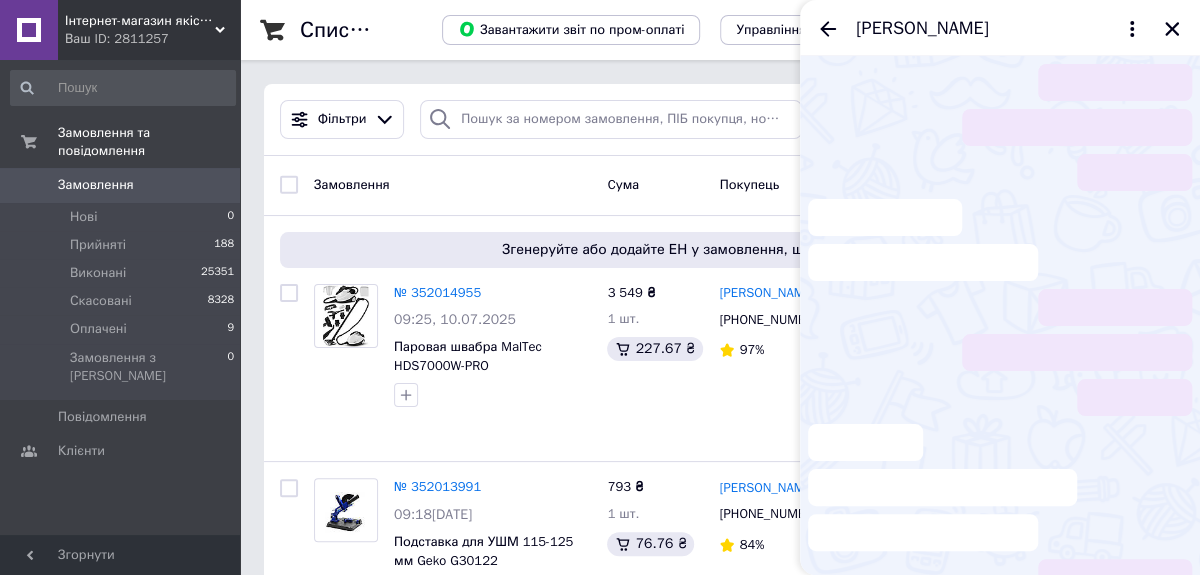 scroll, scrollTop: 70, scrollLeft: 0, axis: vertical 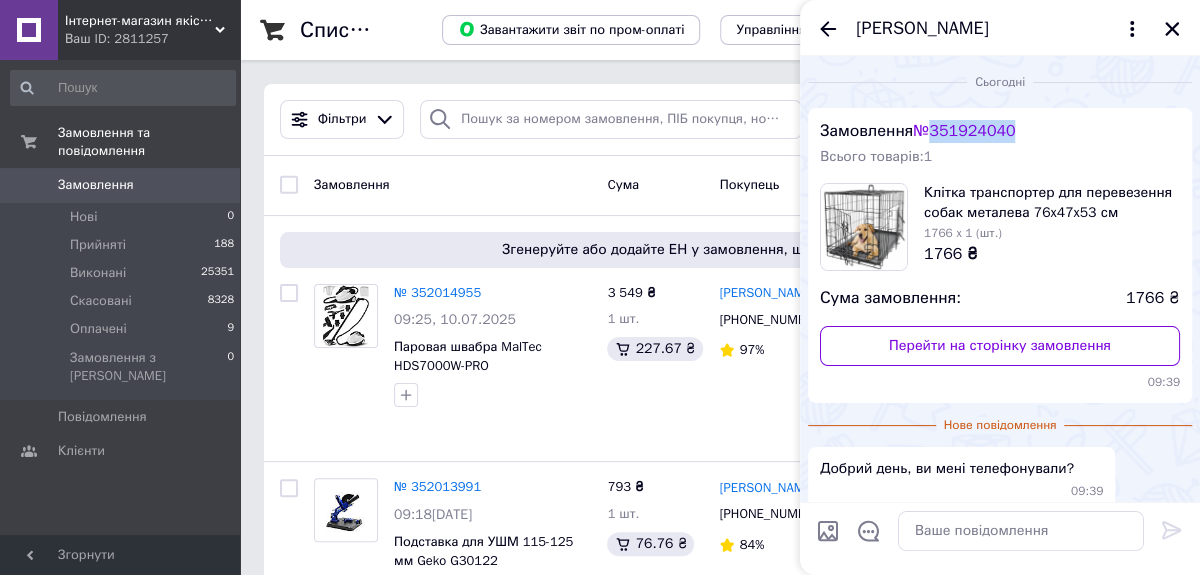 drag, startPoint x: 1024, startPoint y: 63, endPoint x: 942, endPoint y: 126, distance: 103.40696 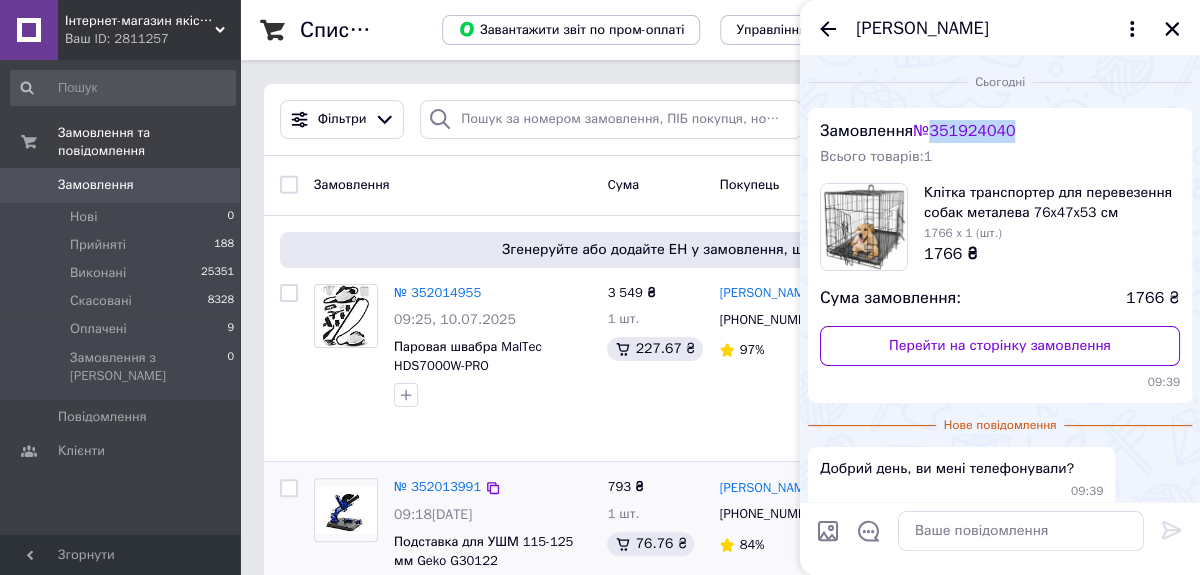copy on "351924040" 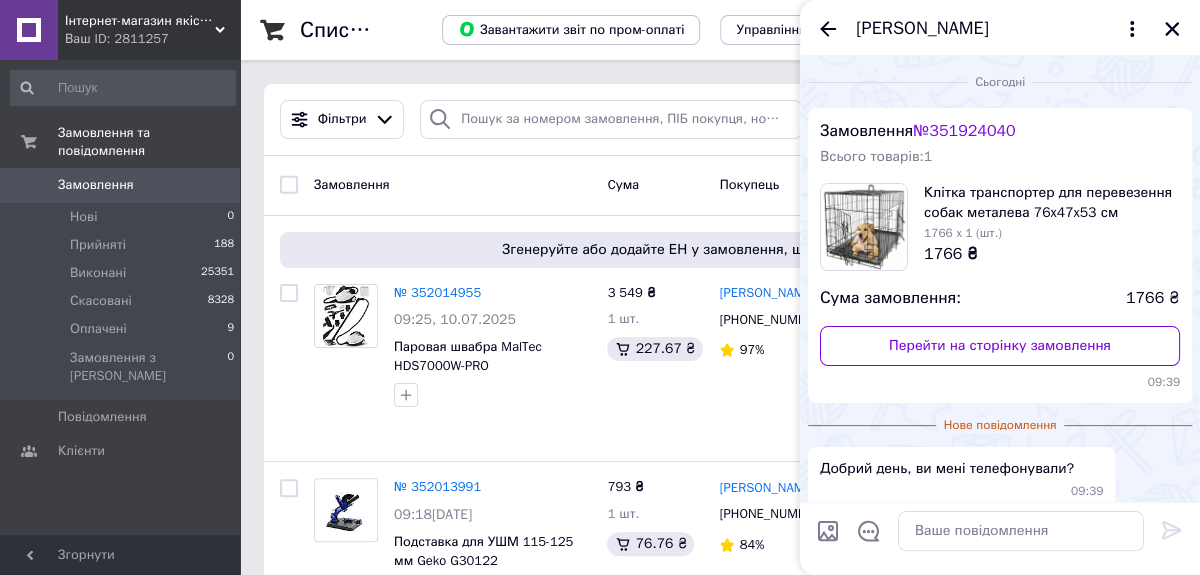 click on "Замовлення  № 351924040 Всього товарів:  1 Клітка транспортер для перевезення собак металева 76x47x53 см 1766 x 1 (шт.) 1766 ₴ Сума замовлення: 1766 ₴ Перейти на сторінку замовлення 09:39" at bounding box center (1000, 255) 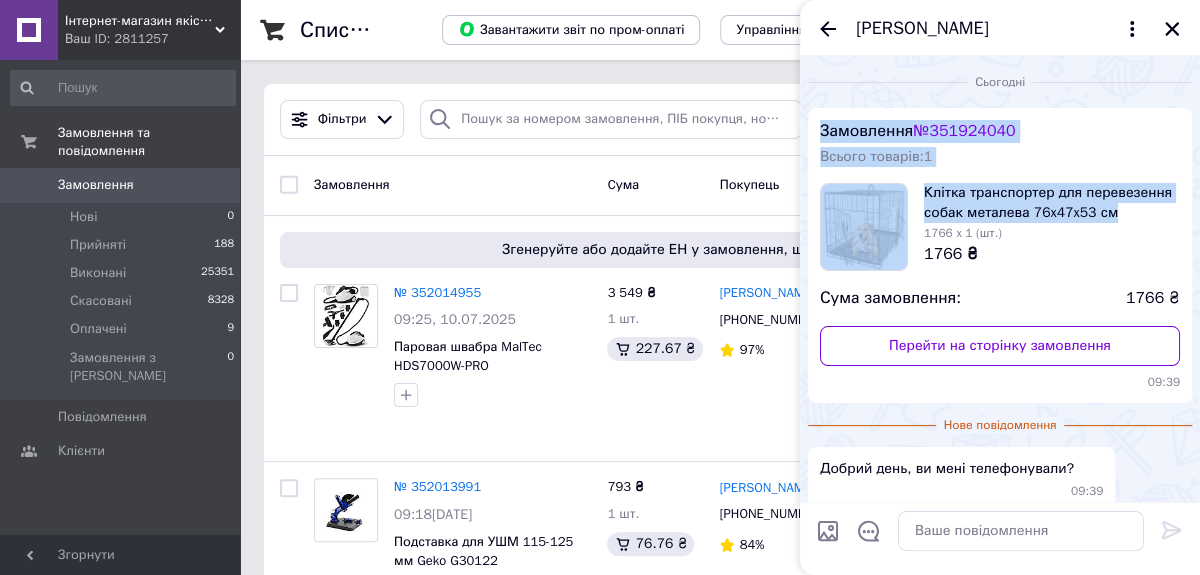 drag, startPoint x: 823, startPoint y: 132, endPoint x: 1107, endPoint y: 215, distance: 295.88004 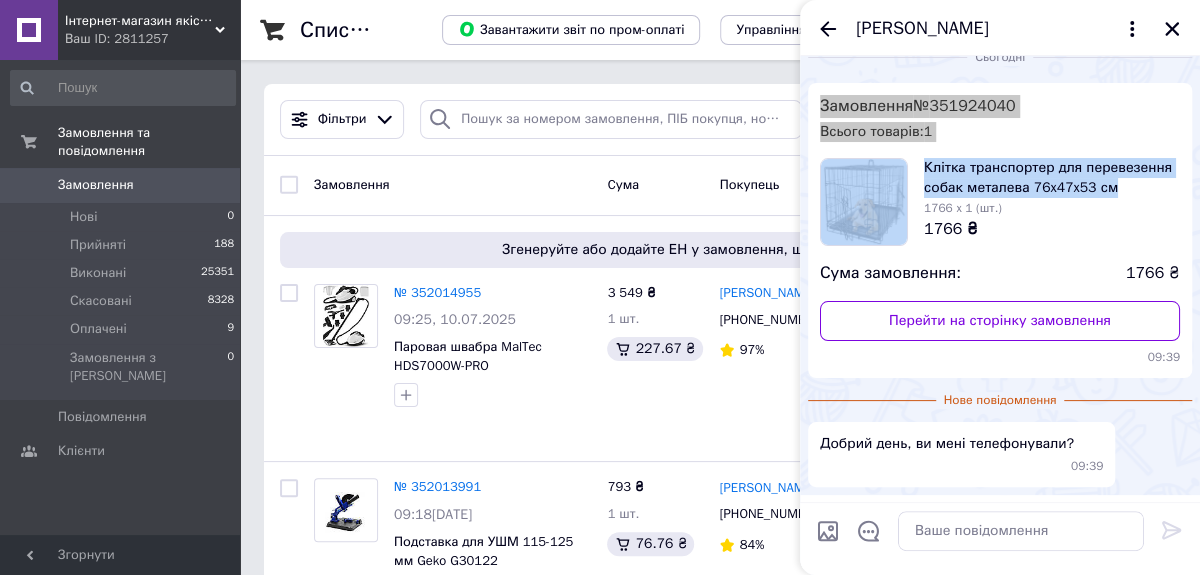 scroll, scrollTop: 70, scrollLeft: 0, axis: vertical 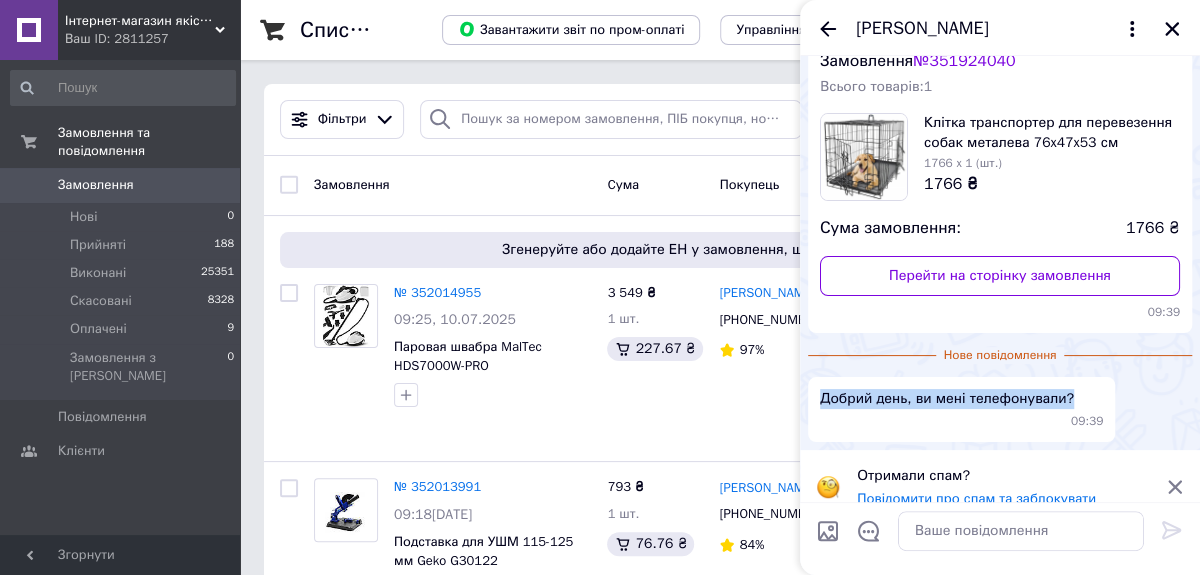 drag, startPoint x: 819, startPoint y: 397, endPoint x: 1060, endPoint y: 403, distance: 241.07468 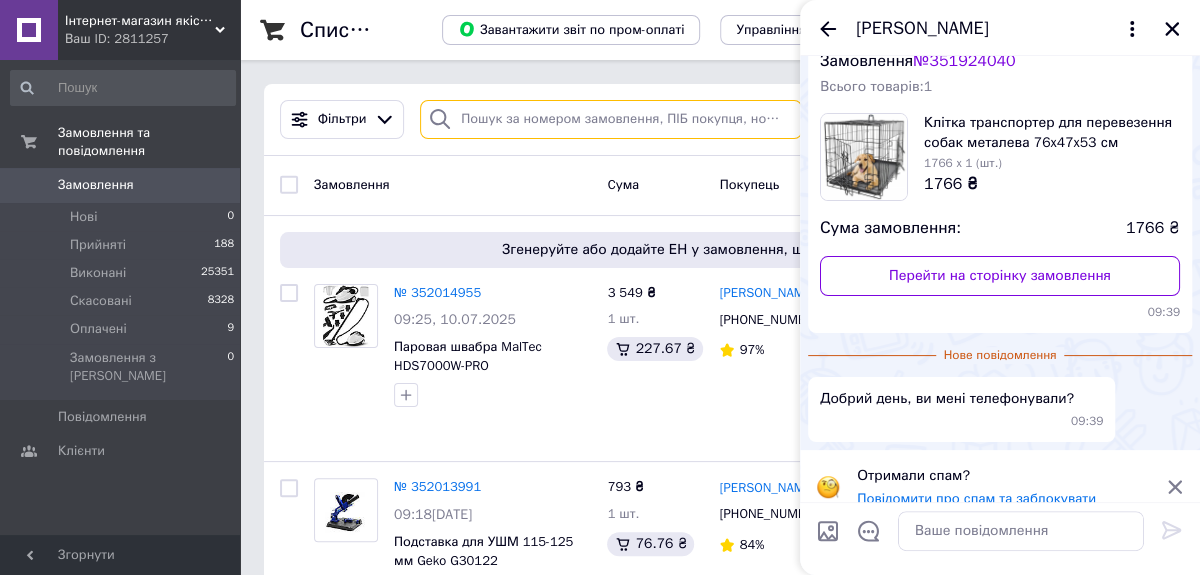 click at bounding box center (611, 119) 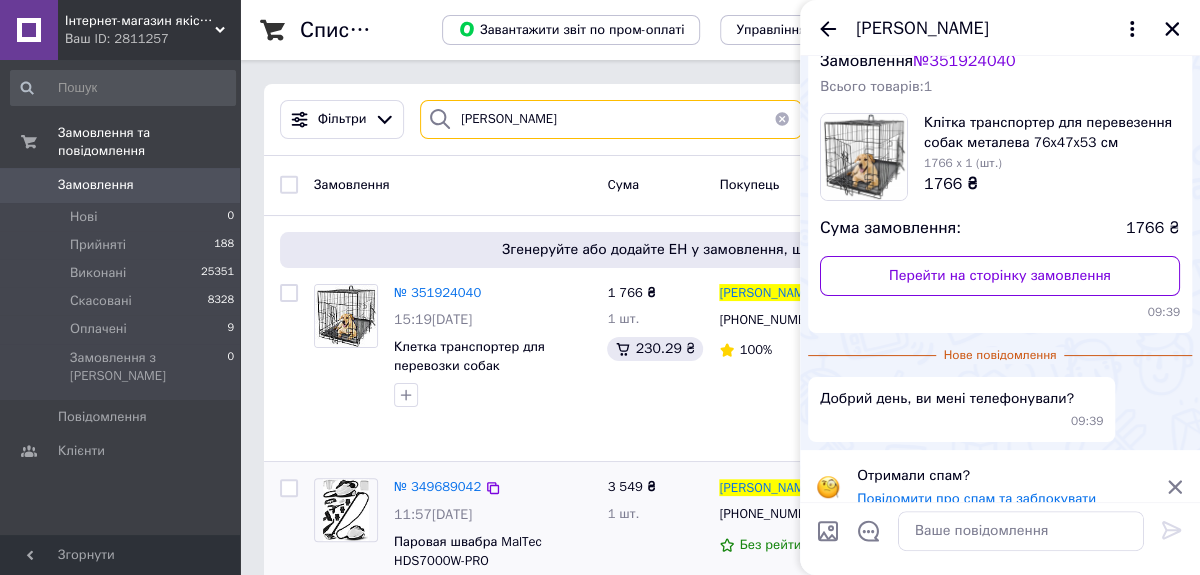 type on "Євген Кулинич" 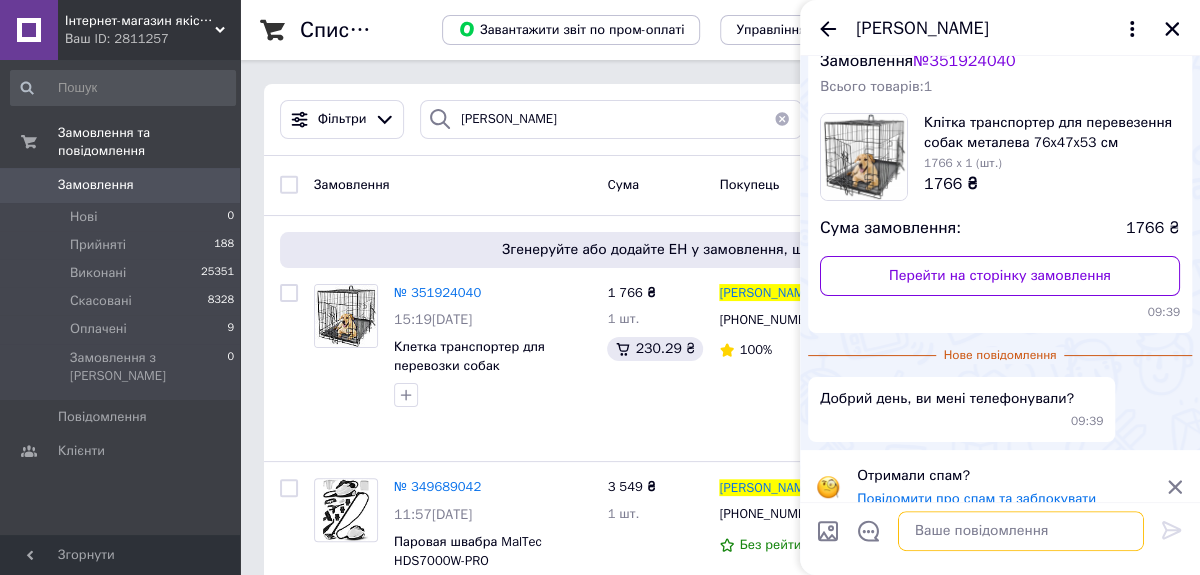 click at bounding box center (1021, 531) 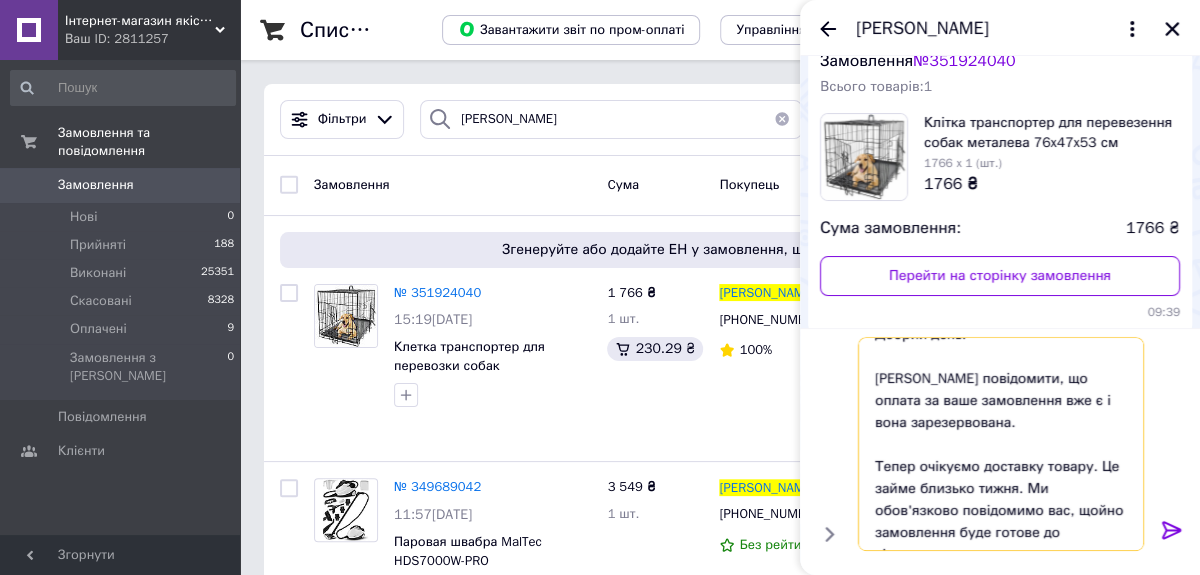 scroll, scrollTop: 0, scrollLeft: 0, axis: both 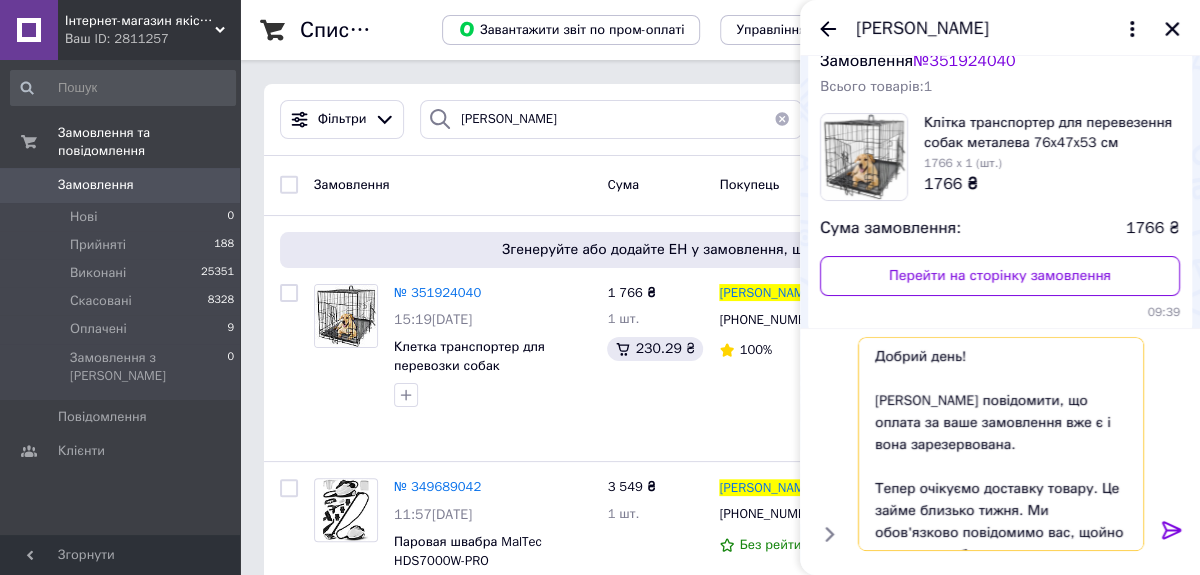 click on "Добрий день!
Хочу повідомити, що оплата за ваше замовлення вже є і вона зарезервована.
Тепер очікуємо доставку товару. Це займе близько тижня. Ми обов'язково повідомимо вас, щойно замовлення буде готове до відправки.
Дякуємо за терпіння!" at bounding box center [1001, 444] 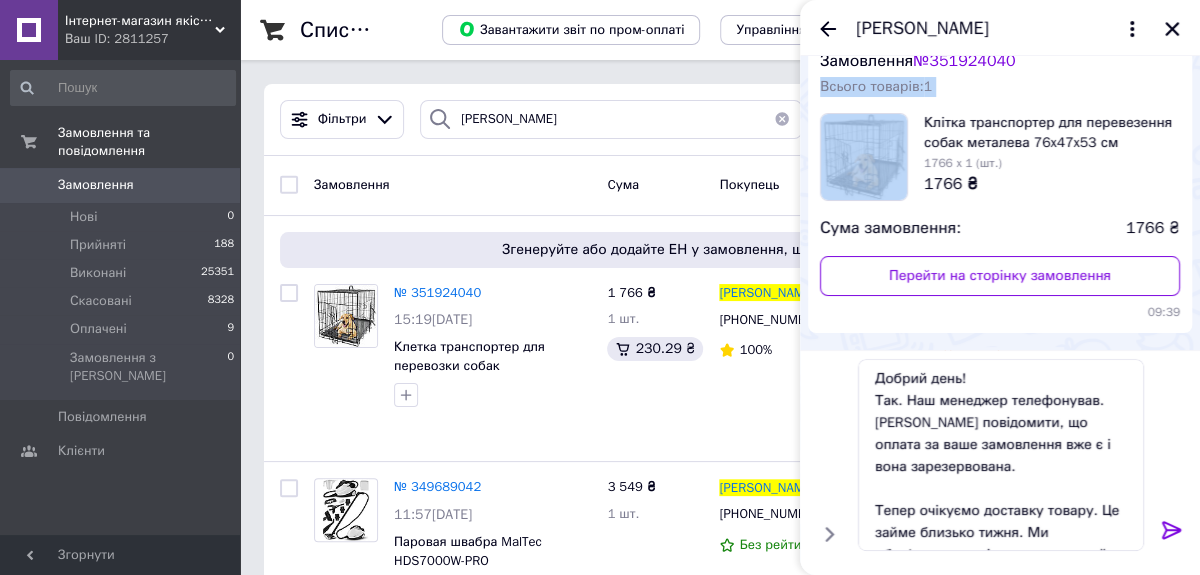 scroll, scrollTop: 0, scrollLeft: 0, axis: both 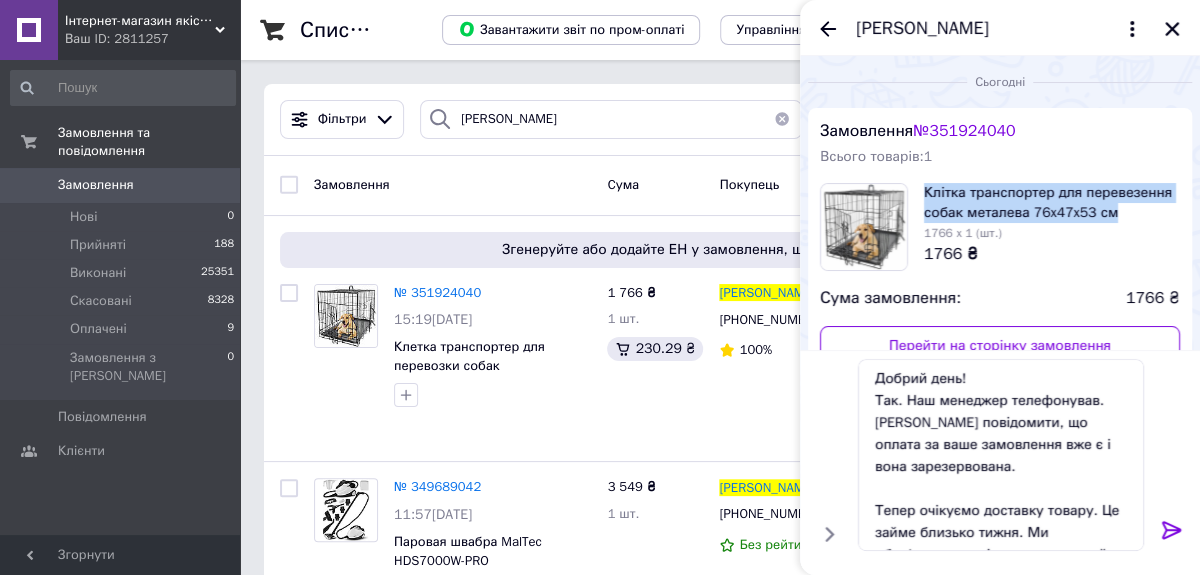 drag, startPoint x: 924, startPoint y: 122, endPoint x: 1112, endPoint y: 212, distance: 208.43224 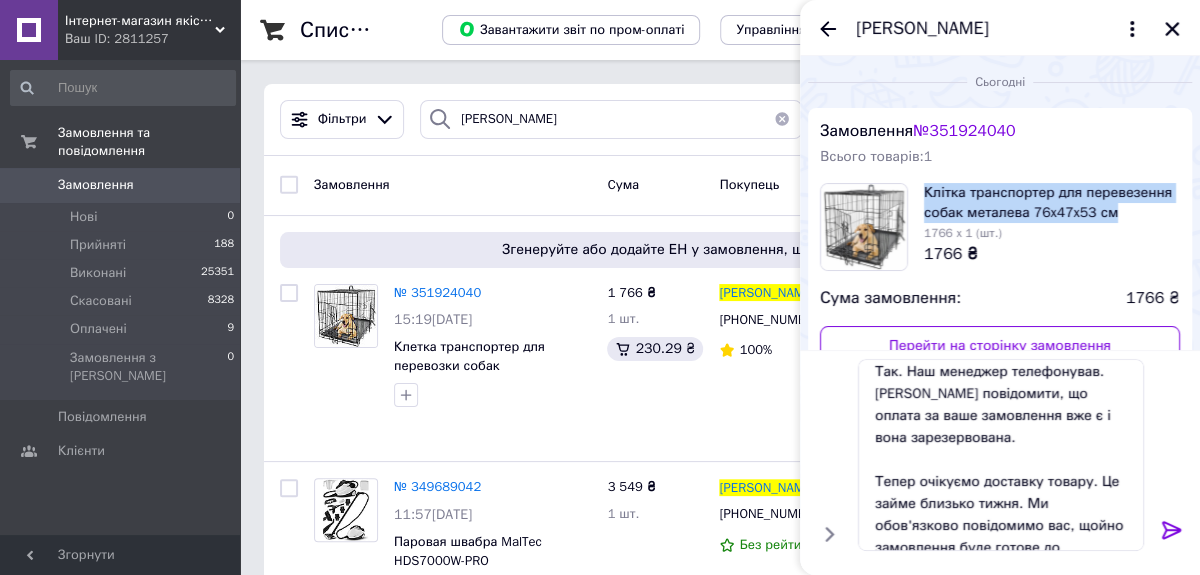 scroll, scrollTop: 0, scrollLeft: 0, axis: both 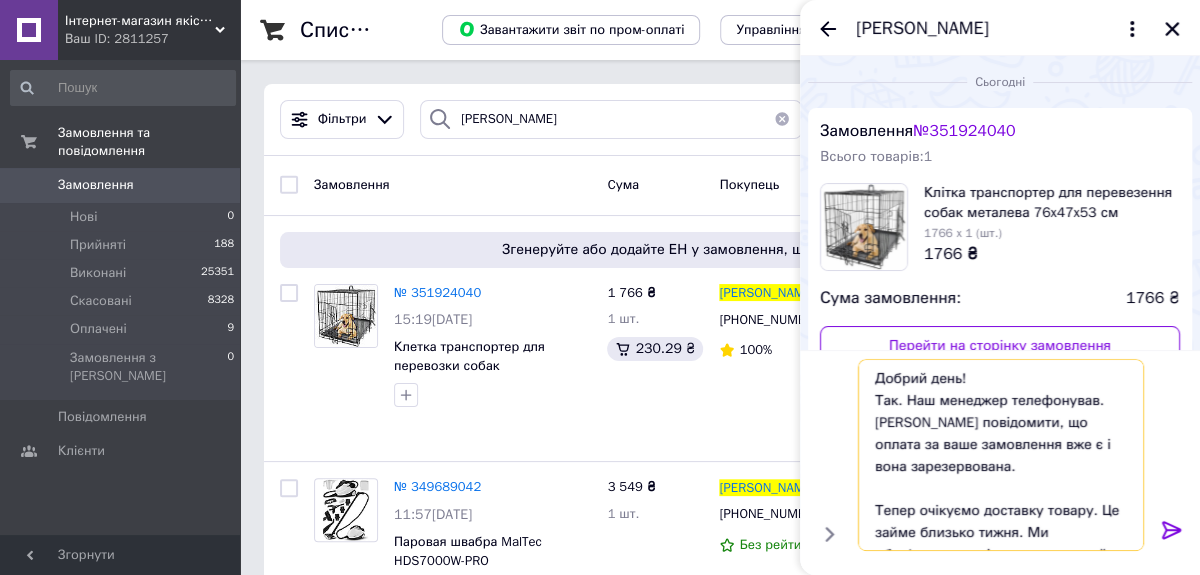 drag, startPoint x: 1003, startPoint y: 446, endPoint x: 1031, endPoint y: 449, distance: 28.160255 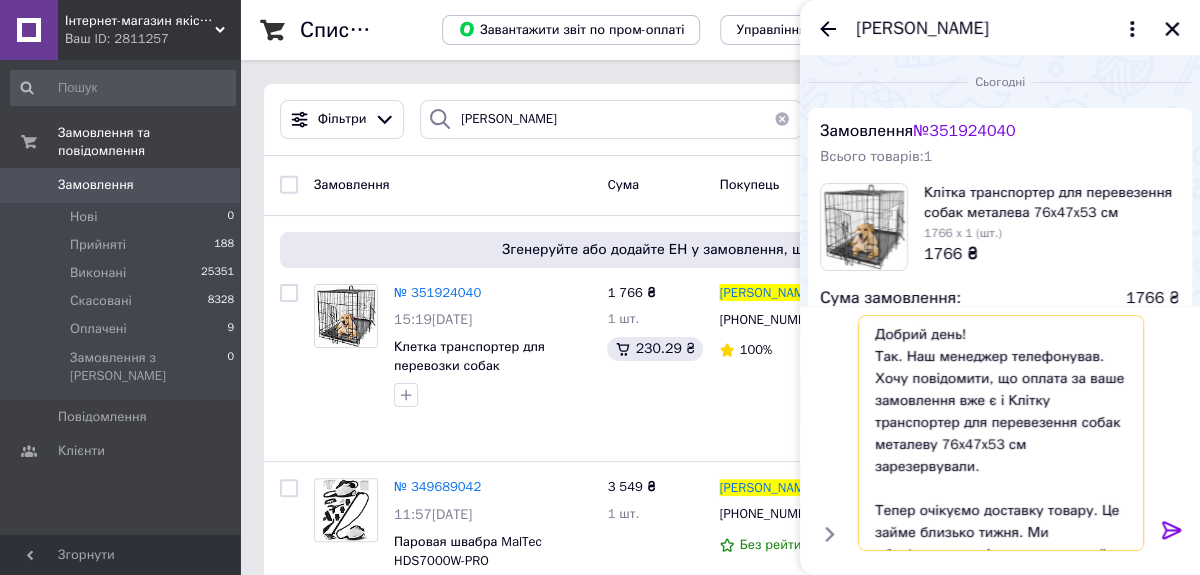 scroll, scrollTop: 67, scrollLeft: 0, axis: vertical 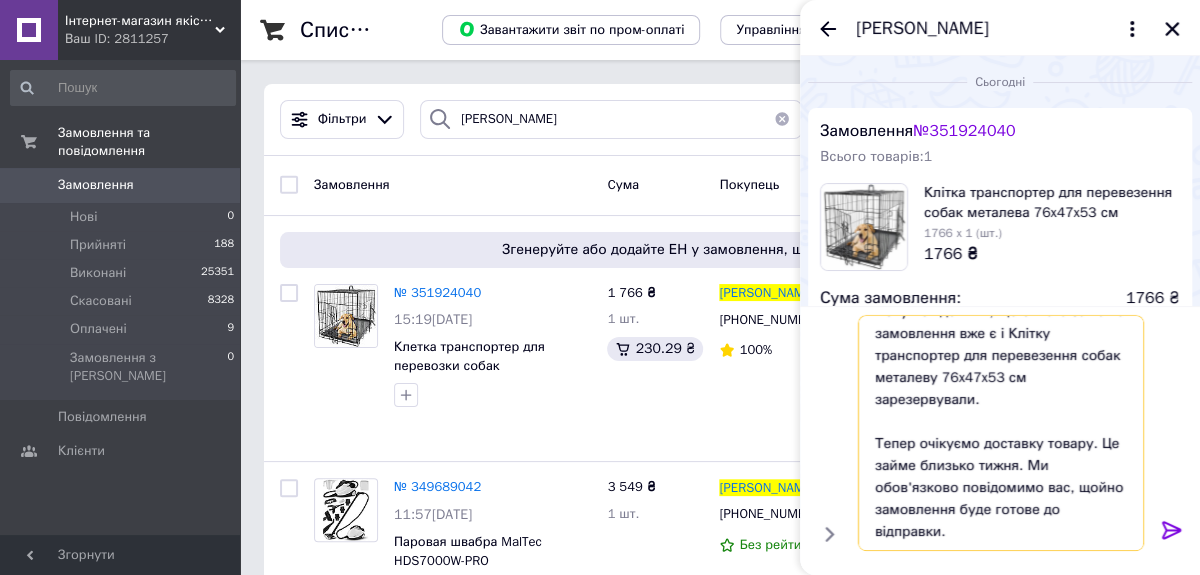 type on "Добрий день!
Так. Наш менеджер телефонував.
Хочу повідомити, що оплата за ваше замовлення вже є і Клітку транспортер для перевезення собак металеву 76x47x53 см  зарезервували.
Тепер очікуємо доставку товару. Це займе близько тижня. Ми обов'язково повідомимо вас, щойно замовлення буде готове до відправки.
Дякуємо за терпіння!" 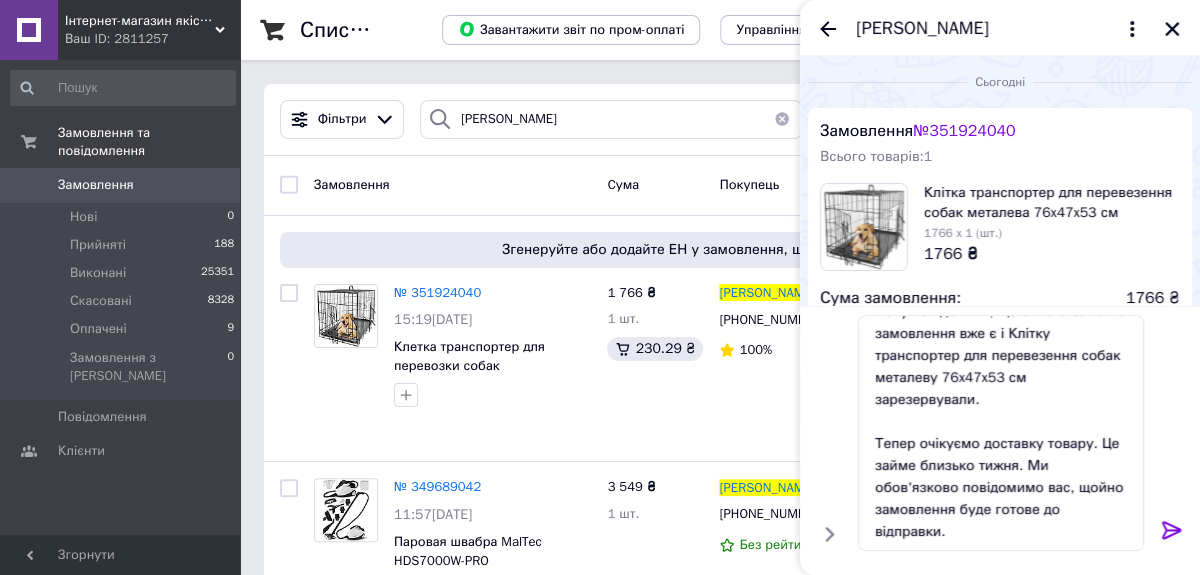 click 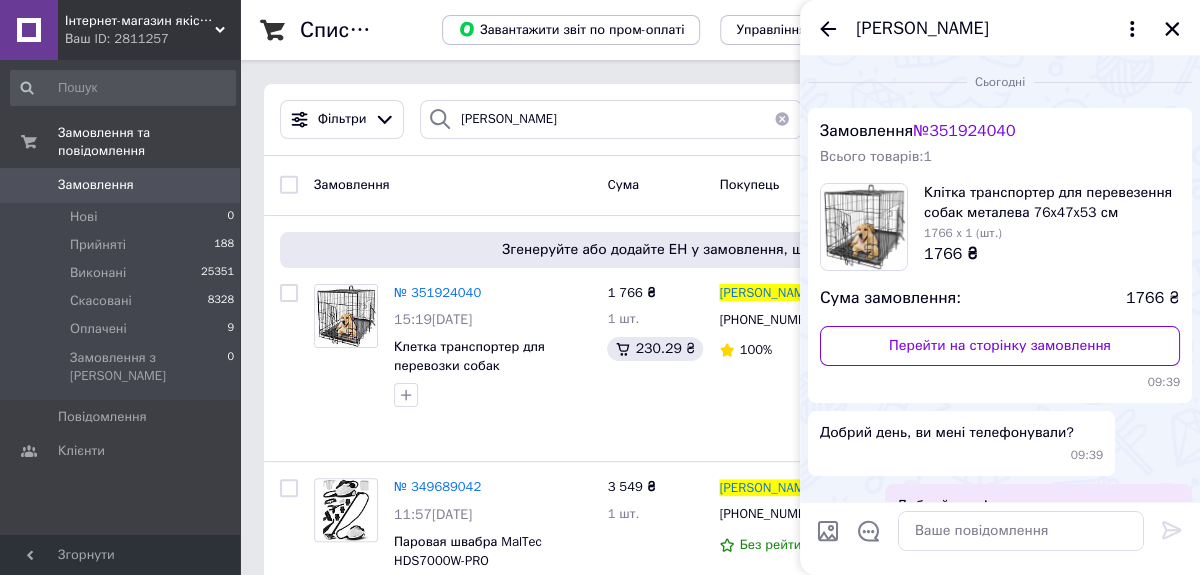 scroll, scrollTop: 0, scrollLeft: 0, axis: both 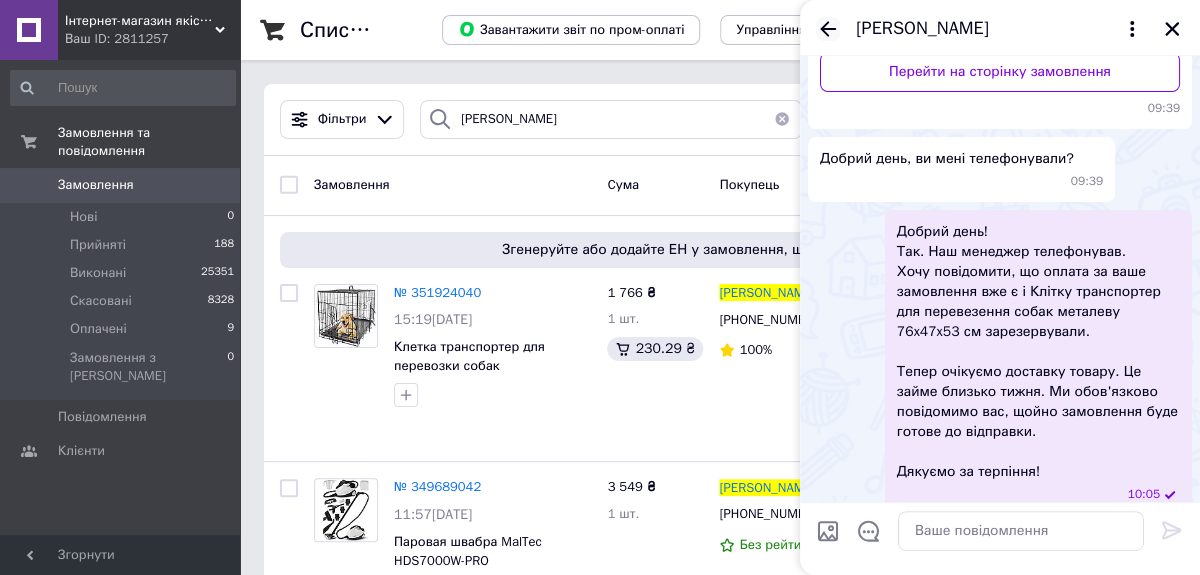 click 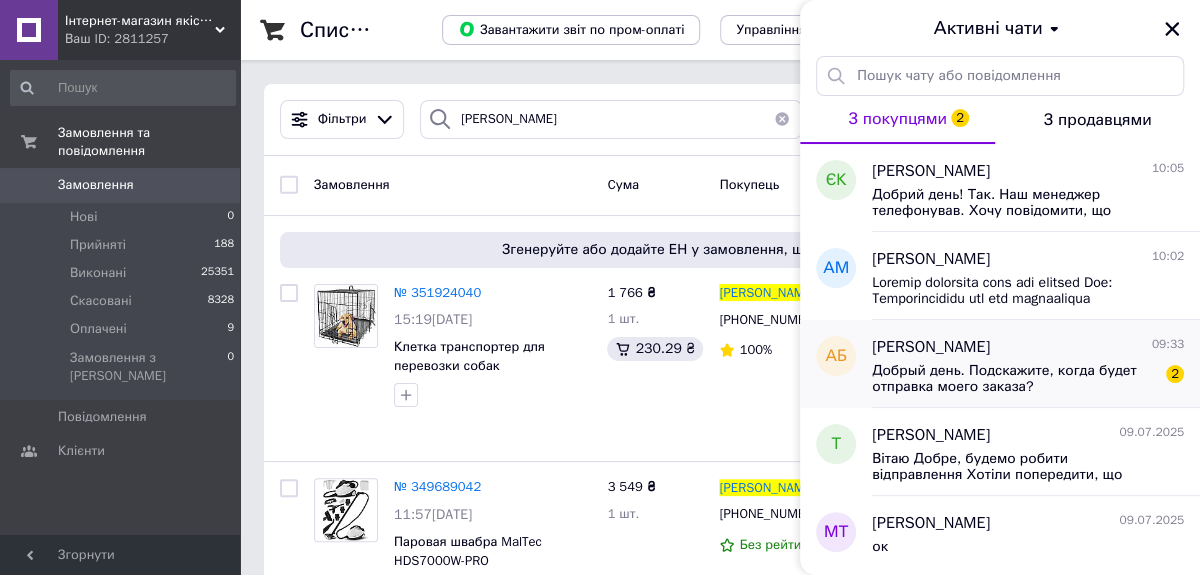 click on "Добрый день.
Подскажите, когда будет отправка моего заказа?" at bounding box center (1014, 379) 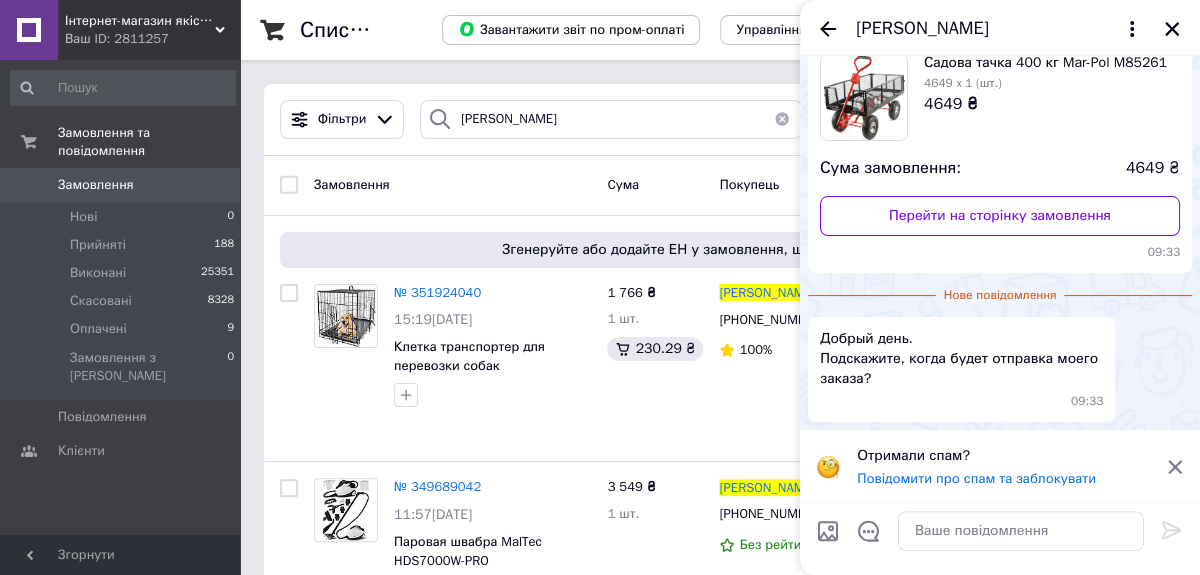 scroll, scrollTop: 0, scrollLeft: 0, axis: both 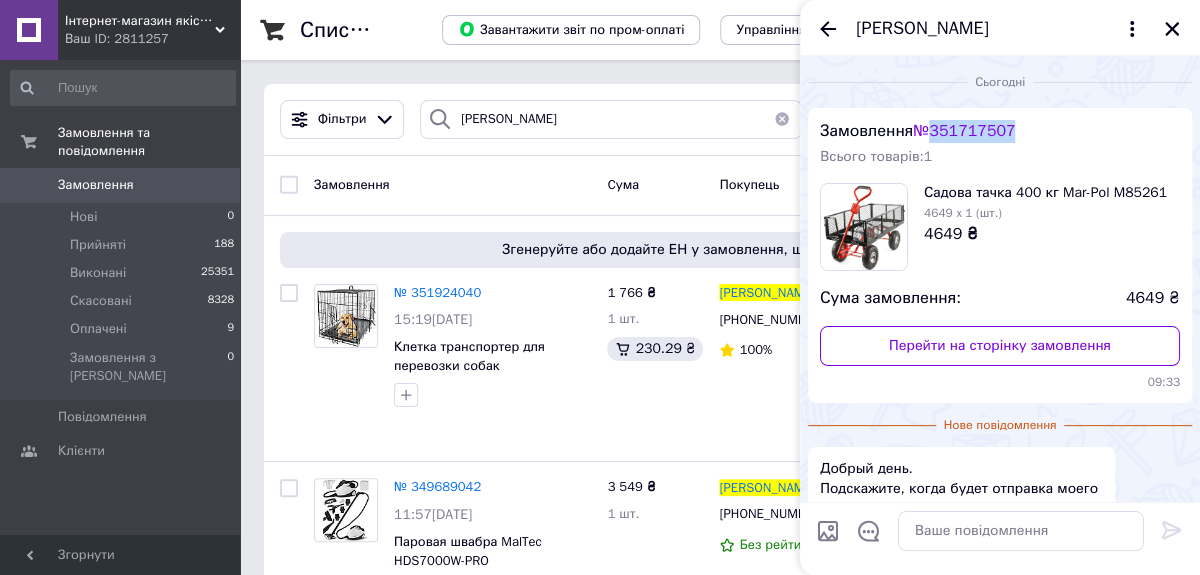 drag, startPoint x: 1024, startPoint y: 127, endPoint x: 940, endPoint y: 131, distance: 84.095184 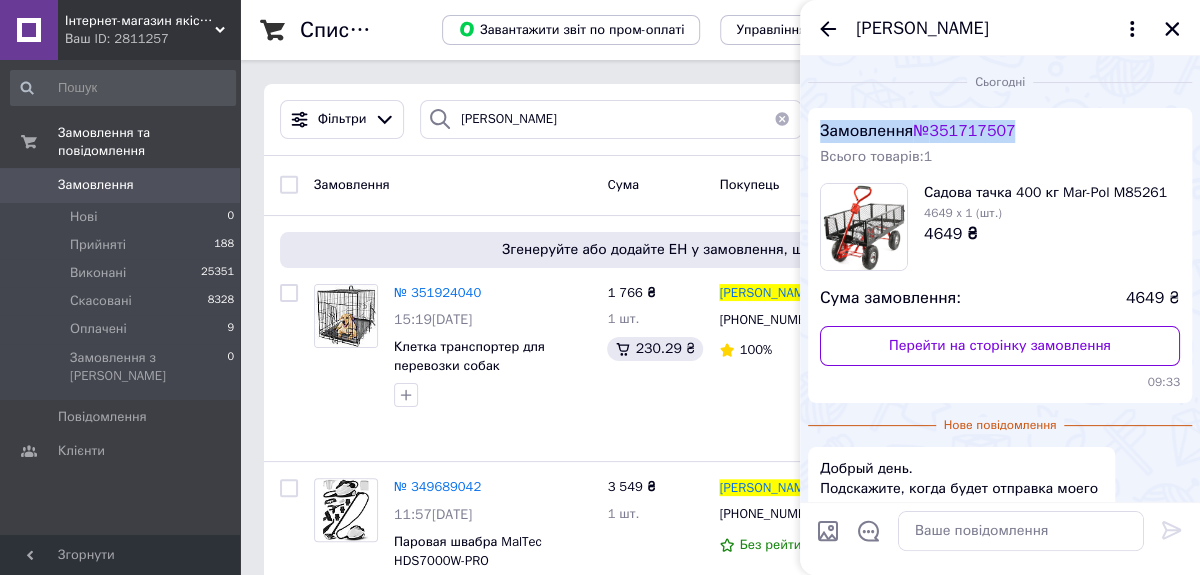 drag, startPoint x: 819, startPoint y: 131, endPoint x: 1046, endPoint y: 136, distance: 227.05505 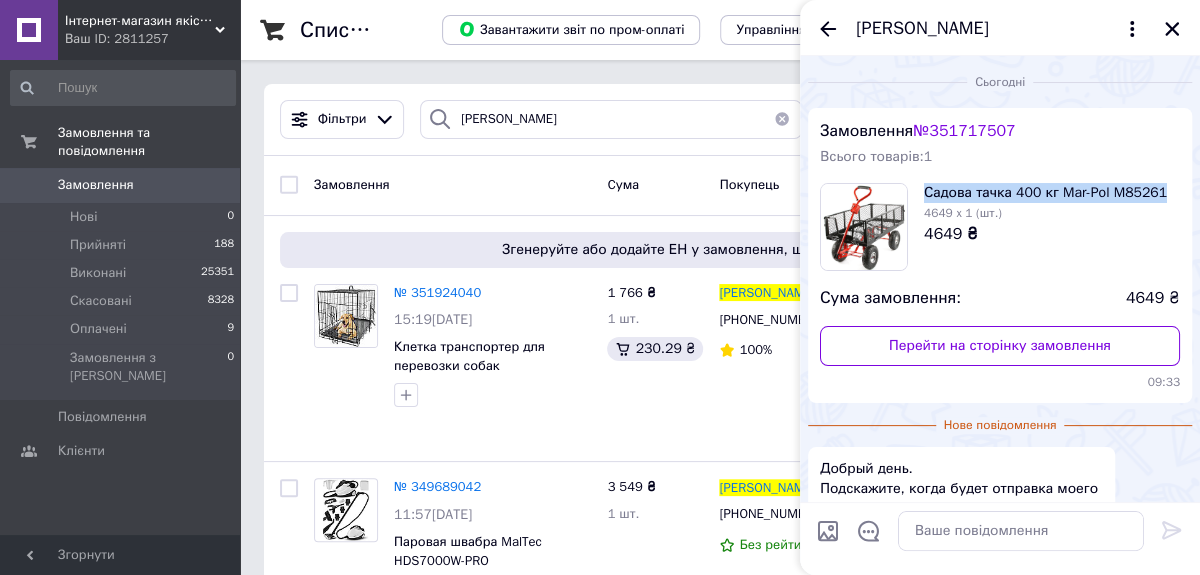 drag, startPoint x: 923, startPoint y: 191, endPoint x: 1168, endPoint y: 196, distance: 245.05101 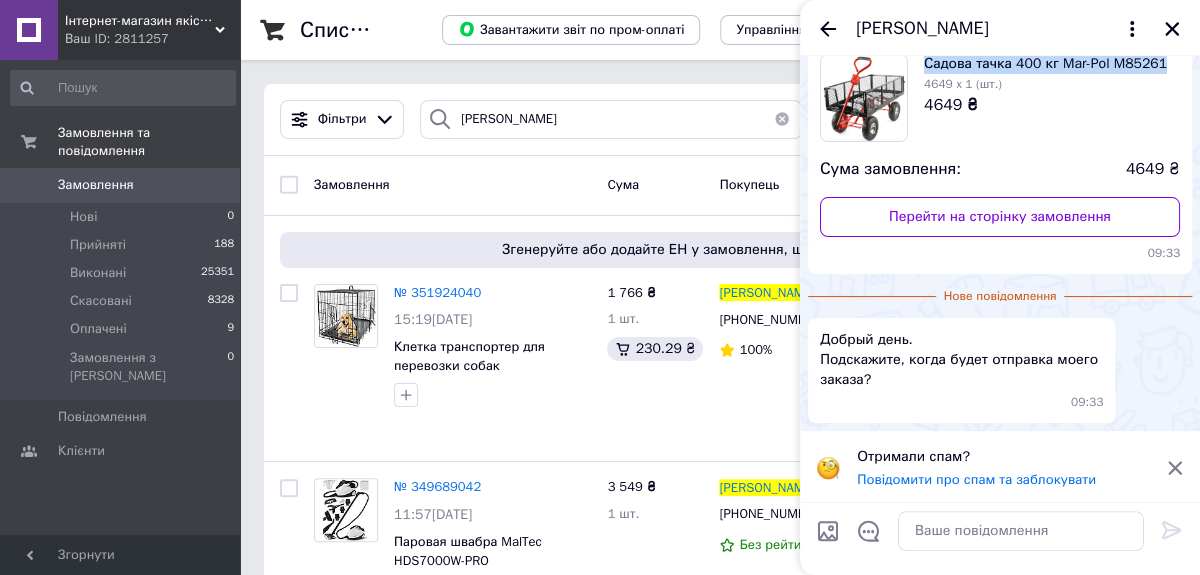 scroll, scrollTop: 130, scrollLeft: 0, axis: vertical 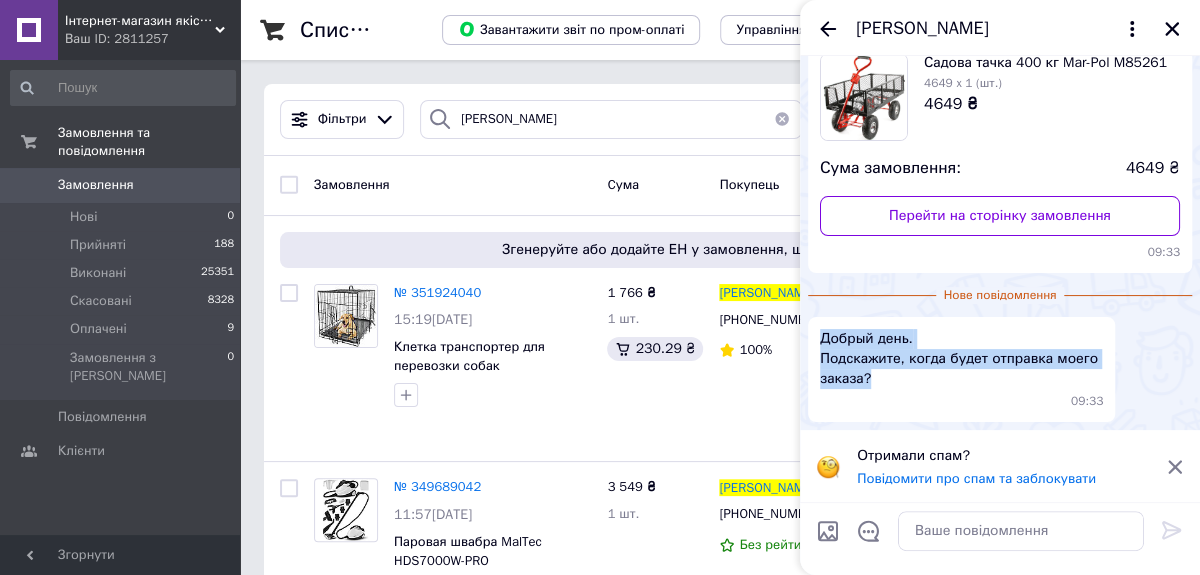 drag, startPoint x: 819, startPoint y: 339, endPoint x: 900, endPoint y: 385, distance: 93.15041 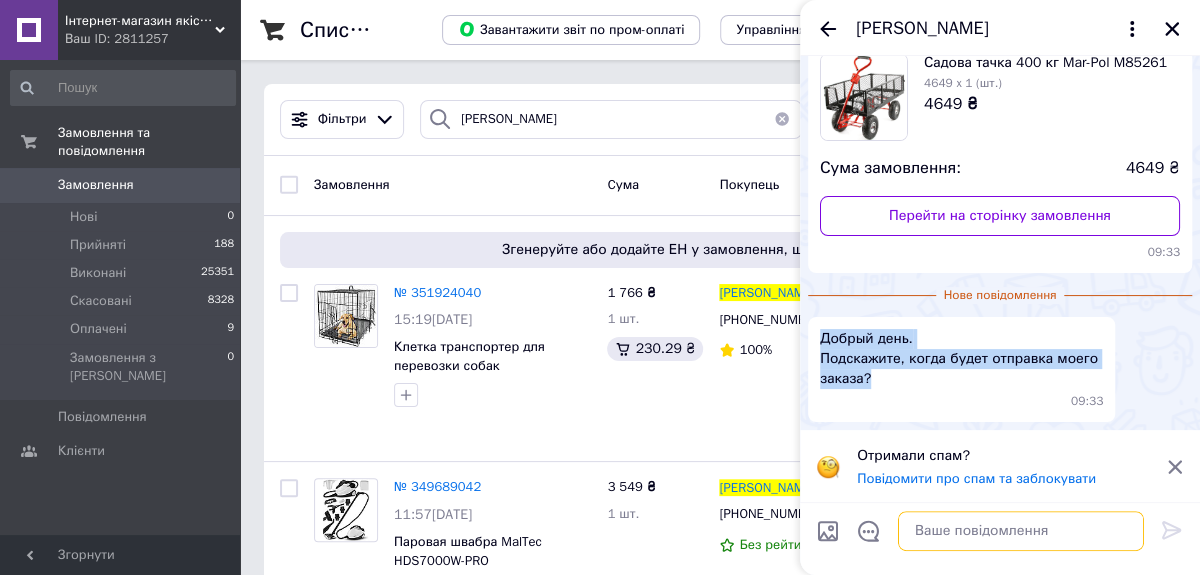 click at bounding box center (1021, 531) 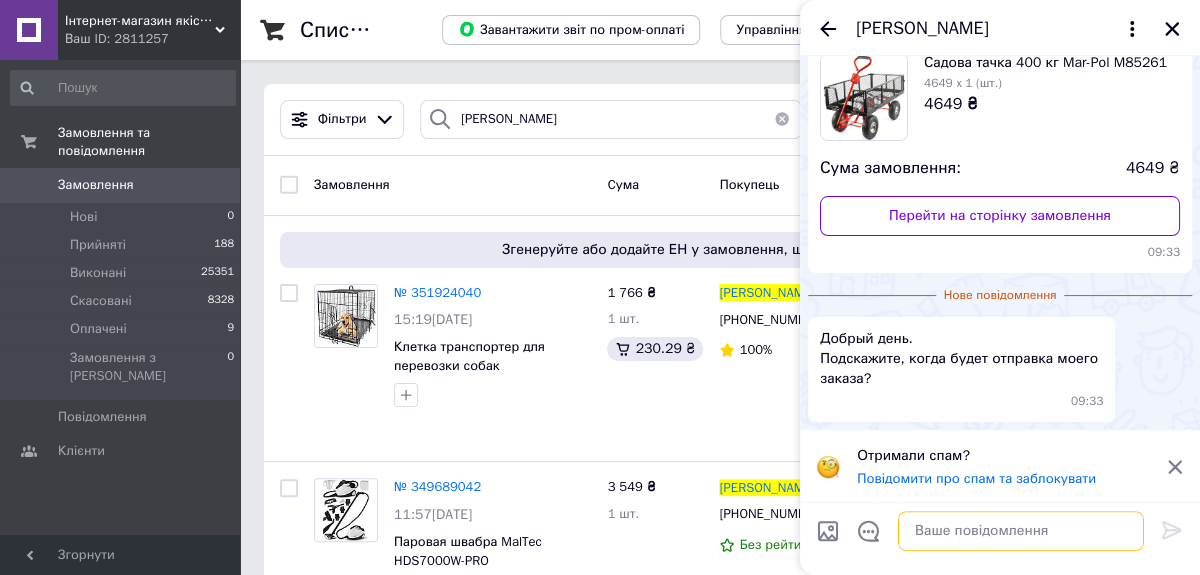paste on "Доброго дня!
Ми вам телефонували, але, на жаль, не додзвонилися.
Хочемо повідомити, що ваше замовлення зарезервовано і вже їде. Воно буде у нас на наступному тижні. Орієнтовно, зможемо відправити вам у вівторок-середу.
Дякуємо за очікування!" 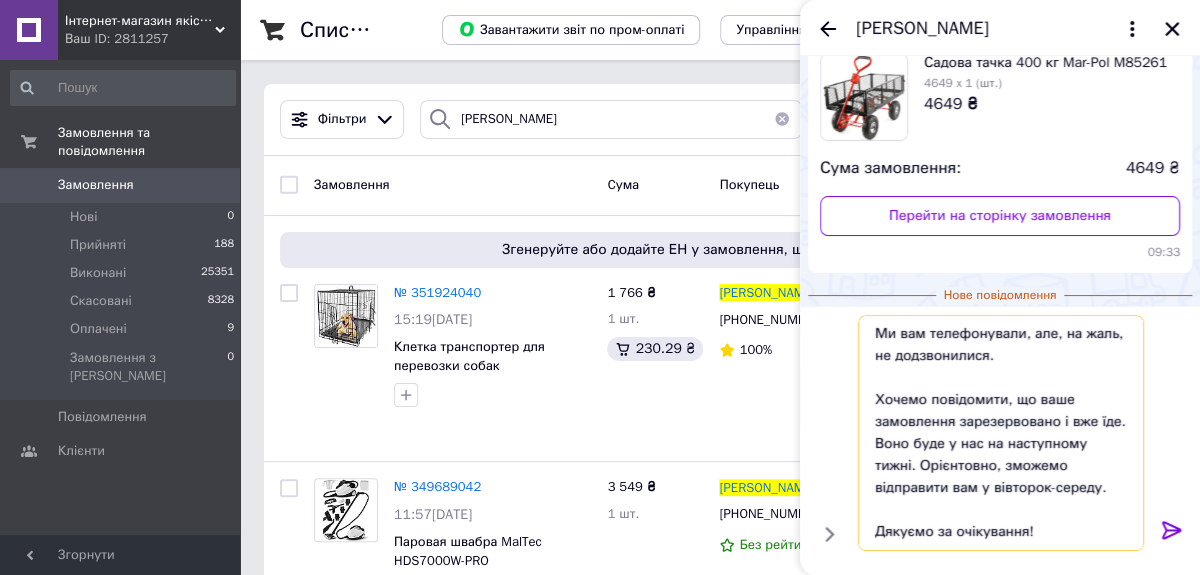 scroll, scrollTop: 0, scrollLeft: 0, axis: both 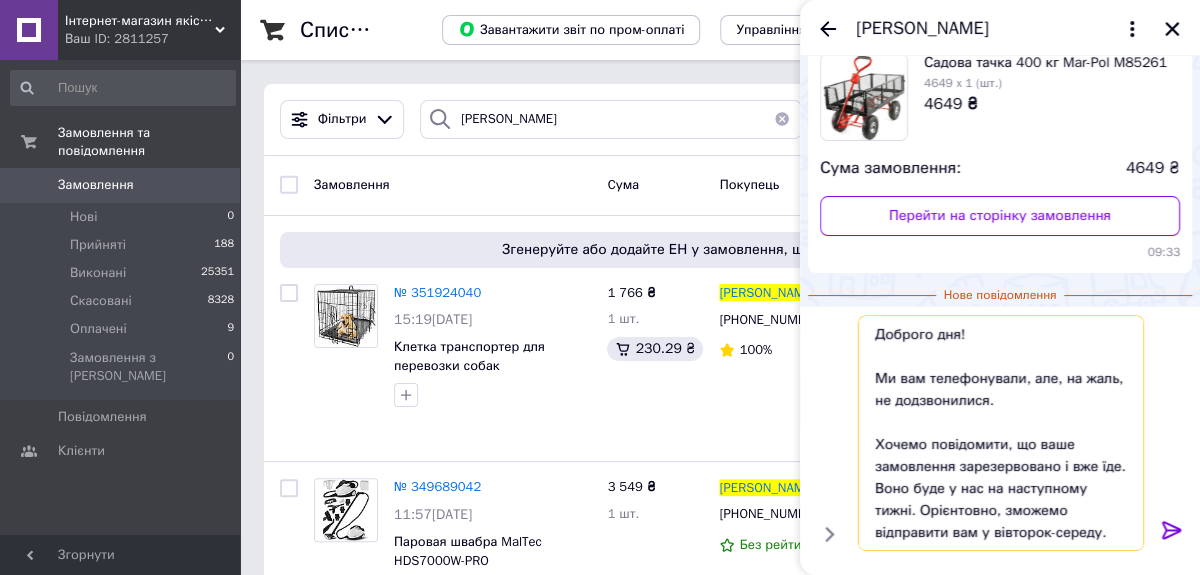 click on "Доброго дня!
Ми вам телефонували, але, на жаль, не додзвонилися.
Хочемо повідомити, що ваше замовлення зарезервовано і вже їде. Воно буде у нас на наступному тижні. Орієнтовно, зможемо відправити вам у вівторок-середу.
Дякуємо за очікування!" at bounding box center (1001, 433) 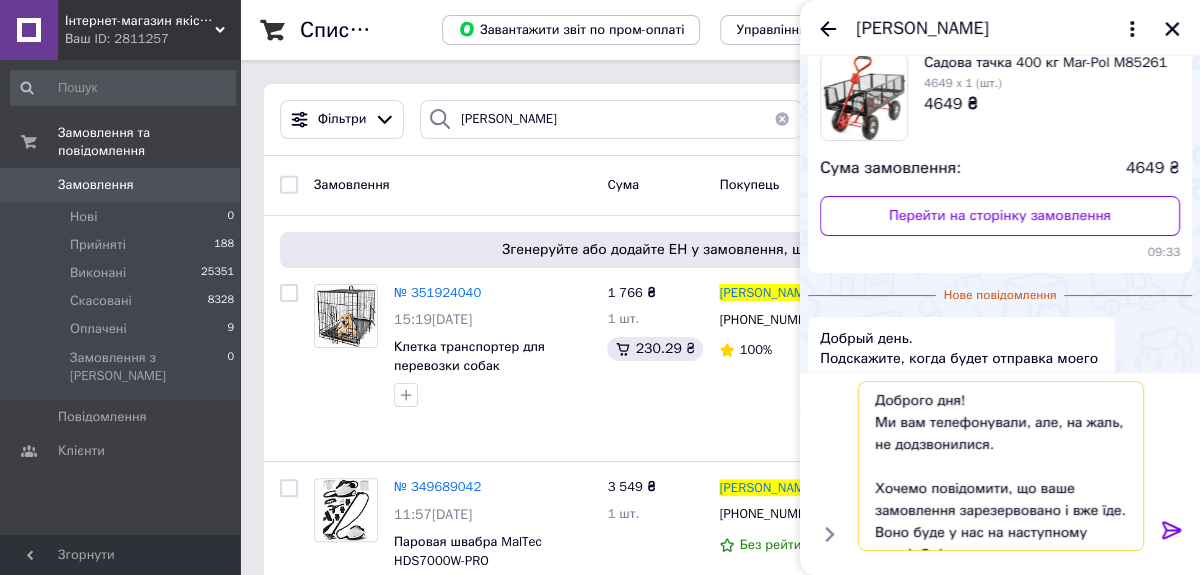click on "Доброго дня!
Ми вам телефонували, але, на жаль, не додзвонилися.
Хочемо повідомити, що ваше замовлення зарезервовано і вже їде. Воно буде у нас на наступному тижні. Орієнтовно, зможемо відправити вам у вівторок-середу.
Дякуємо за очікування!" at bounding box center (1001, 466) 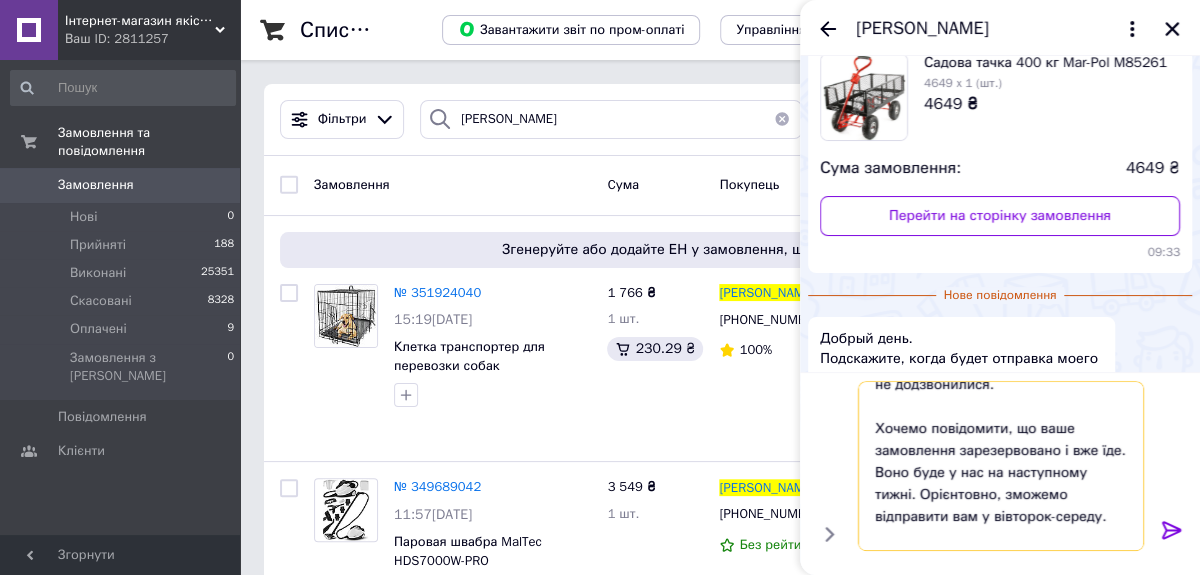 scroll, scrollTop: 89, scrollLeft: 0, axis: vertical 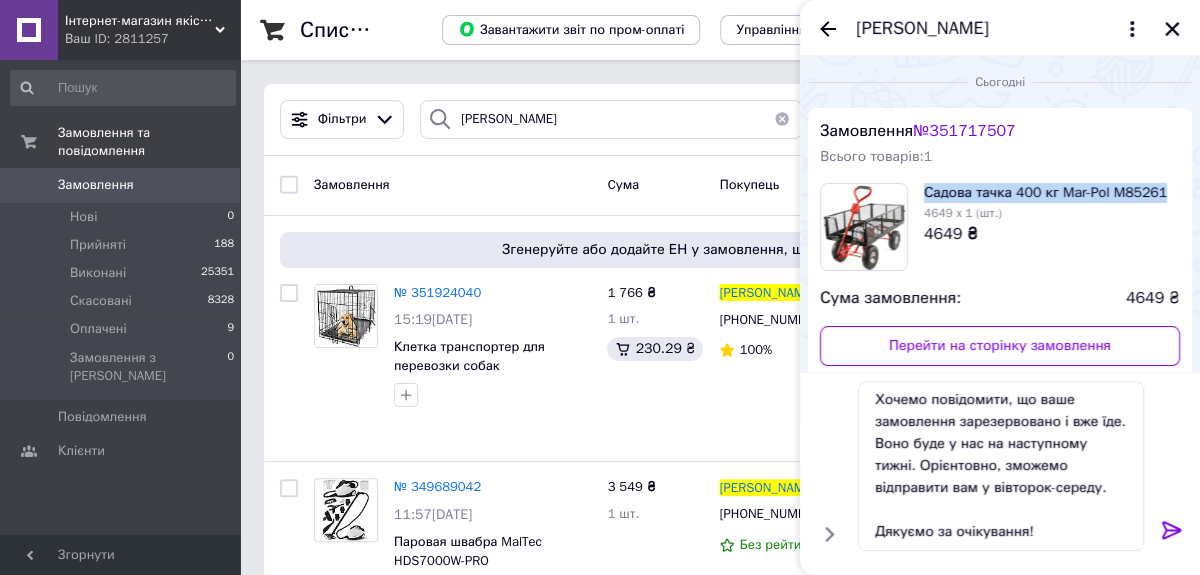 drag, startPoint x: 923, startPoint y: 63, endPoint x: 1157, endPoint y: 191, distance: 266.72083 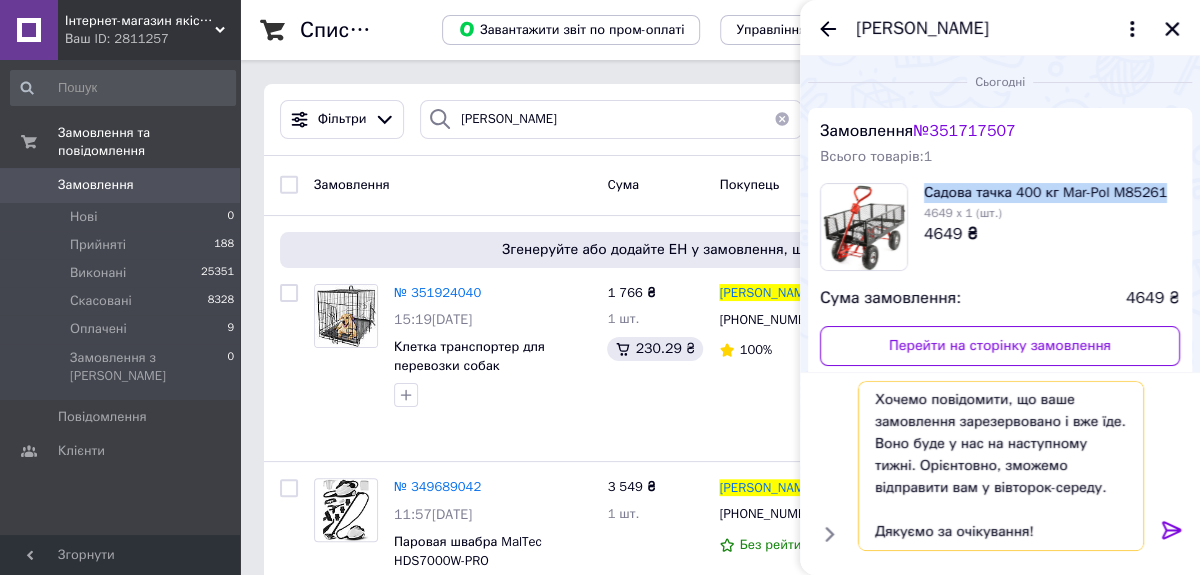 click on "Доброго дня!
Ми вам телефонували, але, на жаль, не додзвонилися.
Хочемо повідомити, що ваше замовлення зарезервовано і вже їде. Воно буде у нас на наступному тижні. Орієнтовно, зможемо відправити вам у вівторок-середу.
Дякуємо за очікування!" at bounding box center [1001, 466] 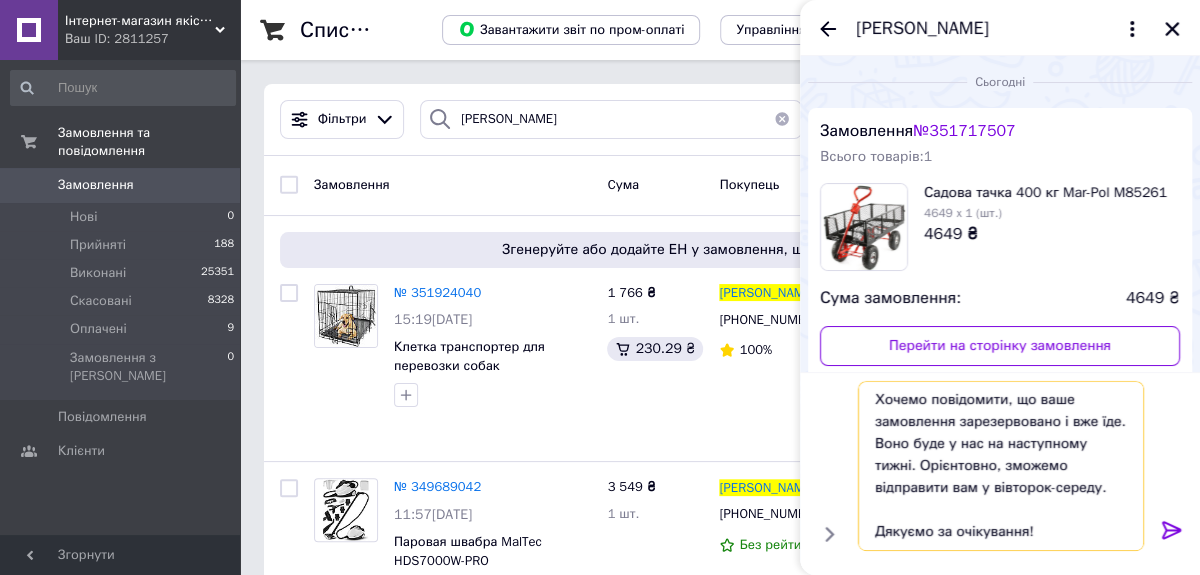 click on "Доброго дня!
Ми вам телефонували, але, на жаль, не додзвонилися.
Хочемо повідомити, що ваше замовлення зарезервовано і вже їде. Воно буде у нас на наступному тижні. Орієнтовно, зможемо відправити вам у вівторок-середу.
Дякуємо за очікування!" at bounding box center [1001, 466] 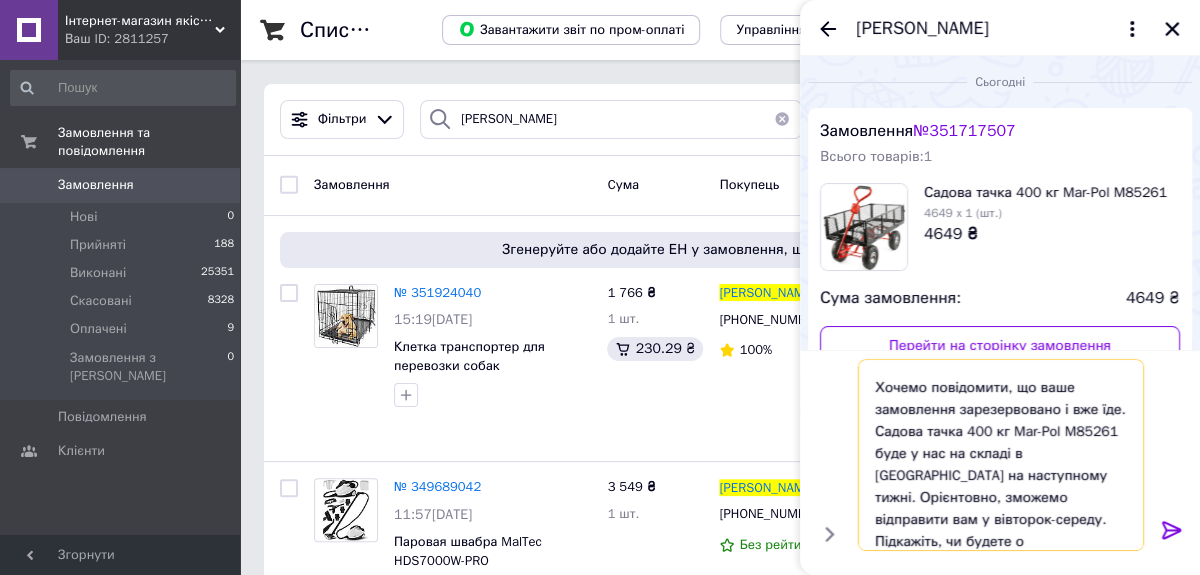 scroll, scrollTop: 67, scrollLeft: 0, axis: vertical 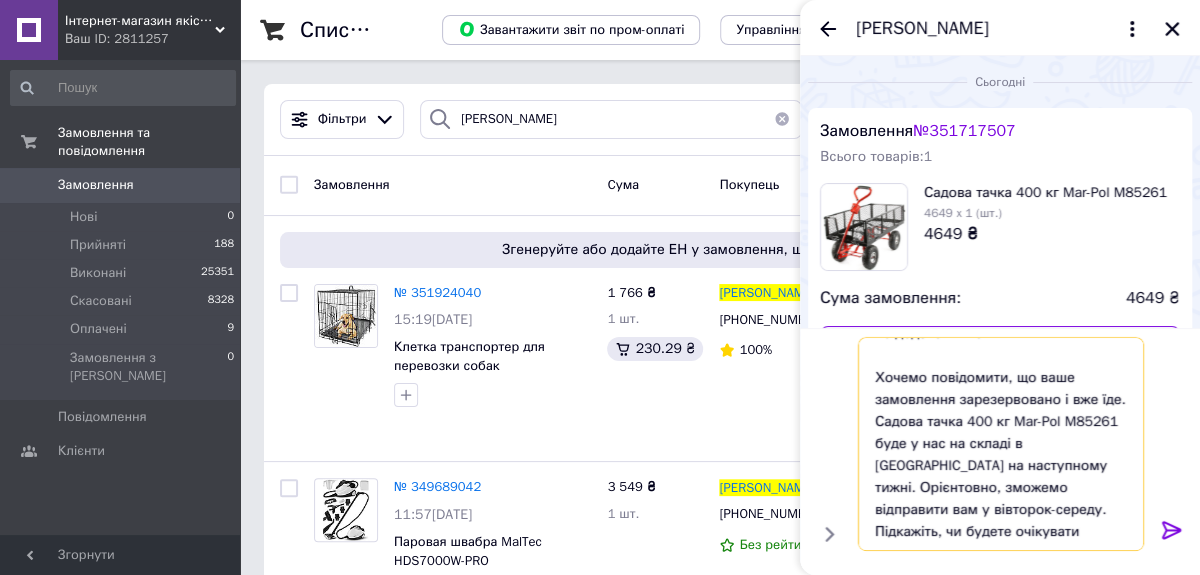 type on "Доброго дня!
Ми вам телефонували, але, на жаль, не додзвонилися.
Хочемо повідомити, що ваше замовлення зарезервовано і вже їде. Садова тачка 400 кг Mar-Pol M85261 буде у нас на складі в Україні на наступному тижні. Орієнтовно, зможемо відправити вам у вівторок-середу.
Підкажіть, чи будете очікувати?" 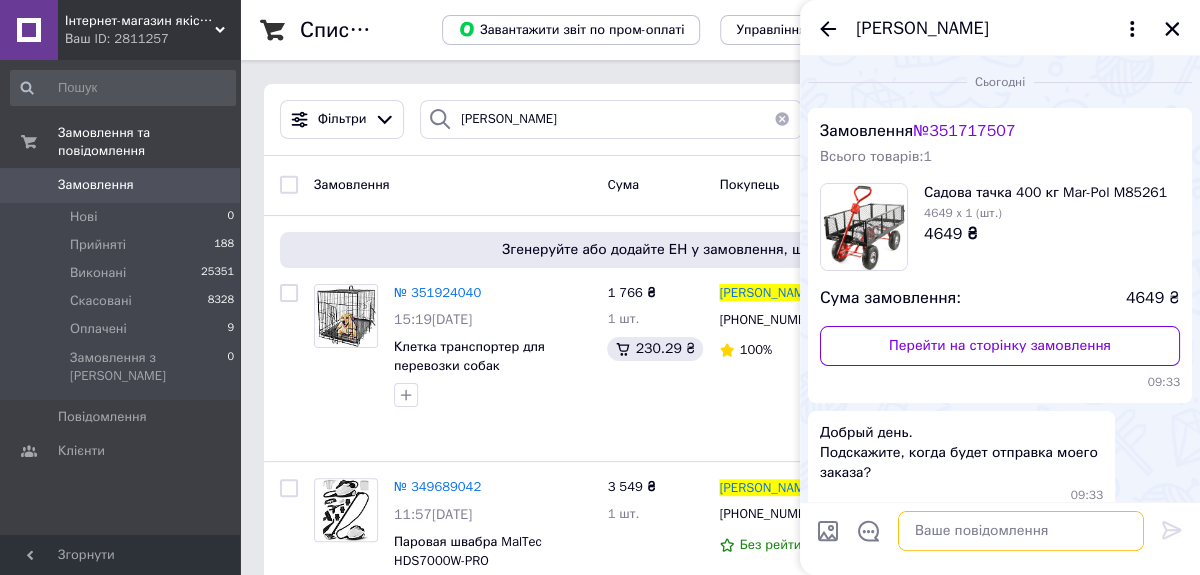 scroll, scrollTop: 0, scrollLeft: 0, axis: both 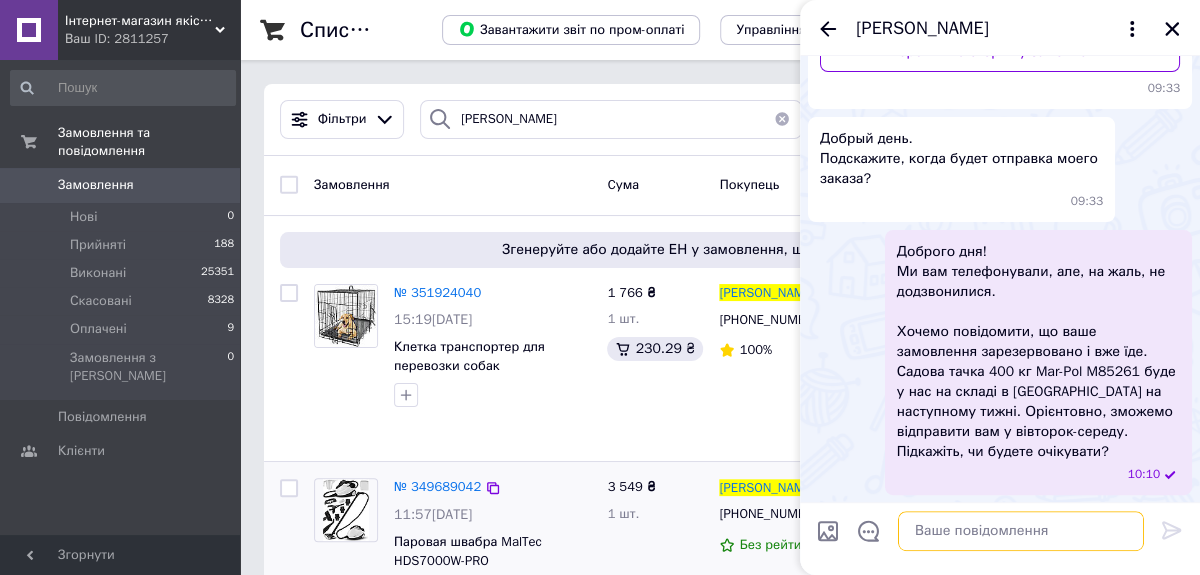 type 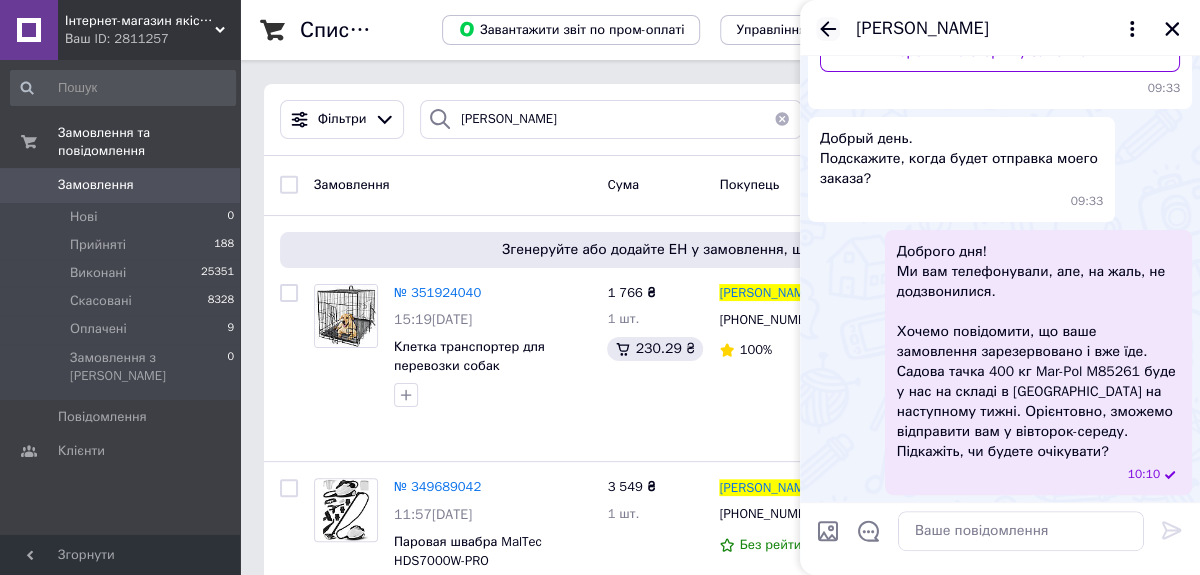 click 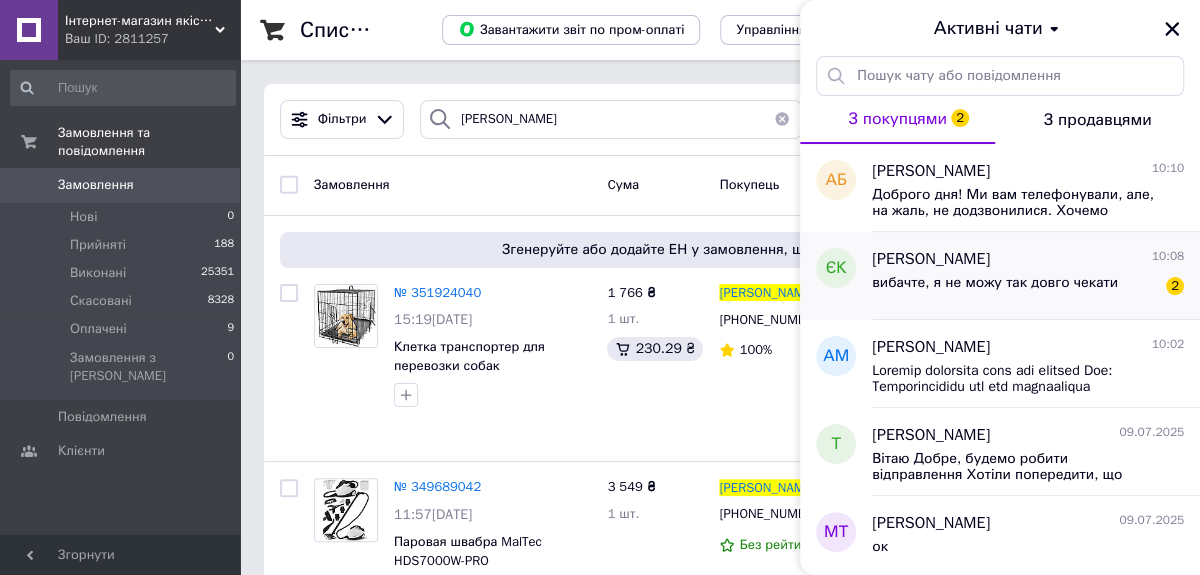 click on "вибачте, я не можу так довго чекати" at bounding box center [995, 289] 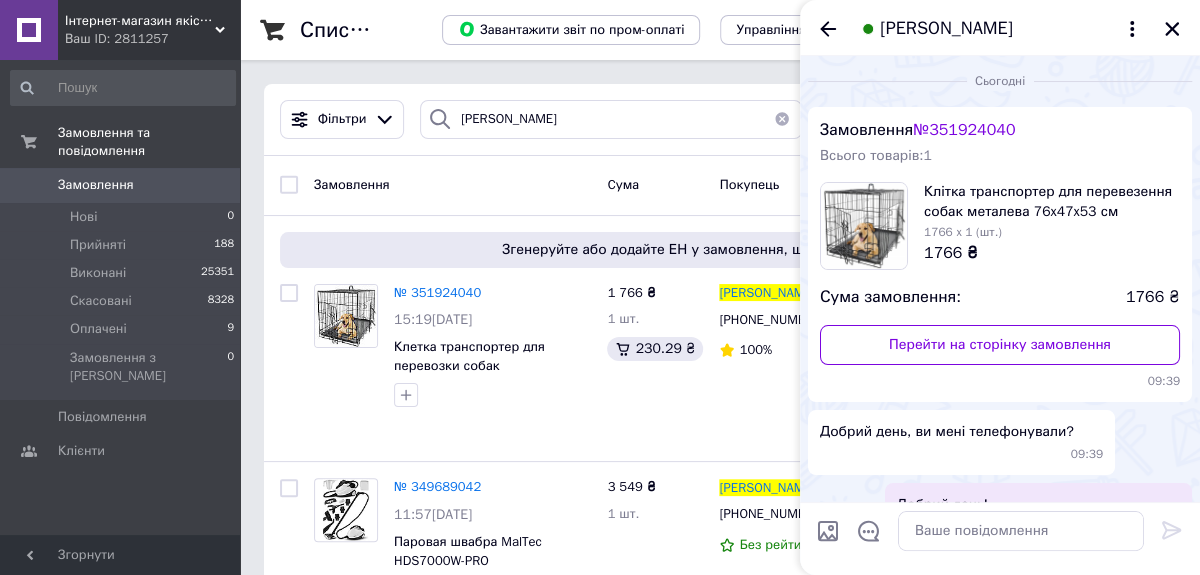 scroll, scrollTop: 456, scrollLeft: 0, axis: vertical 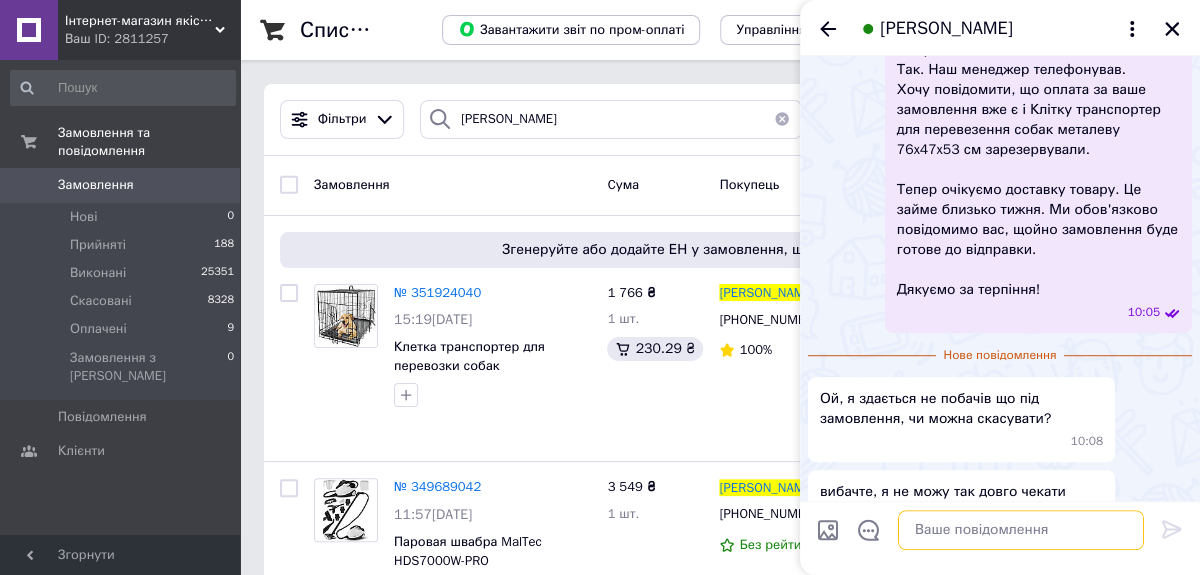 click at bounding box center [1021, 531] 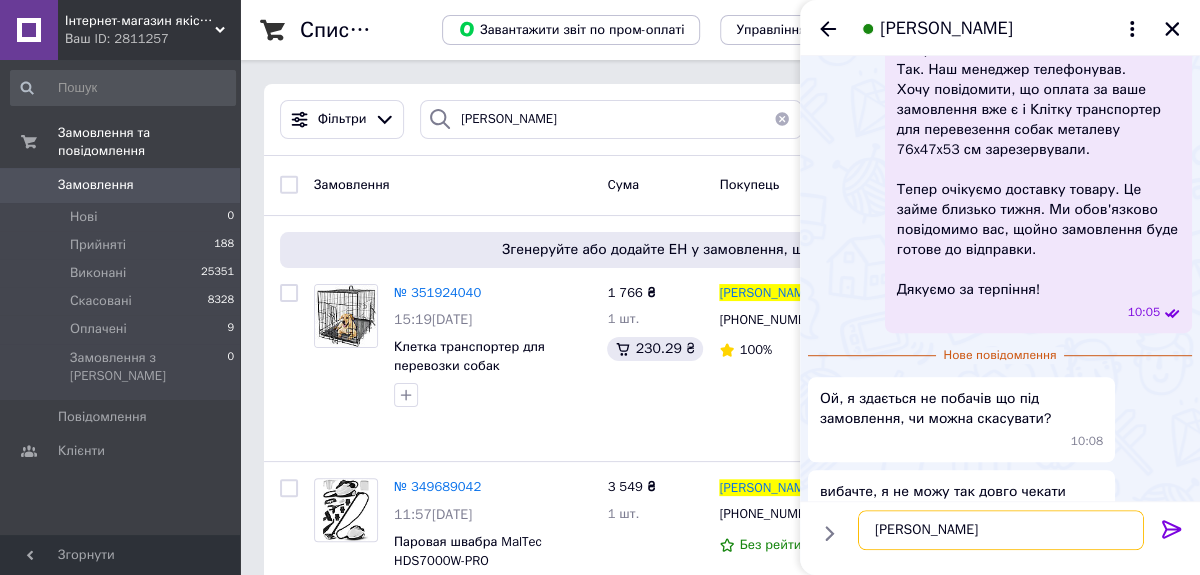 type on "Т" 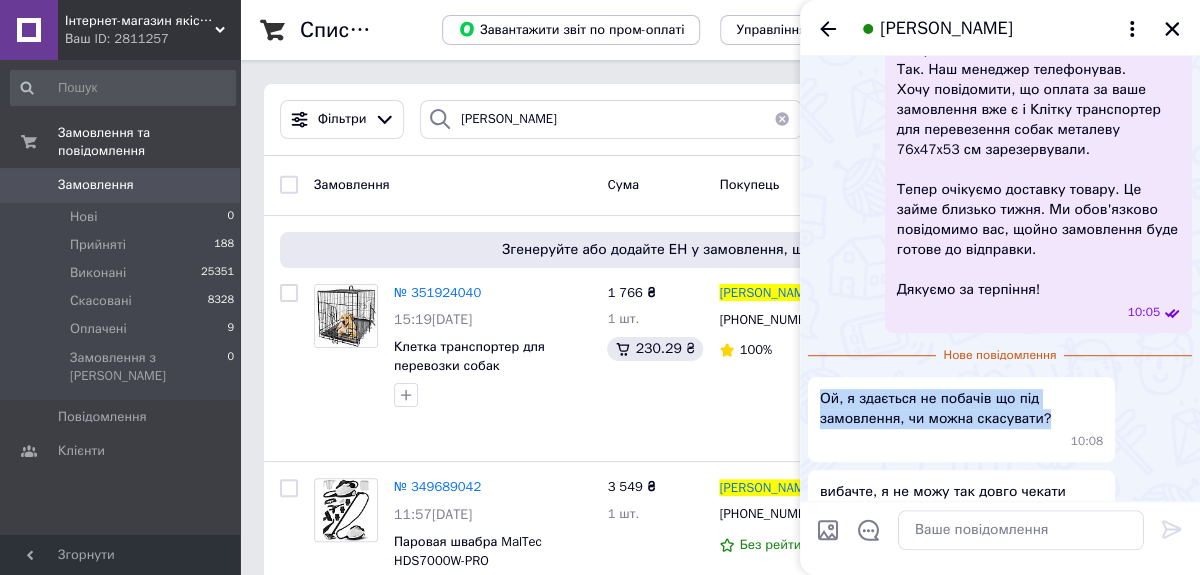 drag, startPoint x: 823, startPoint y: 374, endPoint x: 1048, endPoint y: 401, distance: 226.61421 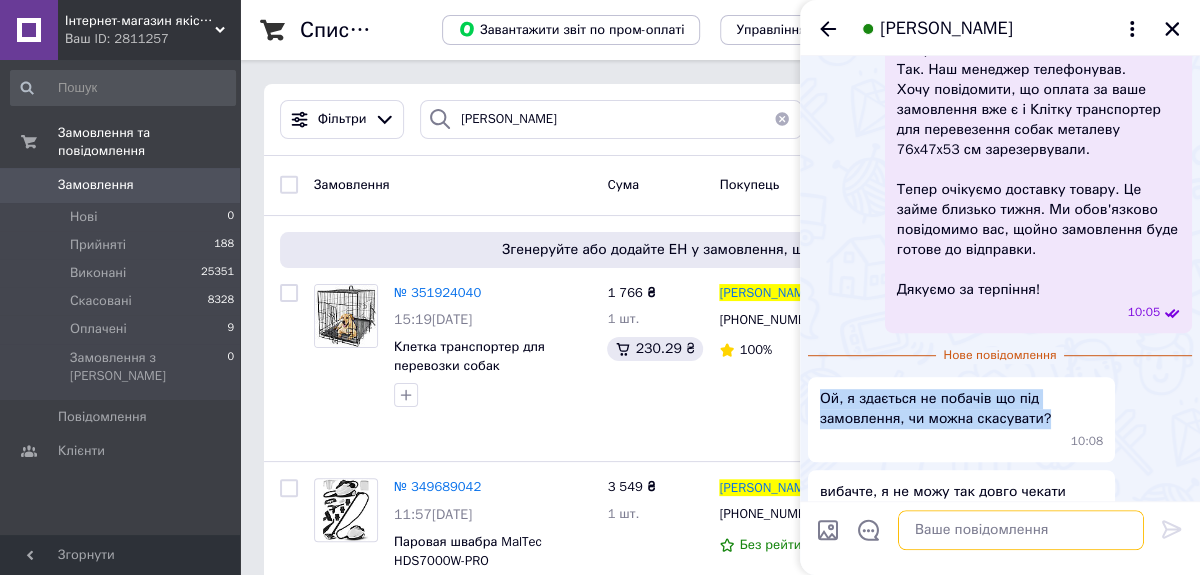 click at bounding box center (1021, 531) 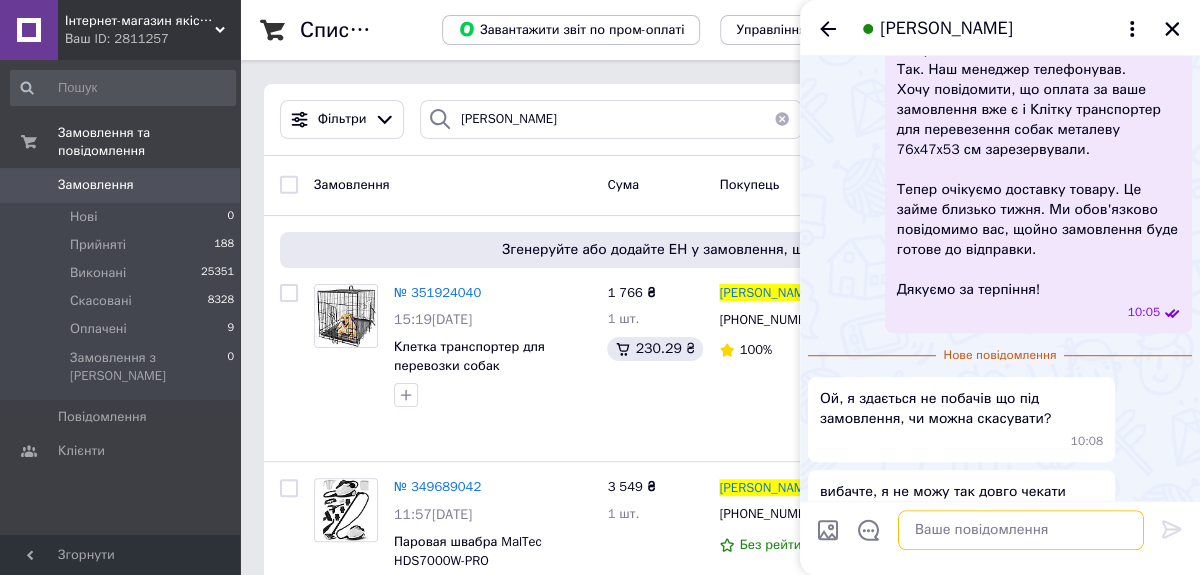 paste on "Так, звісно, якщо ви не побачили, що товар "під замовлення", і це вас не влаштовує, можна скасувати замовлення." 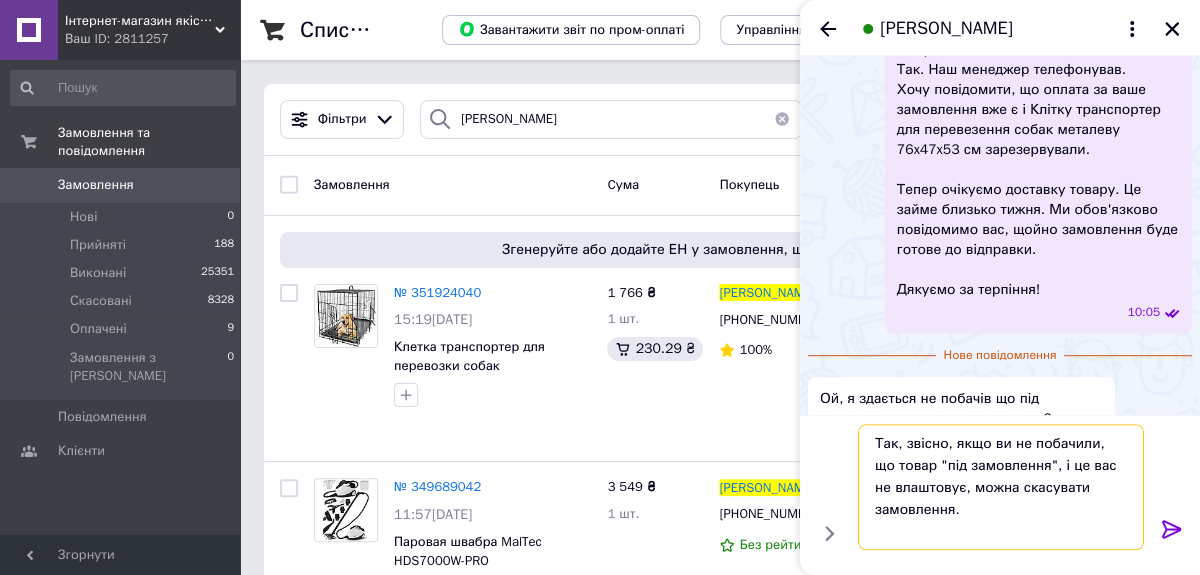 scroll, scrollTop: 542, scrollLeft: 0, axis: vertical 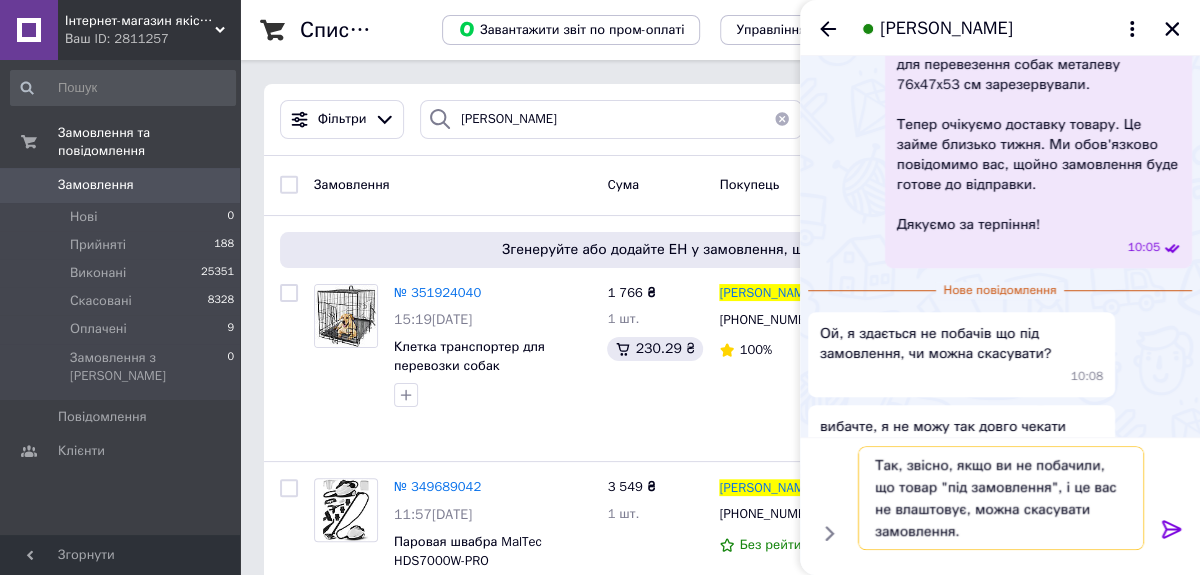 type on "Так, звісно, якщо ви не побачили, що товар "під замовлення", і це вас не влаштовує, можна скасувати замовлення." 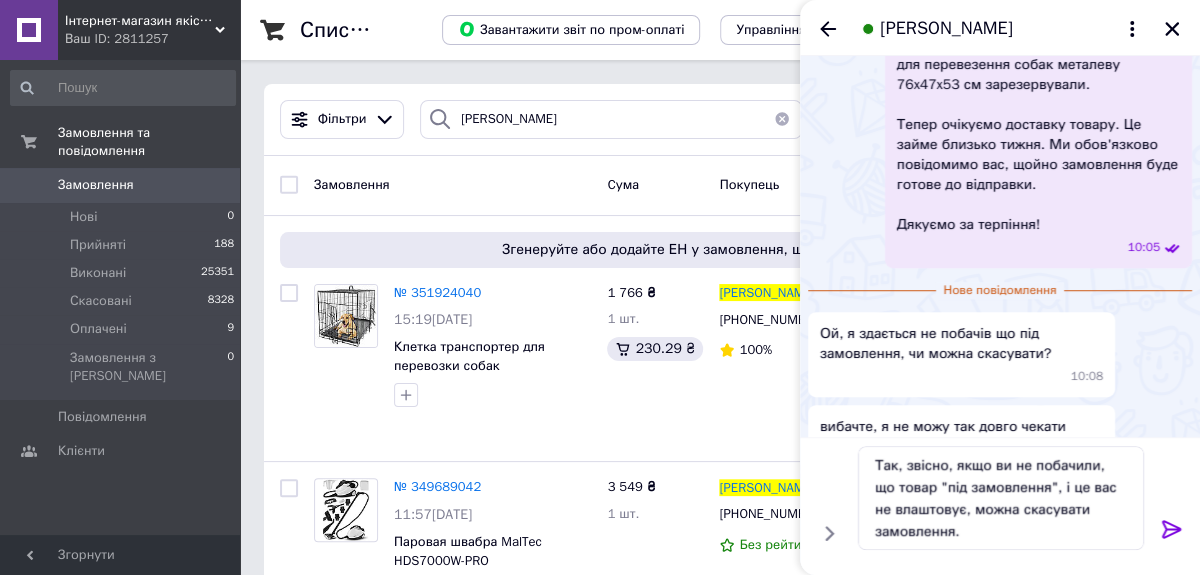 click 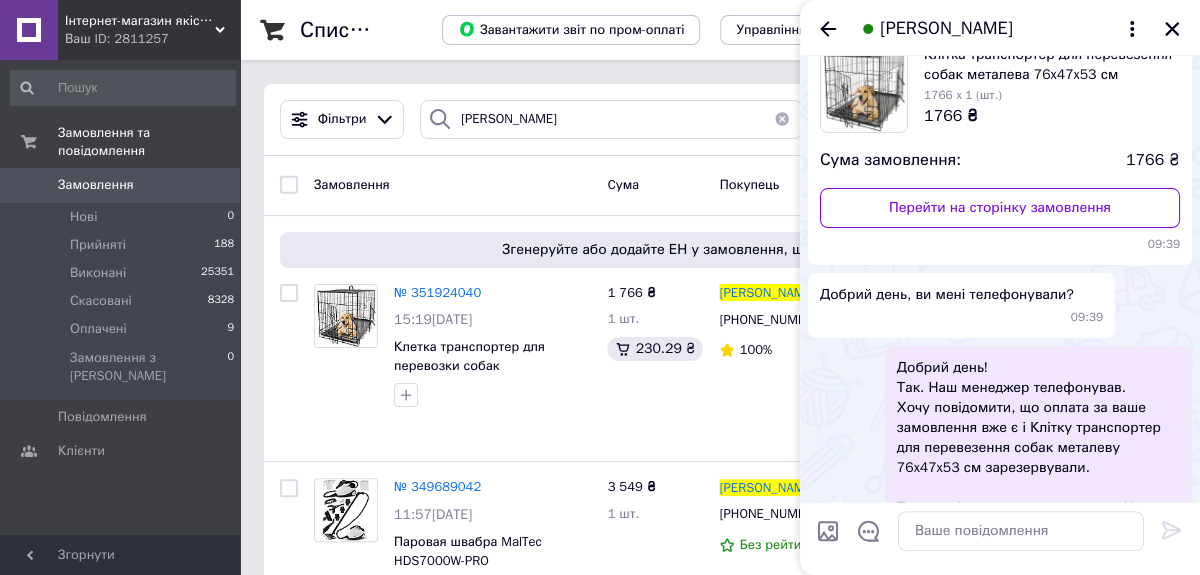 scroll, scrollTop: 66, scrollLeft: 0, axis: vertical 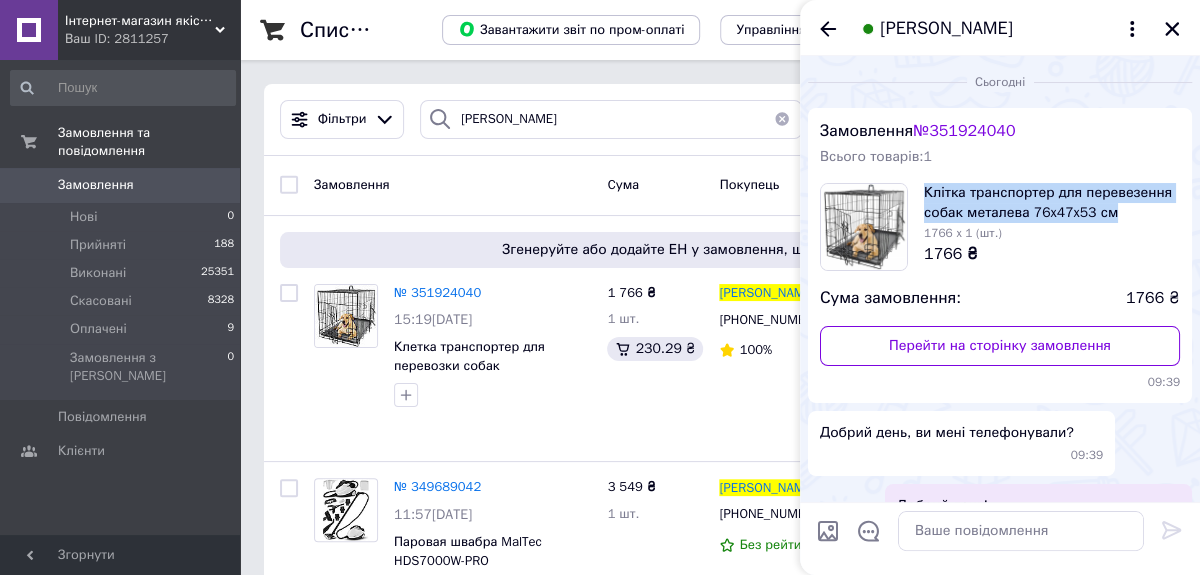 drag, startPoint x: 926, startPoint y: 124, endPoint x: 1119, endPoint y: 207, distance: 210.09045 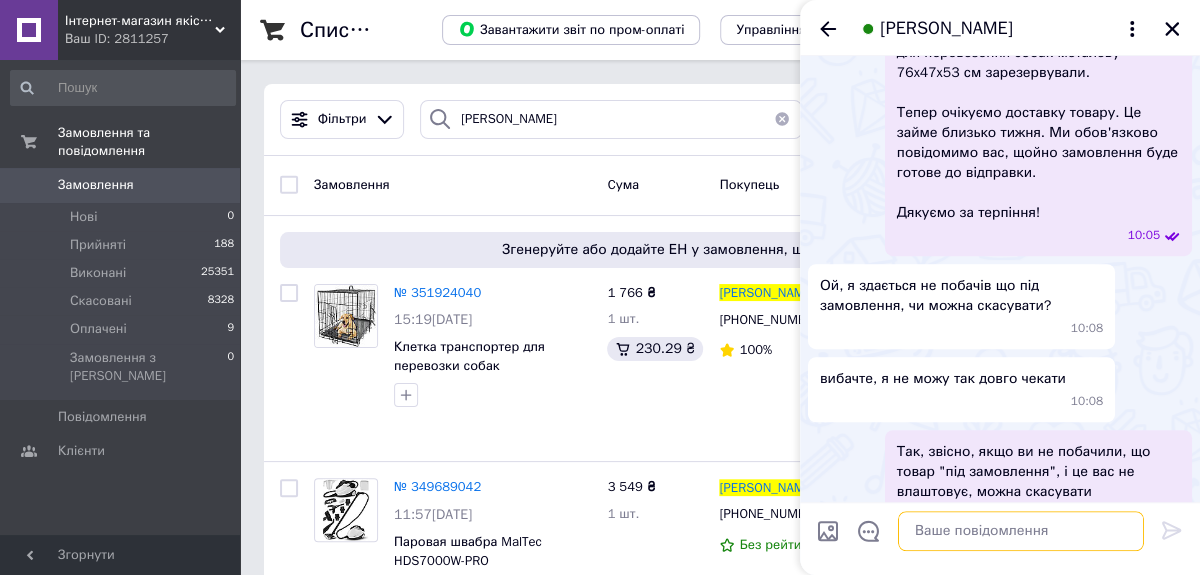 click at bounding box center (1021, 531) 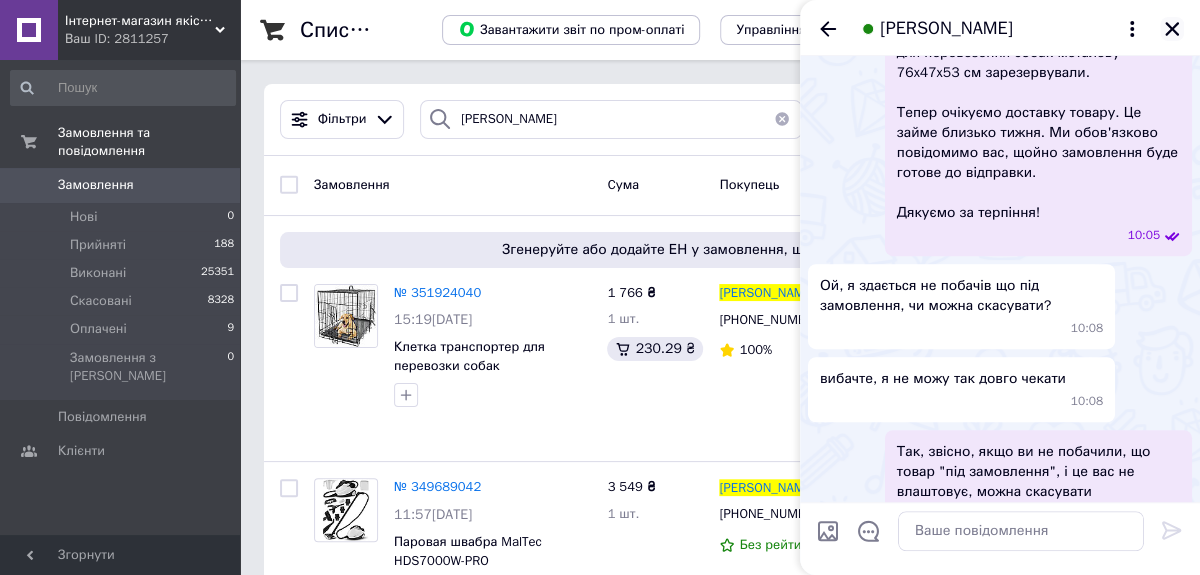 click 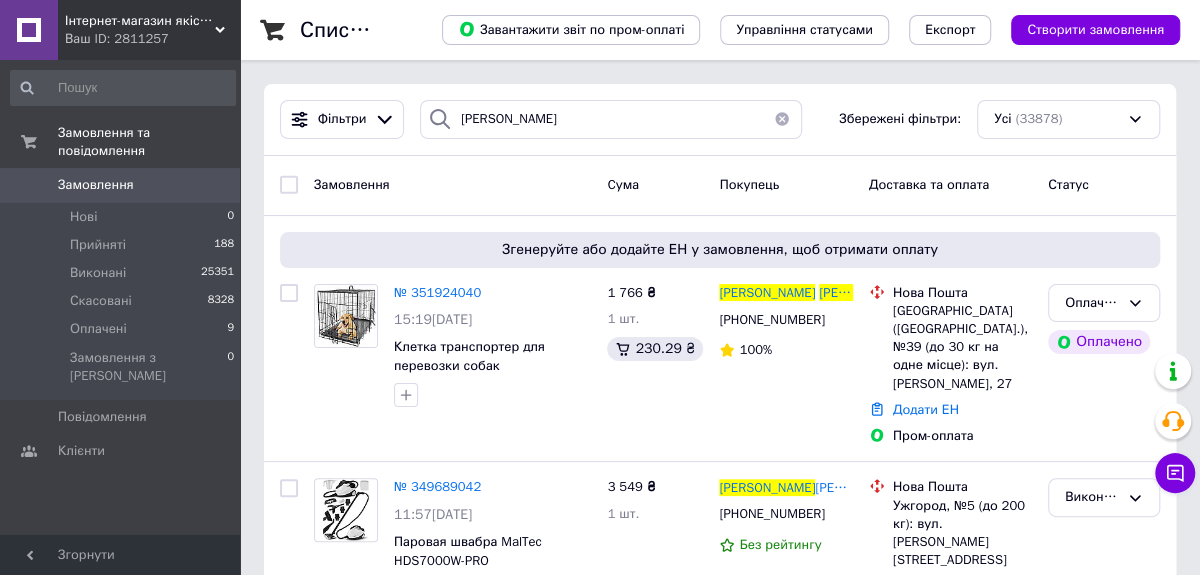click on "Замовлення" at bounding box center (96, 185) 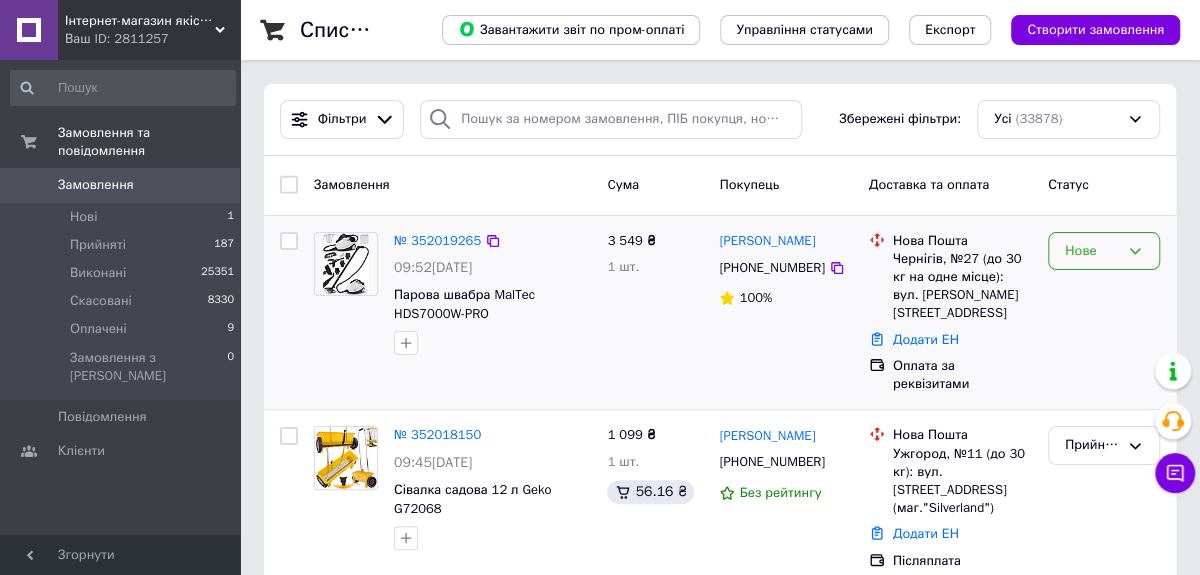click on "Нове" at bounding box center [1092, 251] 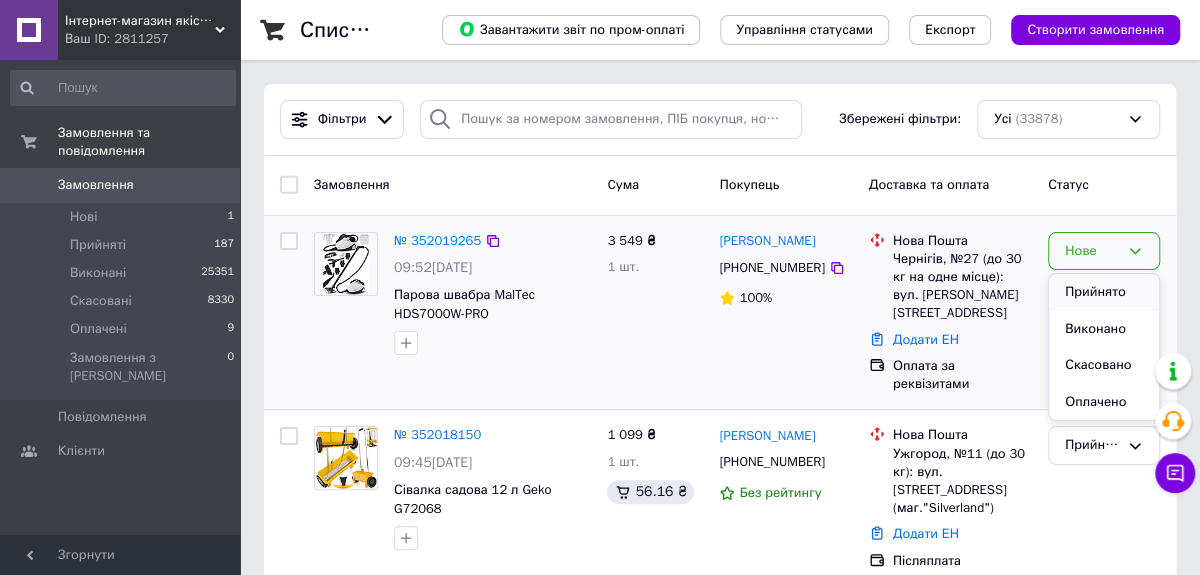 click on "Прийнято" at bounding box center (1104, 292) 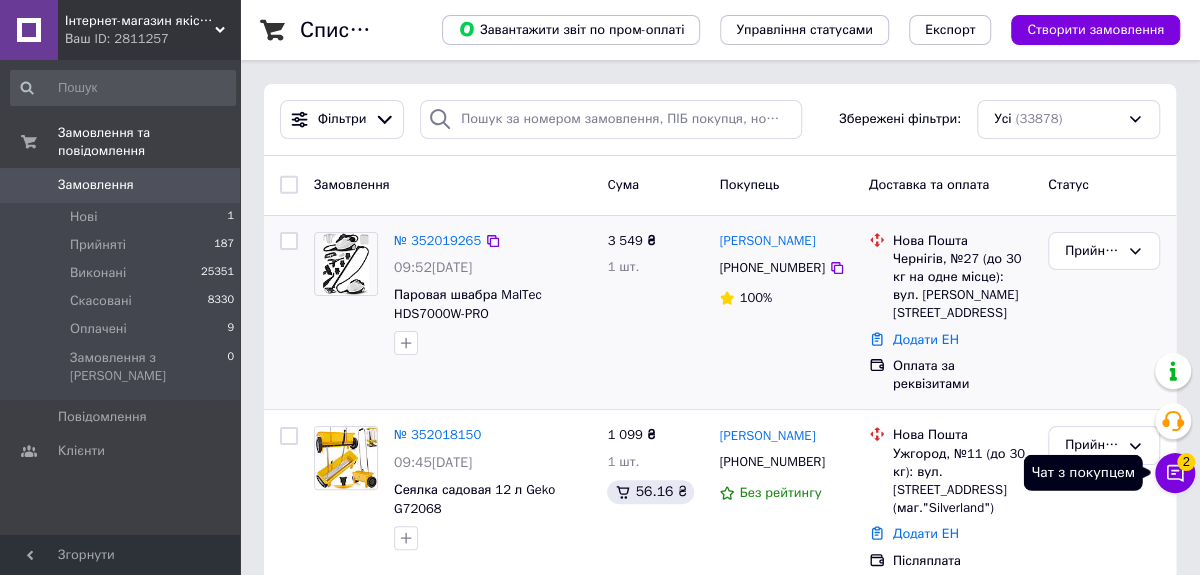 click 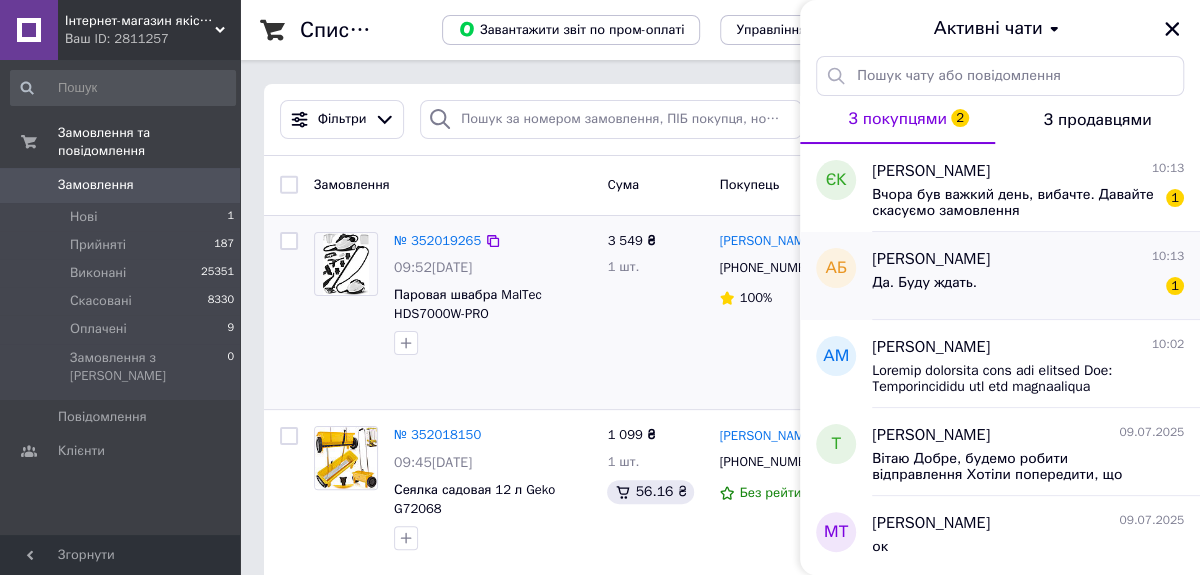 click on "Да. Буду ждать. 1" at bounding box center (1028, 287) 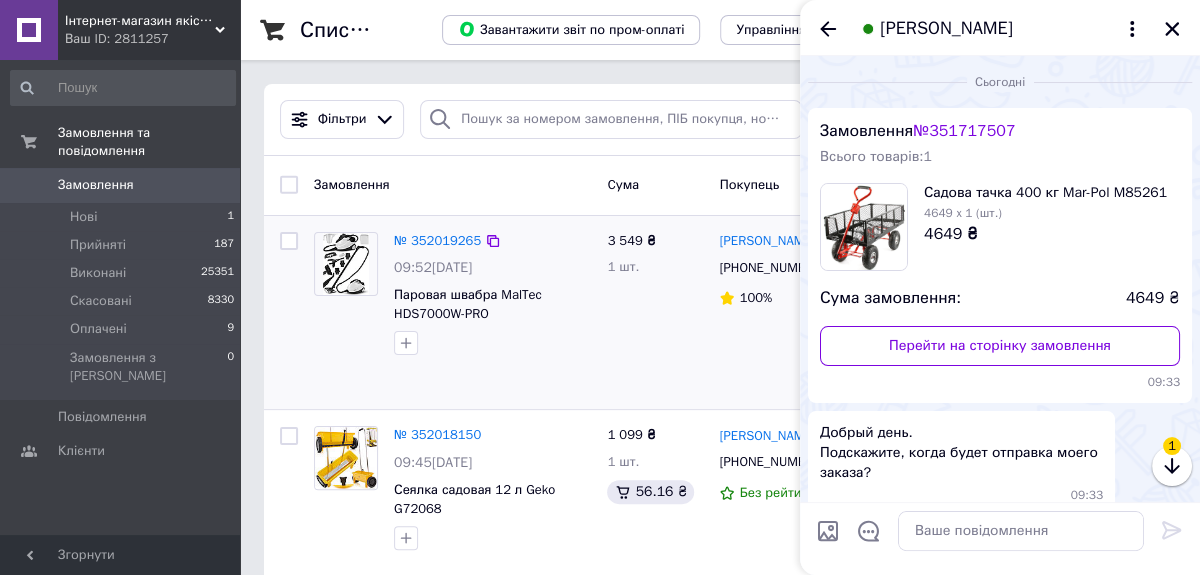 scroll, scrollTop: 383, scrollLeft: 0, axis: vertical 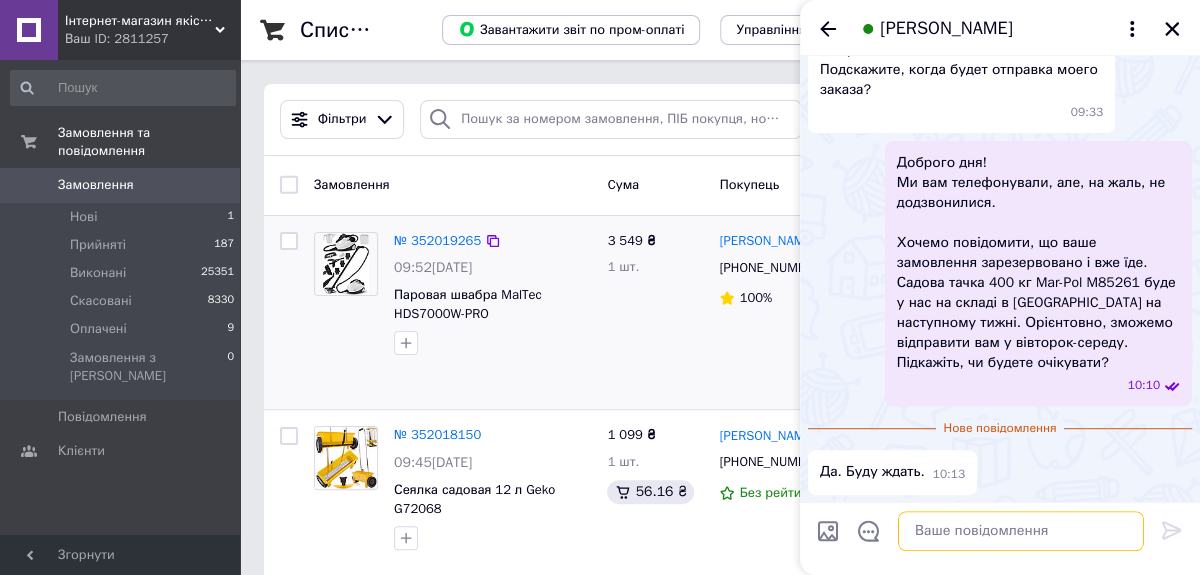click at bounding box center (1021, 531) 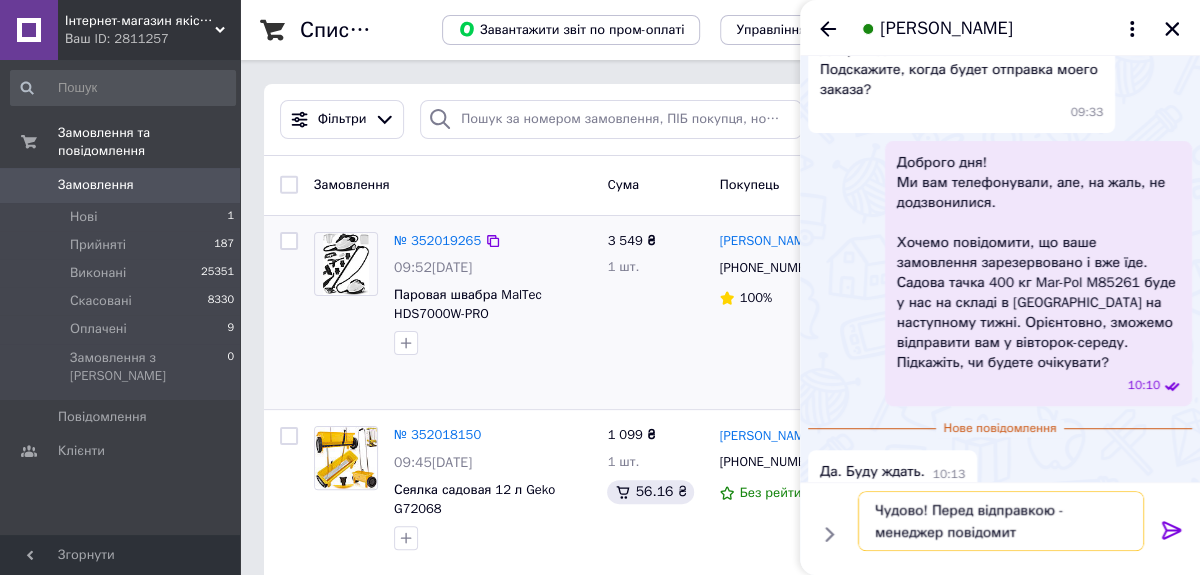 type on "Чудово! Перед відправкою - менеджер повідомить" 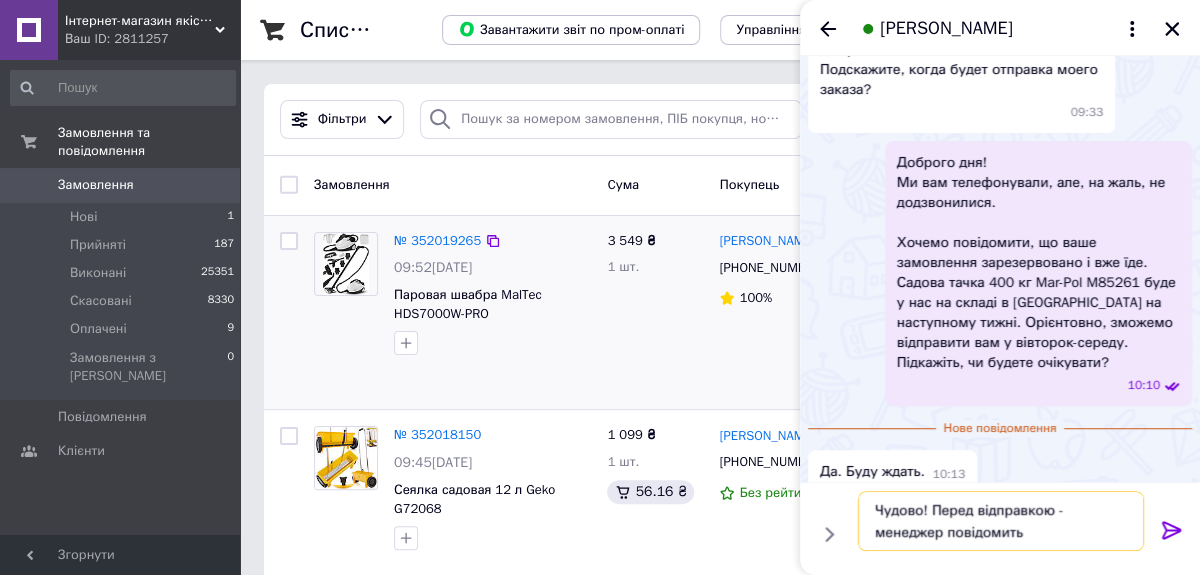 type 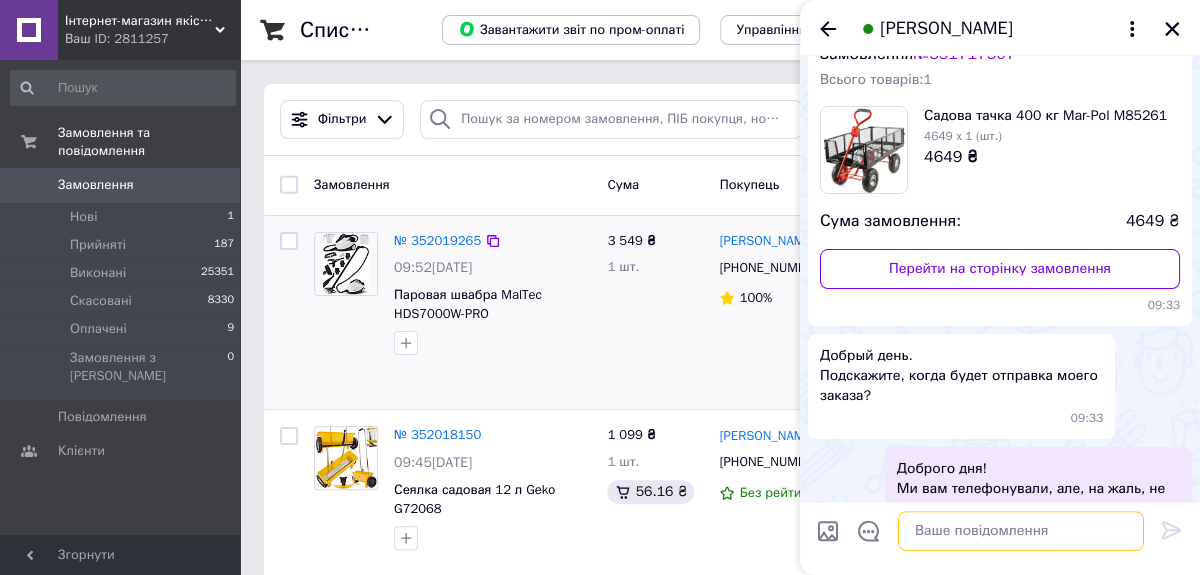 scroll, scrollTop: 0, scrollLeft: 0, axis: both 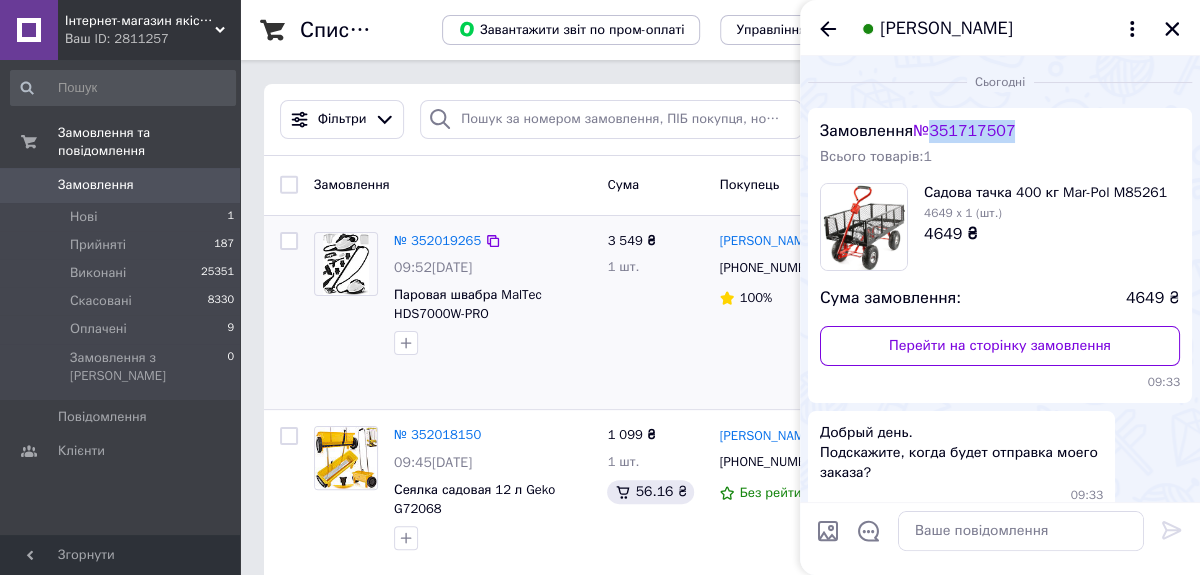 drag, startPoint x: 1022, startPoint y: 131, endPoint x: 942, endPoint y: 127, distance: 80.09994 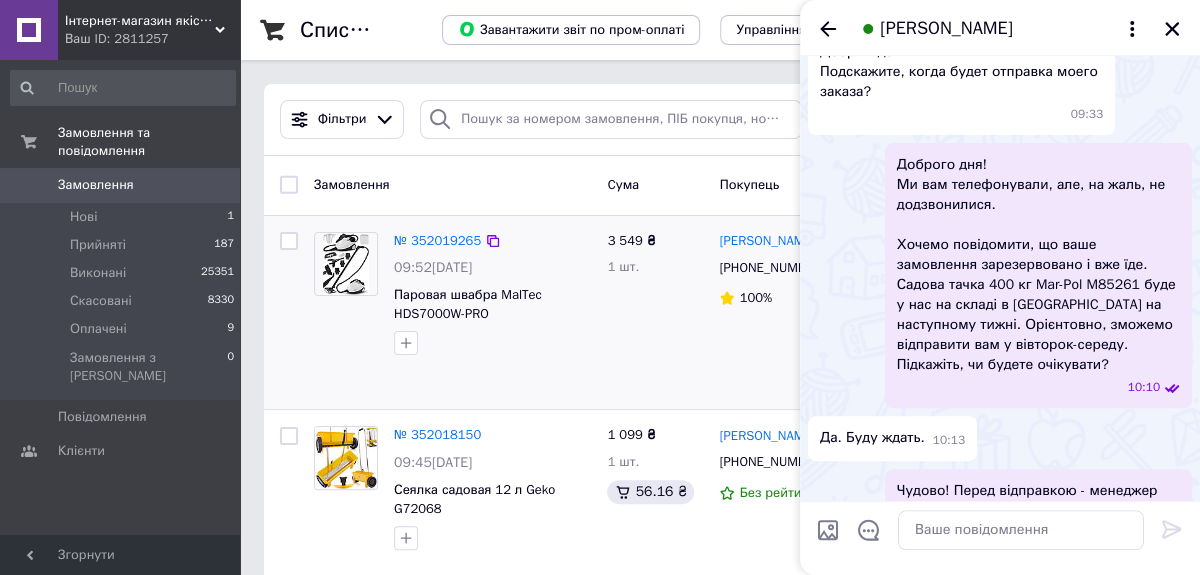 scroll, scrollTop: 440, scrollLeft: 0, axis: vertical 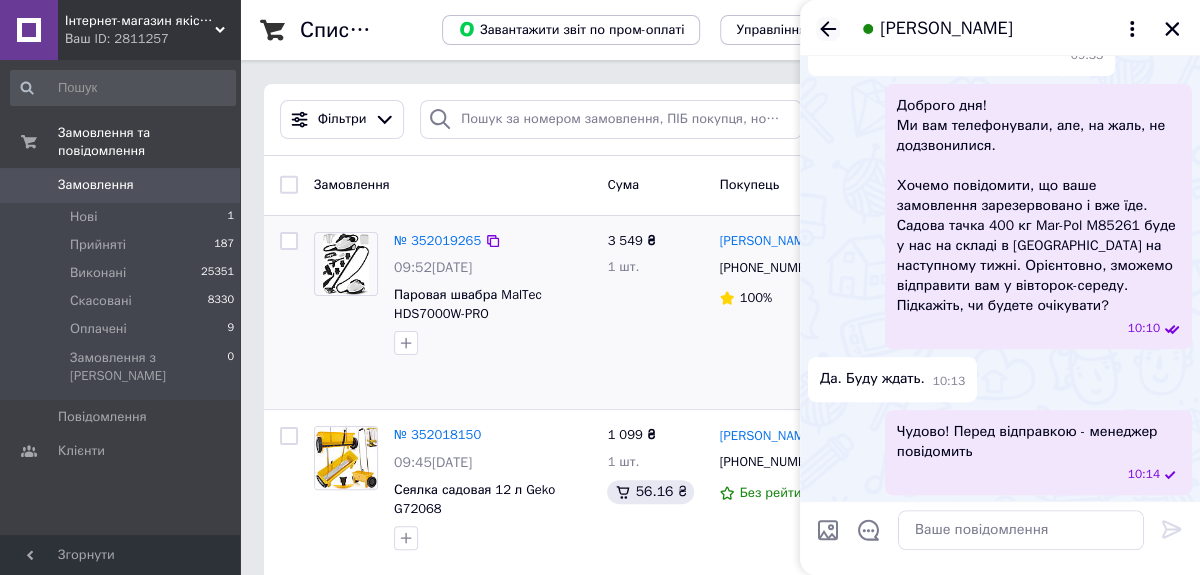 click 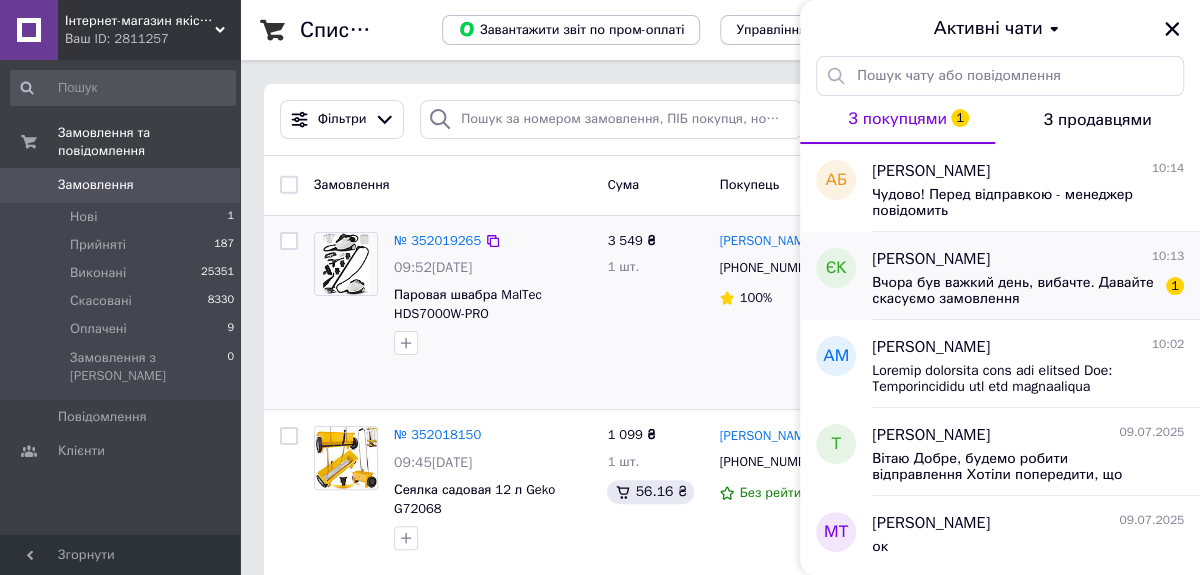 click on "Вчора був важкий день, вибачте. Давайте скасуємо замовлення 1" at bounding box center [1028, 289] 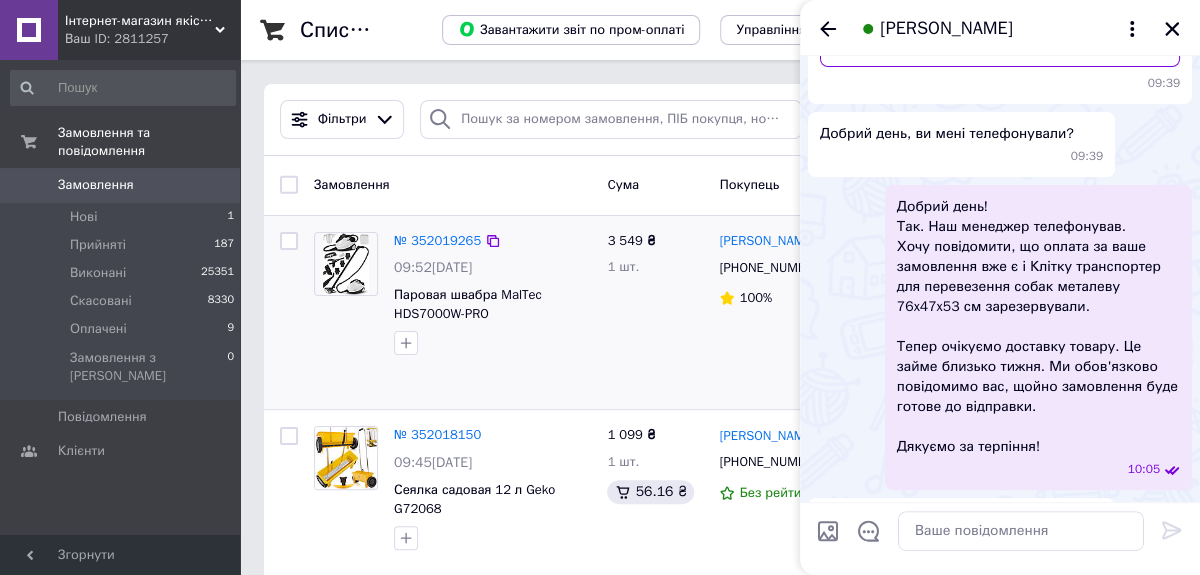 scroll, scrollTop: 662, scrollLeft: 0, axis: vertical 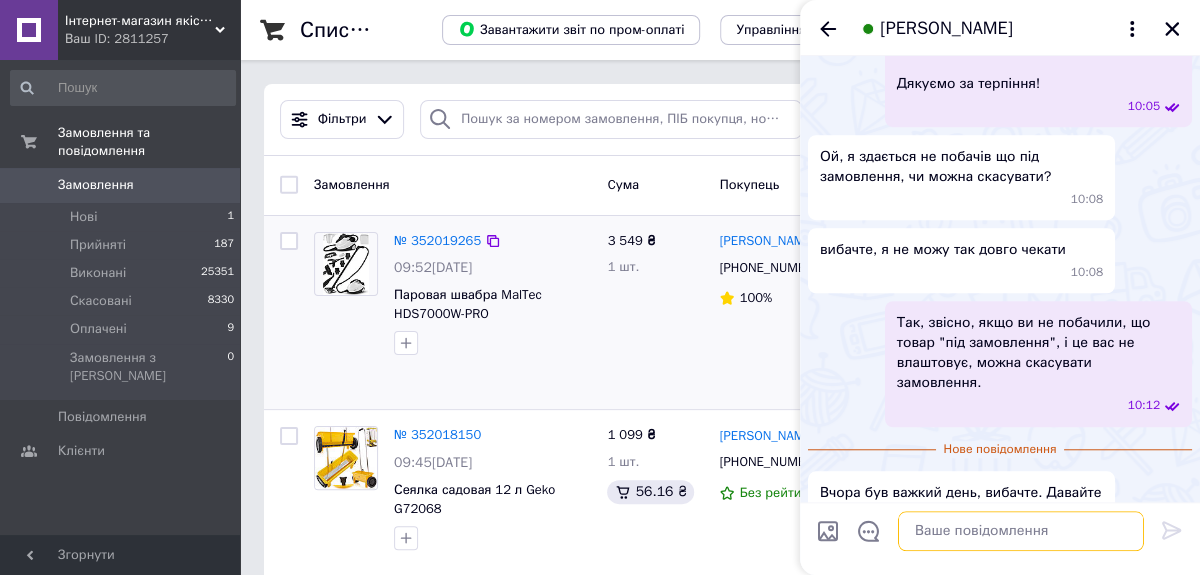 click at bounding box center [1021, 531] 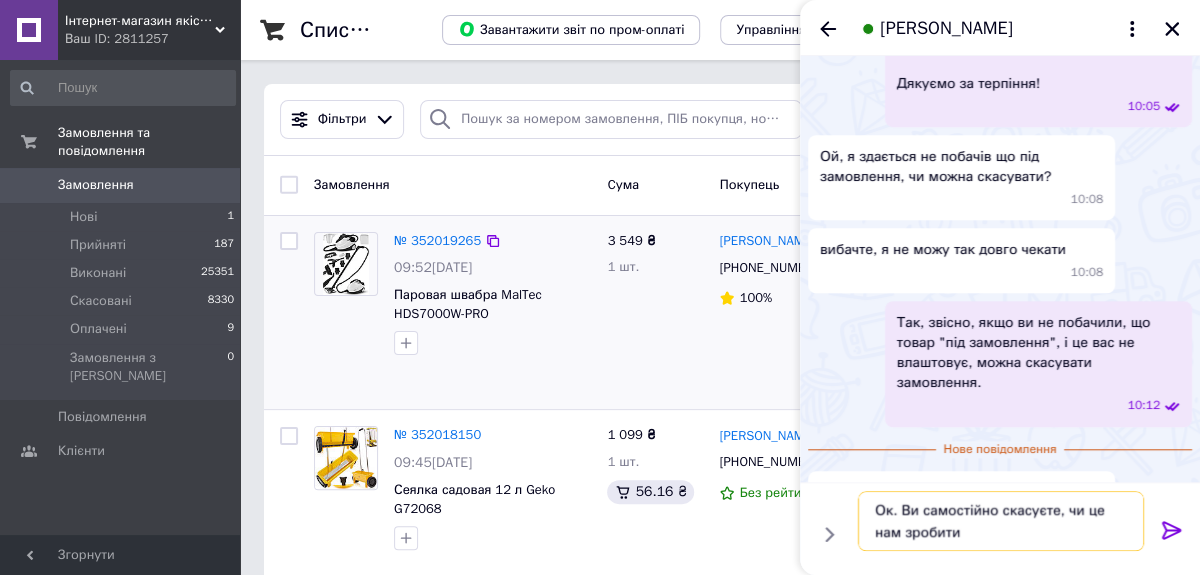 type on "Ок. Ви самостійно скасуєте, чи це нам зробити?" 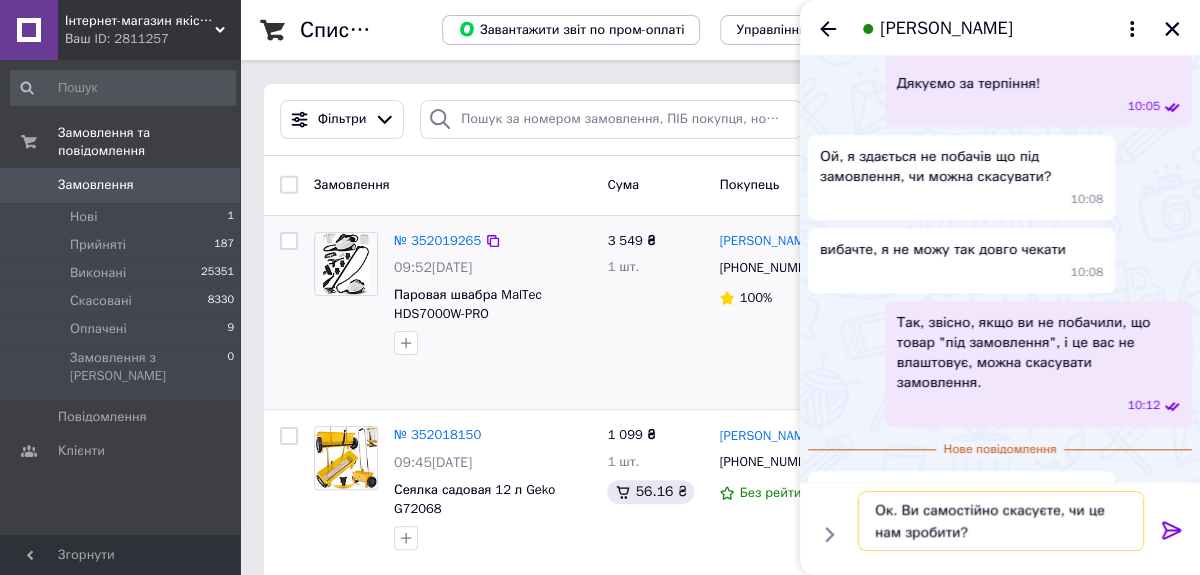 type 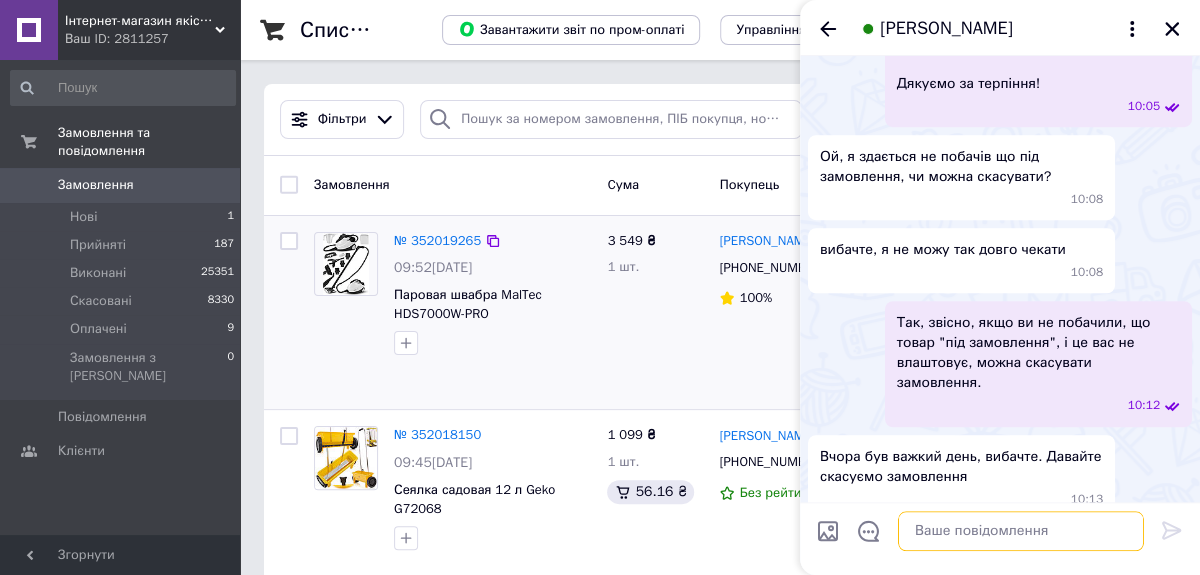 scroll, scrollTop: 720, scrollLeft: 0, axis: vertical 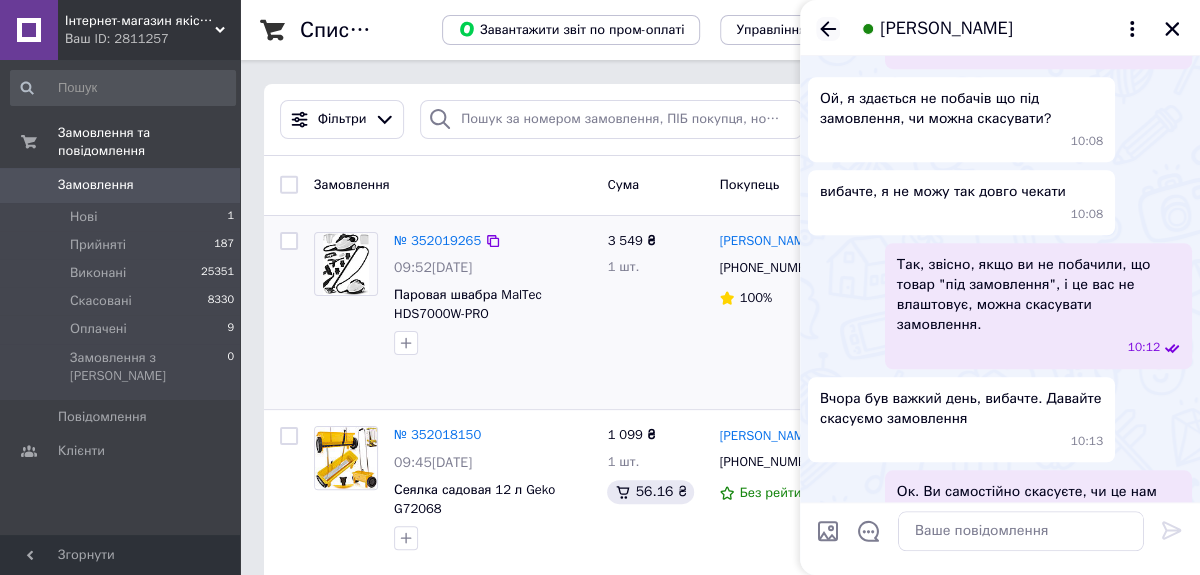 click 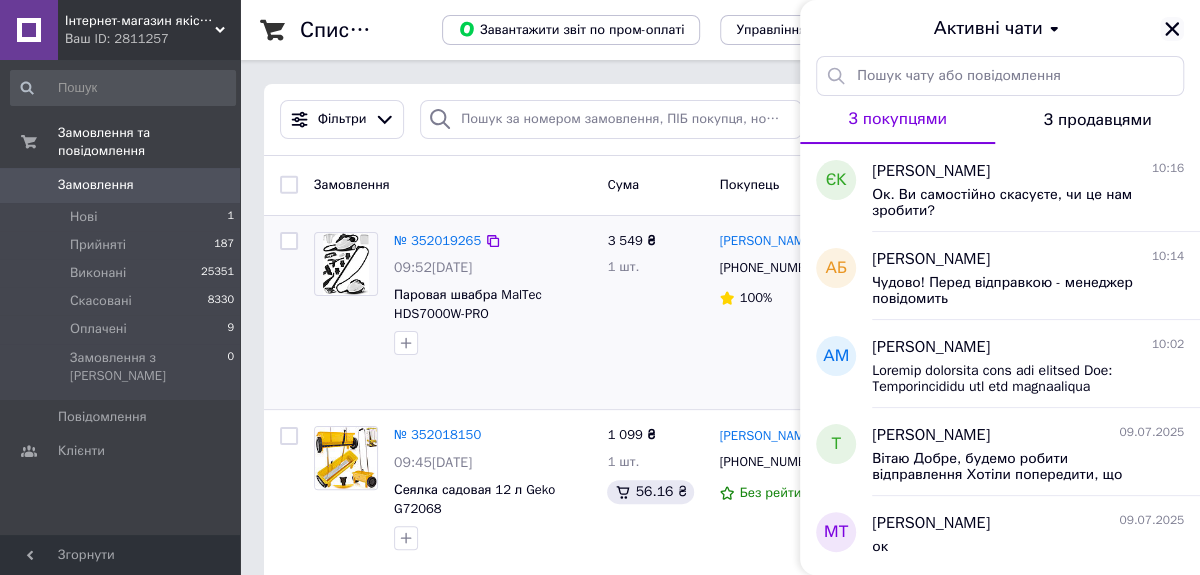 click 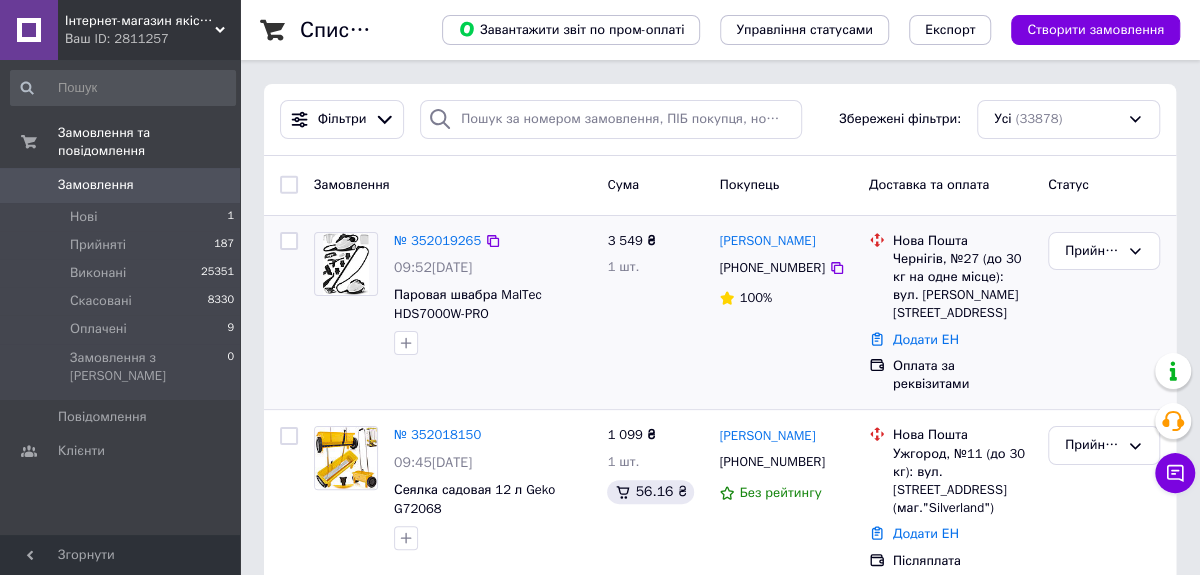 click on "Замовлення" at bounding box center (96, 185) 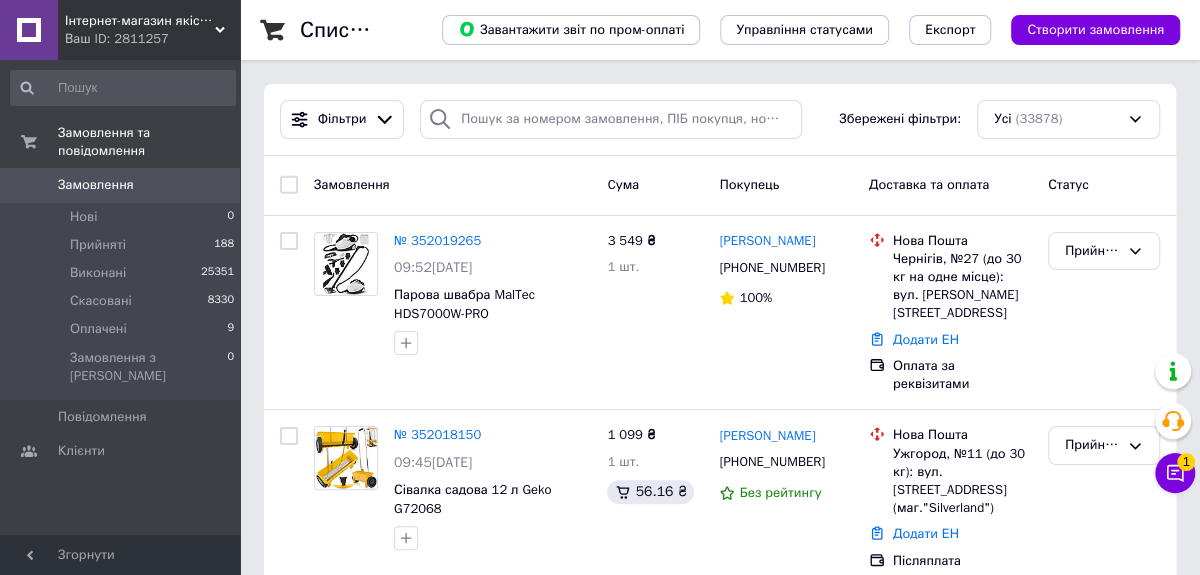 click on "Замовлення" at bounding box center (96, 185) 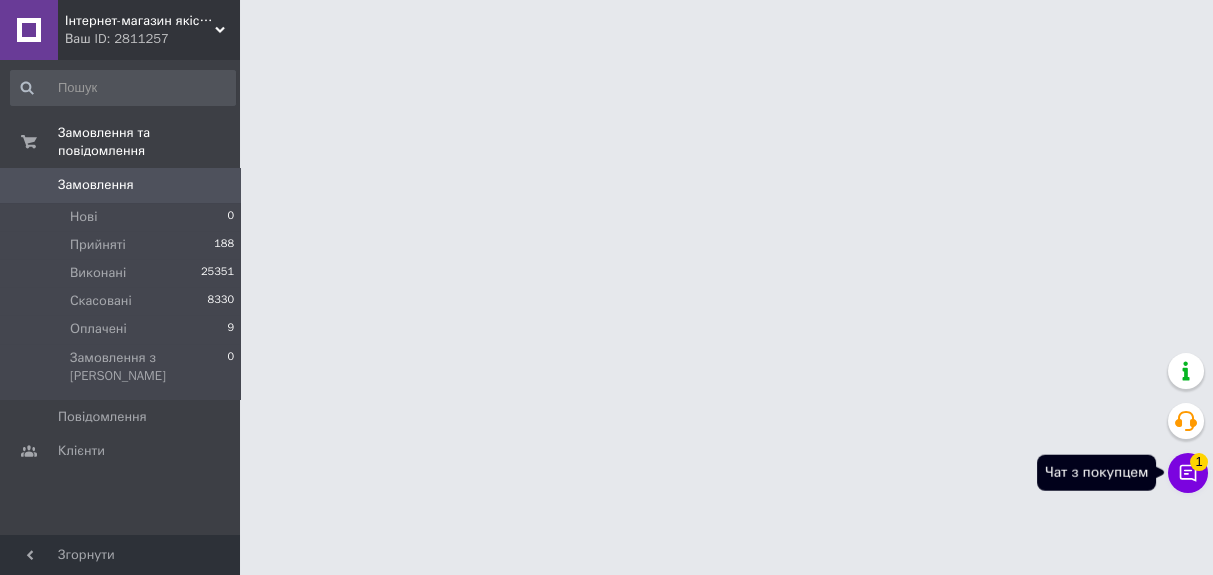 click 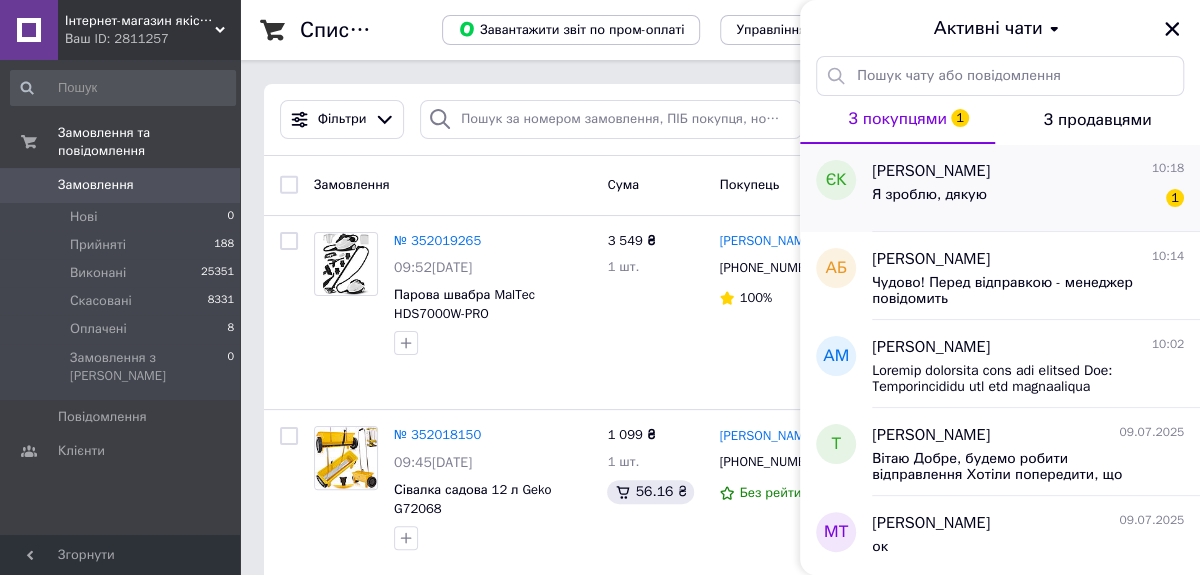 click on "Я зроблю, дякую" at bounding box center (929, 195) 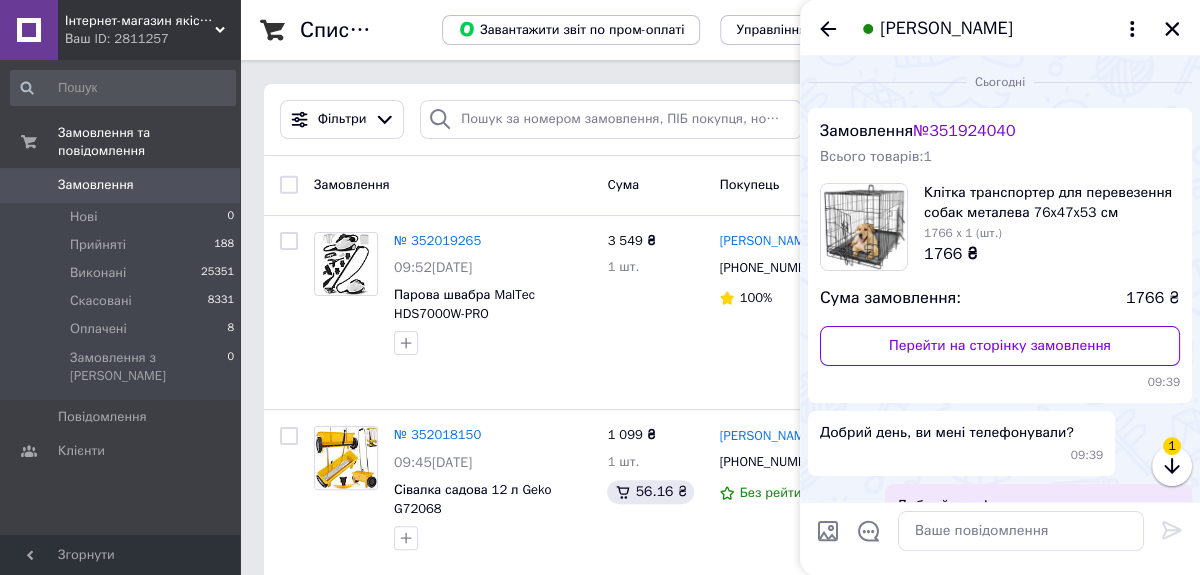 scroll, scrollTop: 809, scrollLeft: 0, axis: vertical 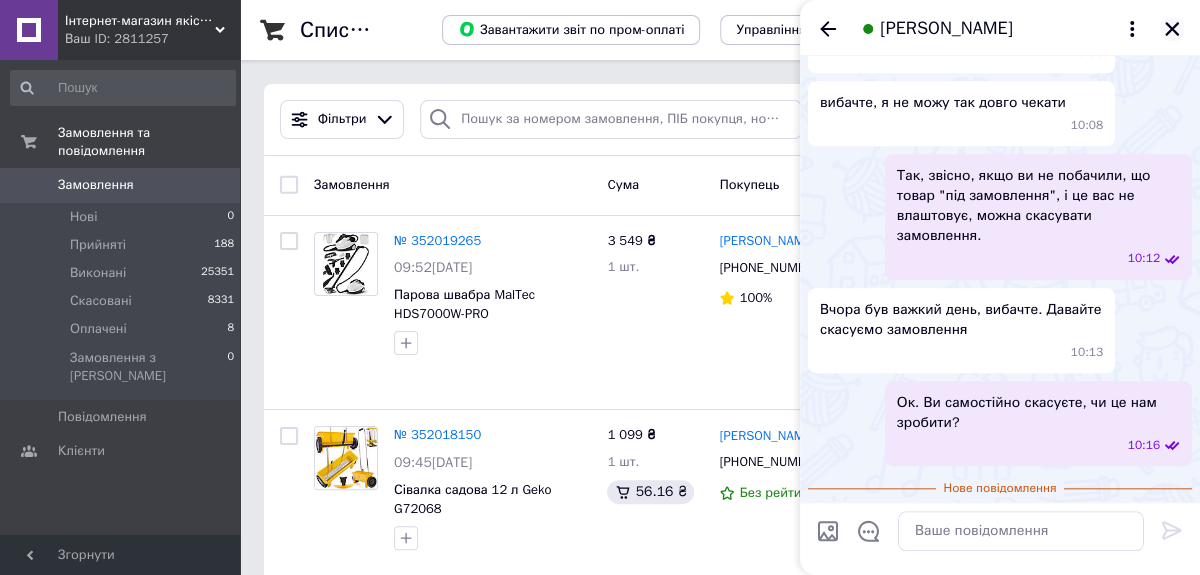 click 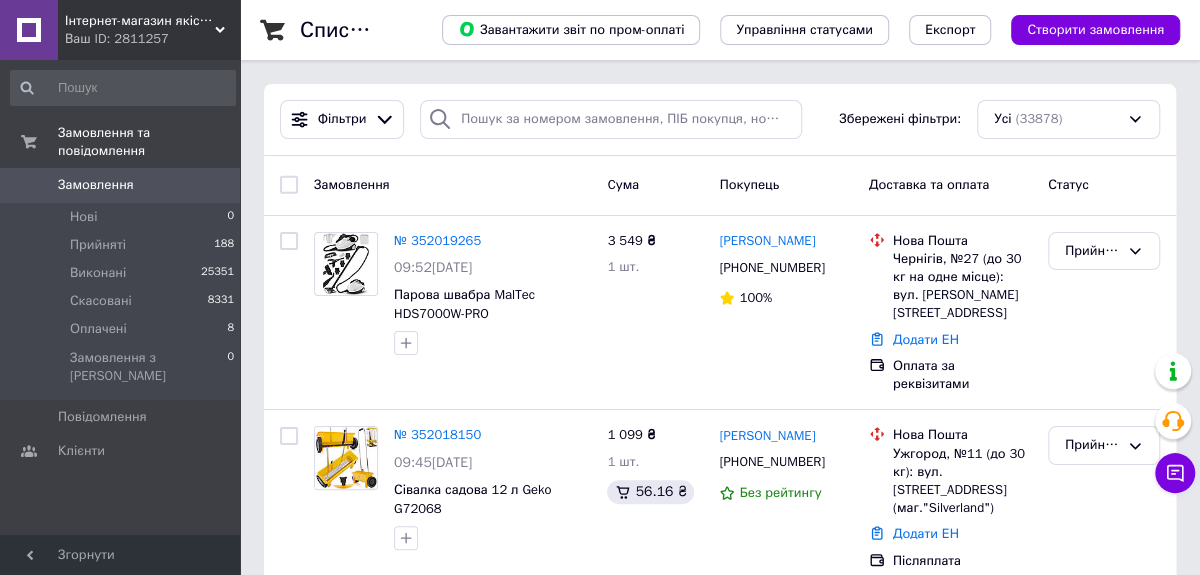 click on "Замовлення" at bounding box center [96, 185] 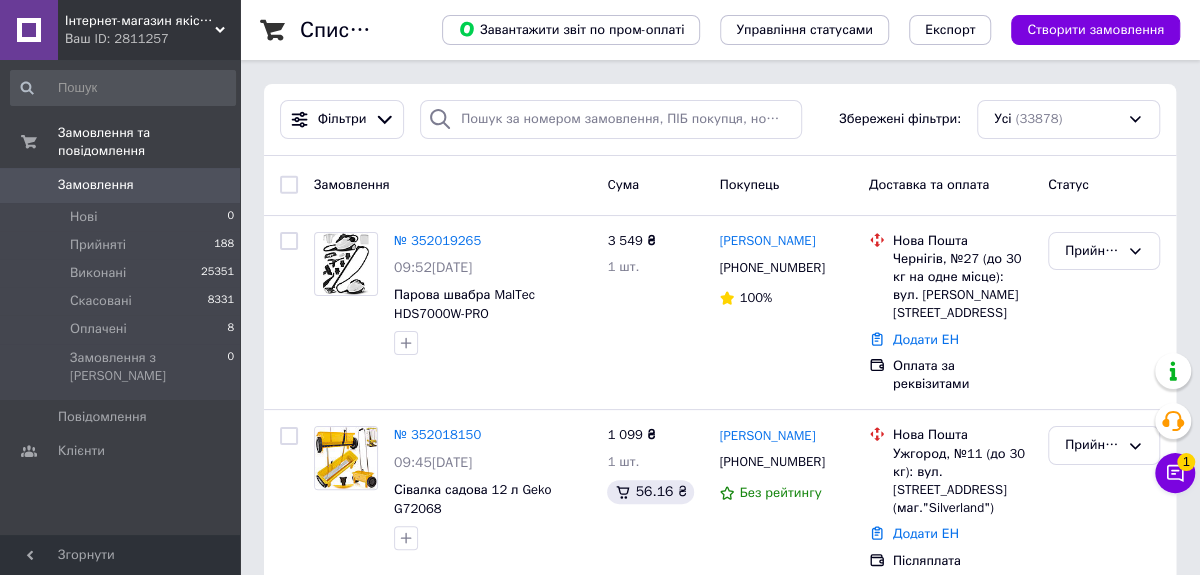 click on "Замовлення" at bounding box center (96, 185) 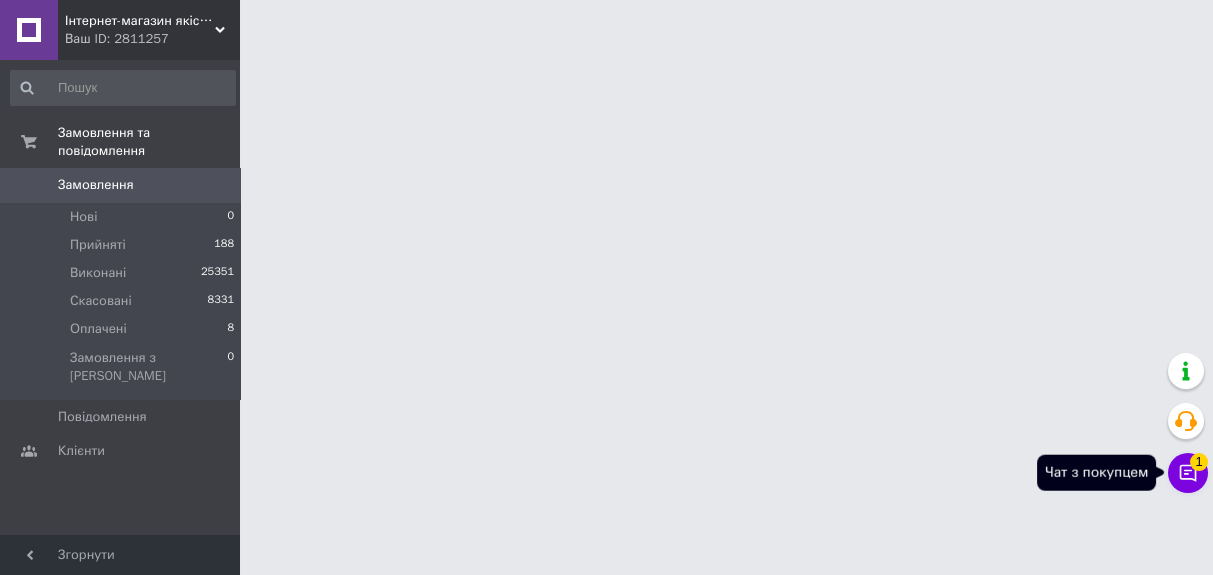 click 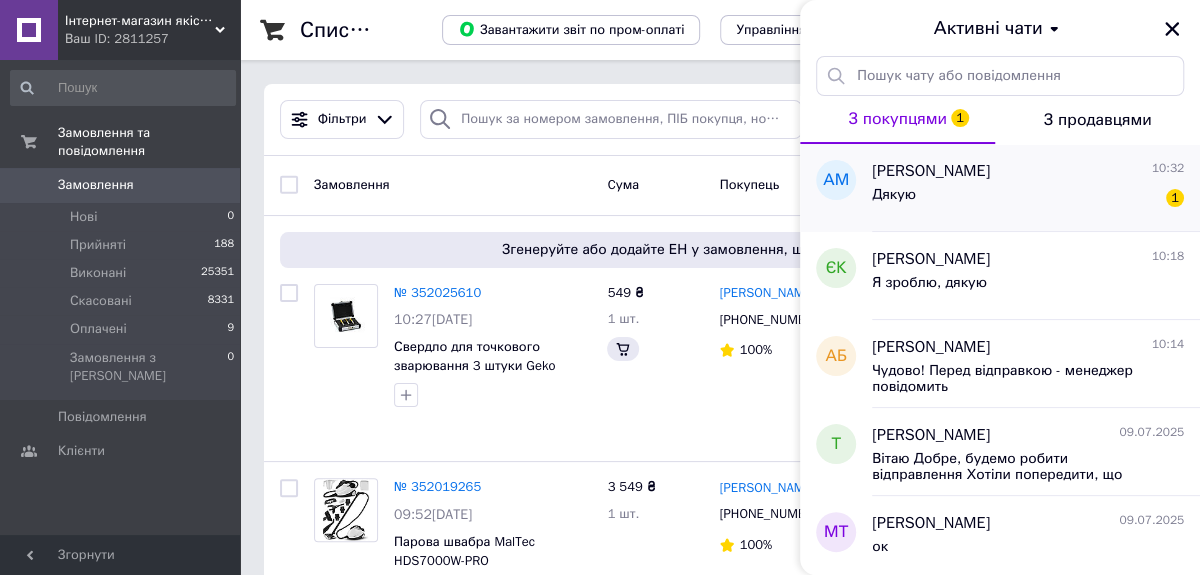 click on "Дякую 1" at bounding box center (1028, 199) 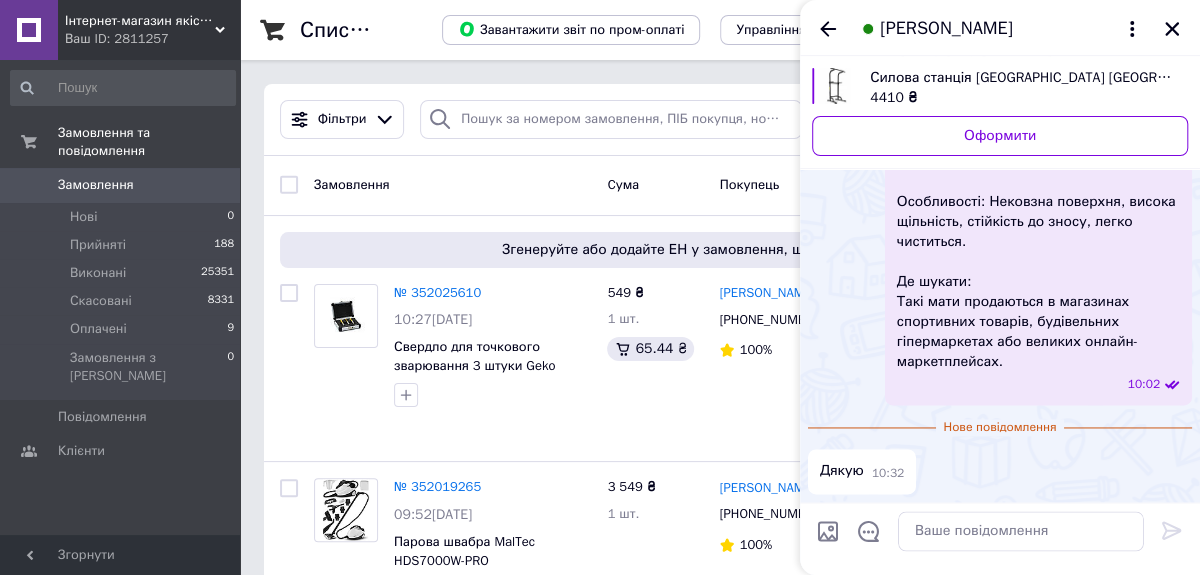 scroll, scrollTop: 1290, scrollLeft: 0, axis: vertical 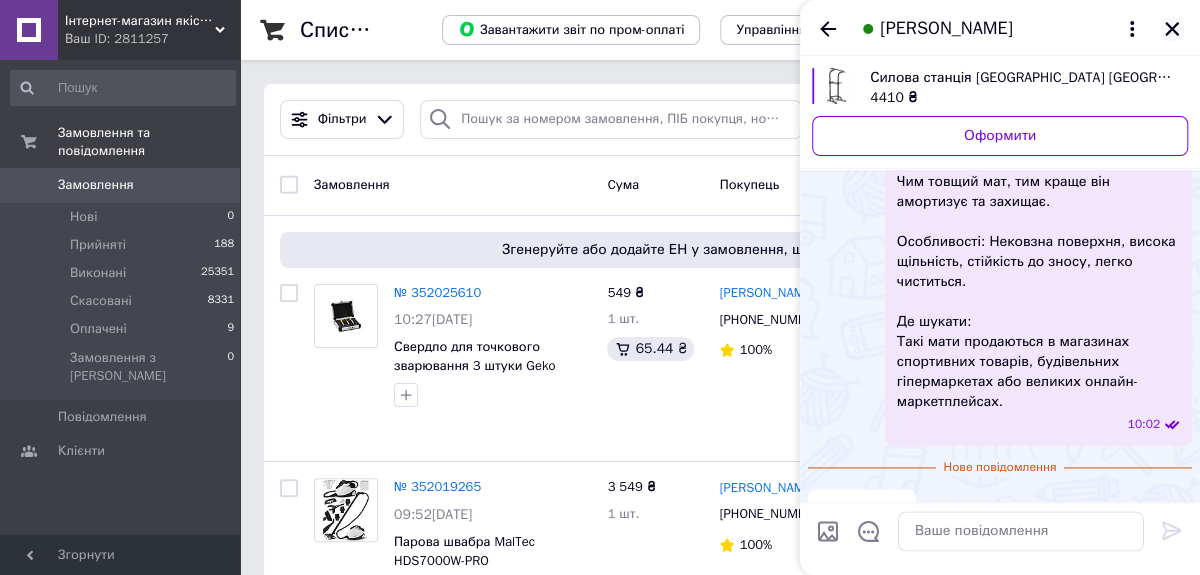 click 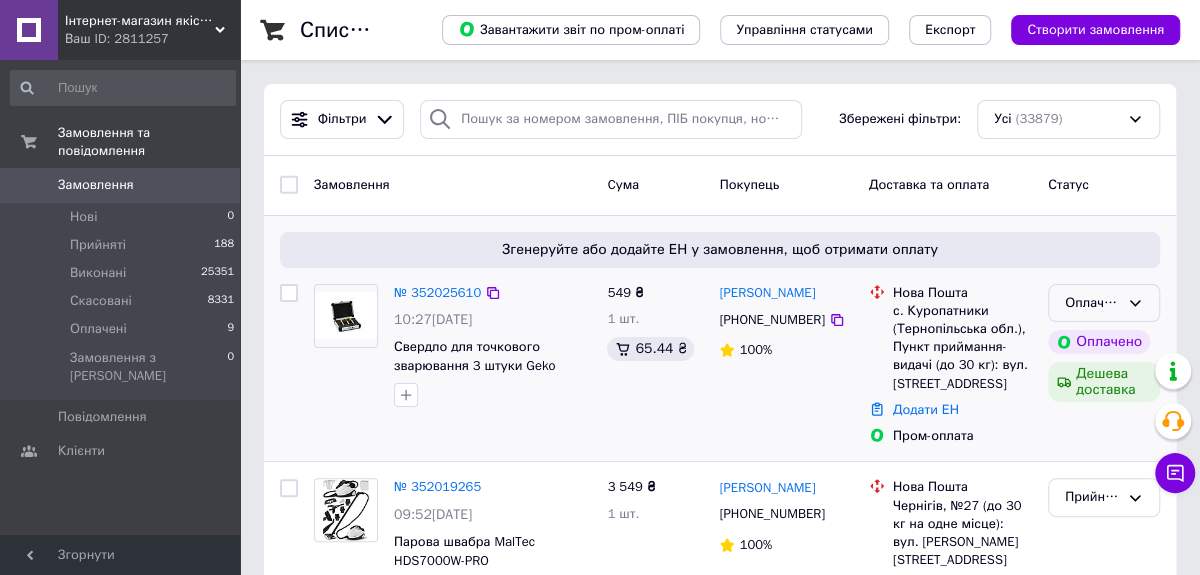 click 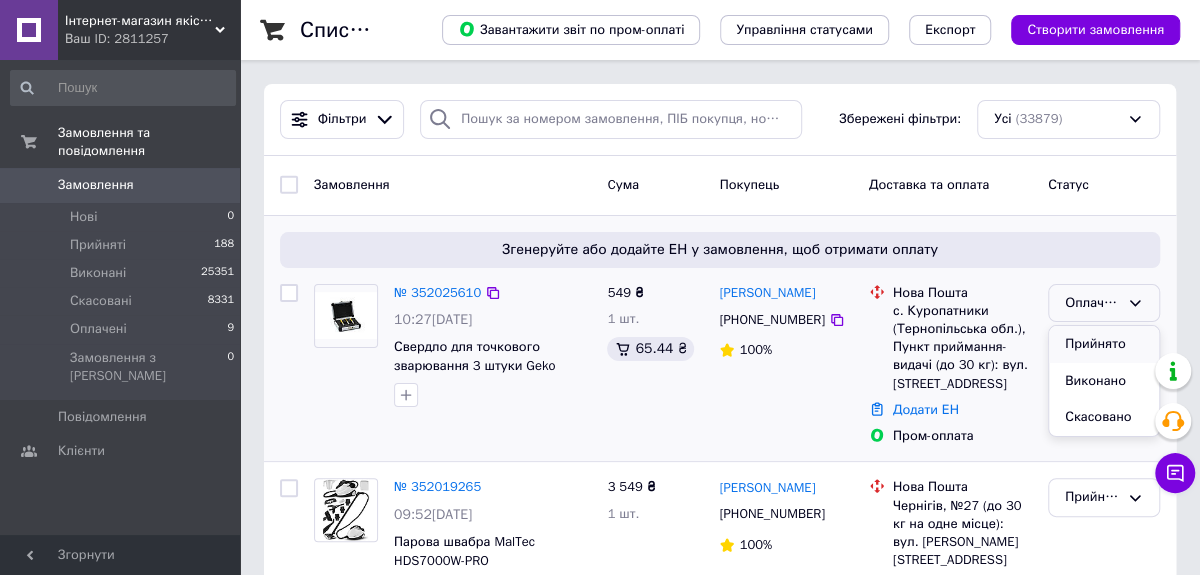 click on "Прийнято" at bounding box center (1104, 344) 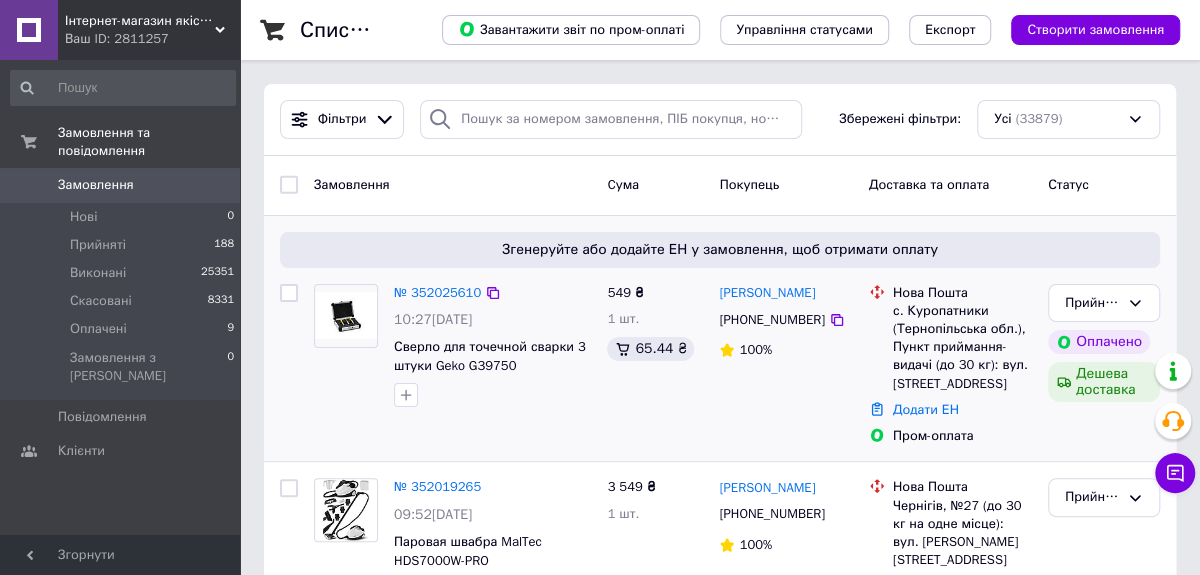 click on "Замовлення" at bounding box center (96, 185) 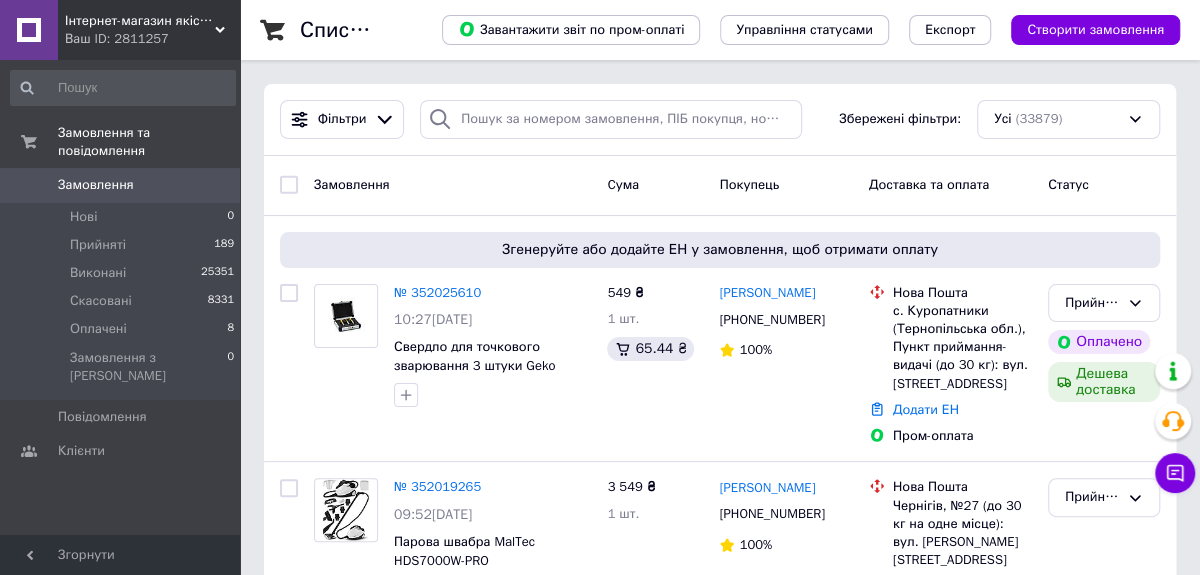 click 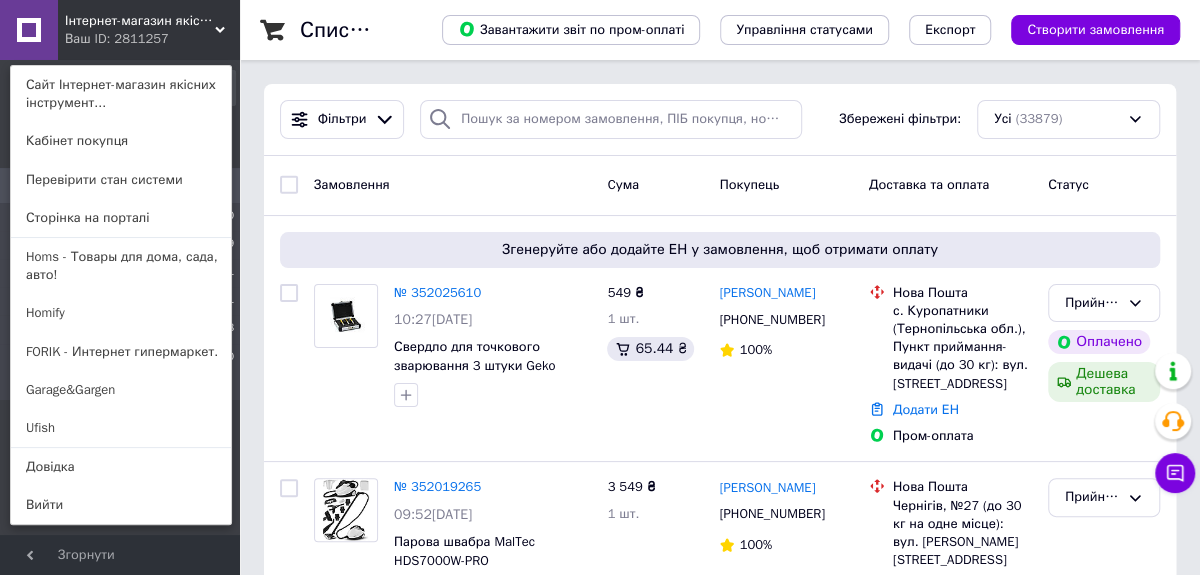 click on "Інтернет-магазин якісних інструментів ''VERFO'' Ваш ID: 2811257 Сайт Інтернет-магазин якісних інструмент... Кабінет покупця Перевірити стан системи Сторінка на порталі Homs - Товары для дома, сада, авто! Homify FORIK - Интернет гипермаркет. Garage&Gargen Ufish Довідка Вийти" at bounding box center [120, 30] 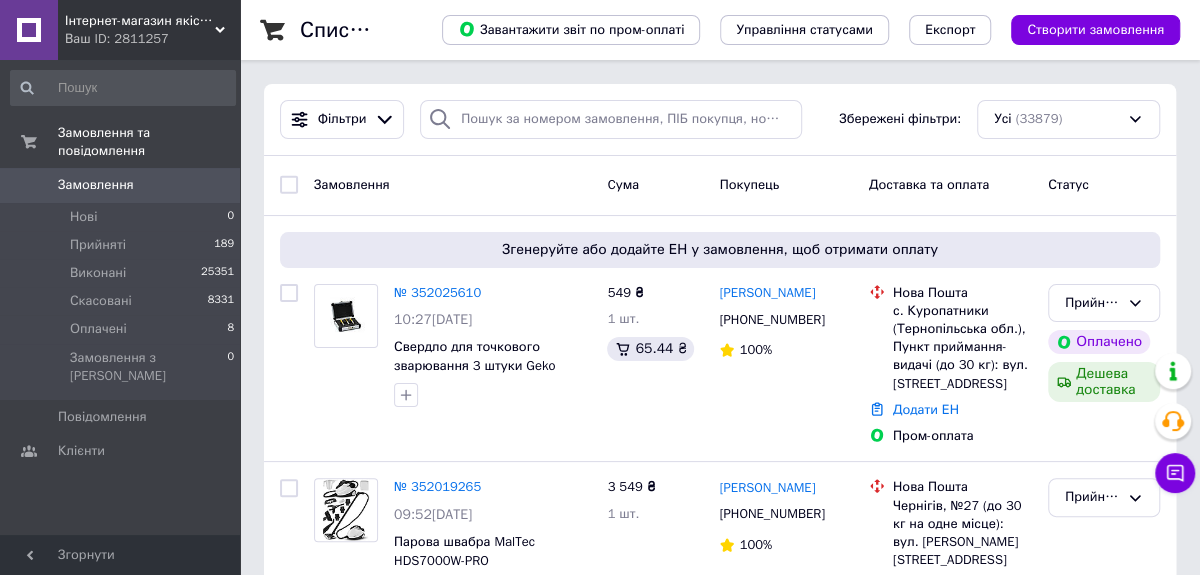 click 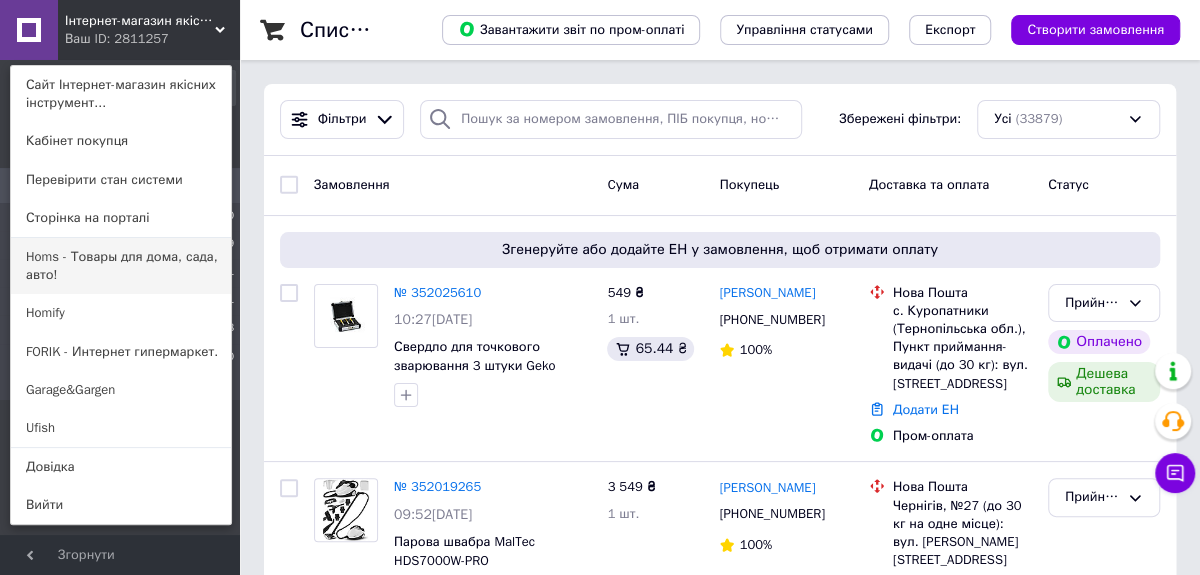 click on "Homs - Товары для дома, сада, авто!" at bounding box center [121, 266] 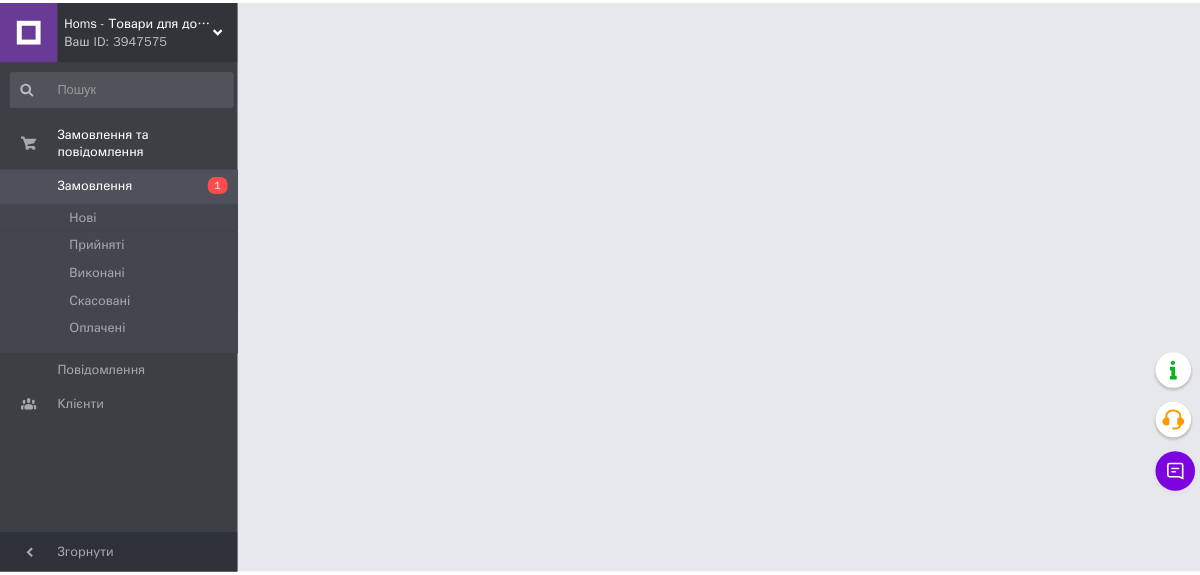 scroll, scrollTop: 0, scrollLeft: 0, axis: both 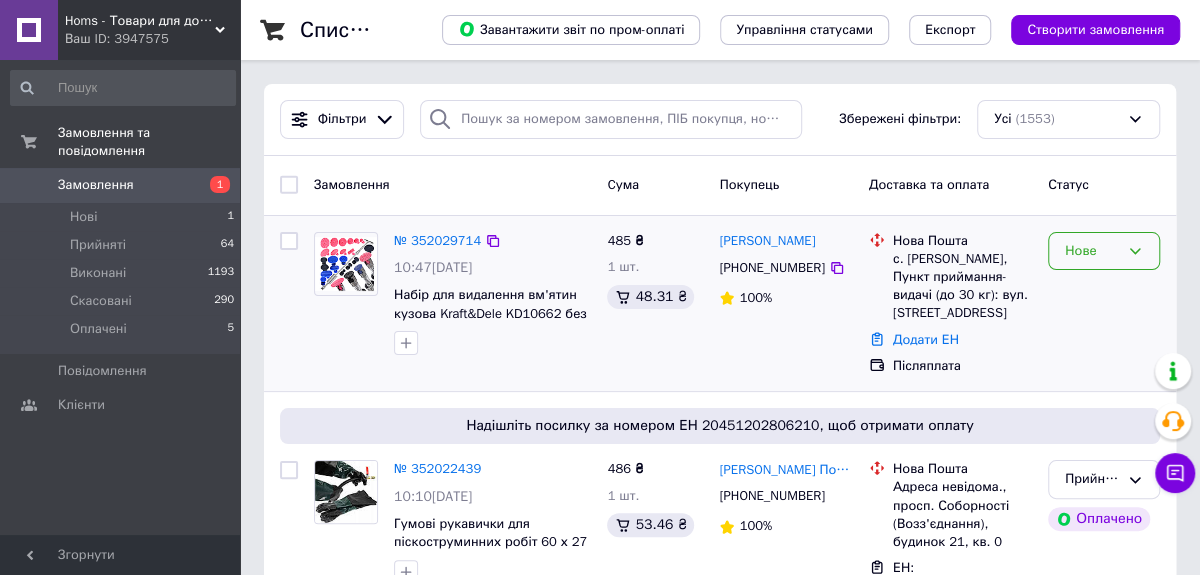 click on "Нове" at bounding box center [1092, 251] 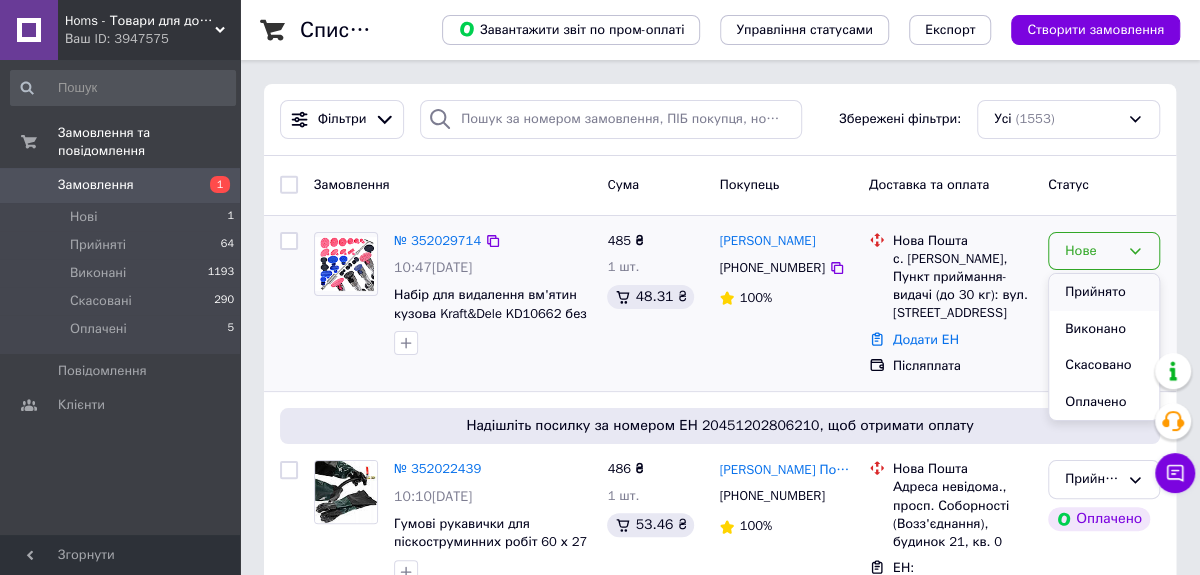 click on "Прийнято" at bounding box center [1104, 292] 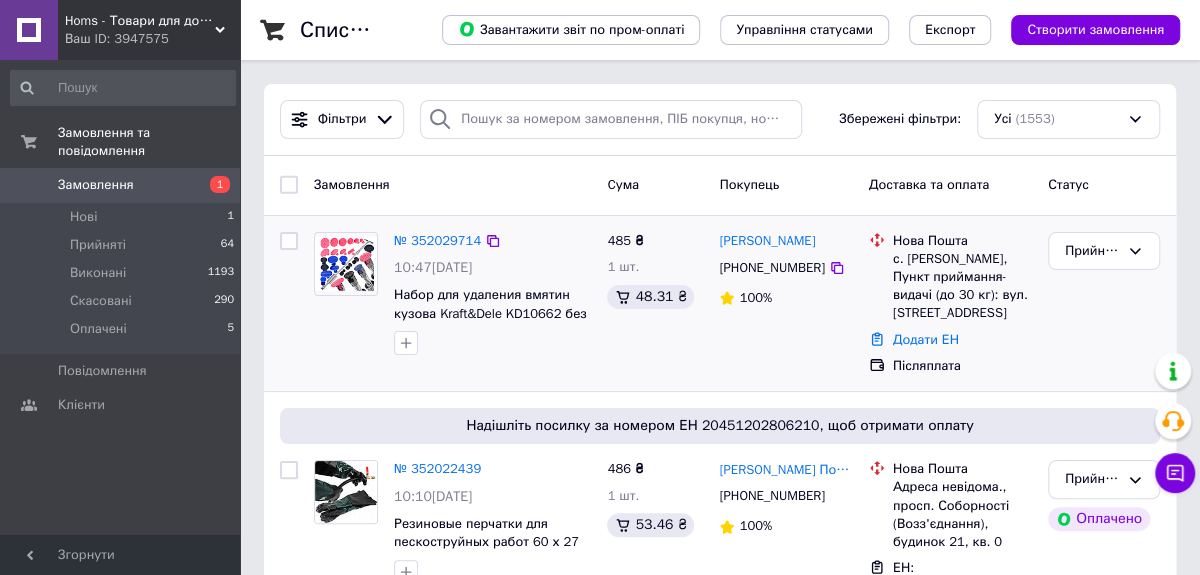 click on "Homs - Товари для дому, саду, авто! Ваш ID: 3947575" at bounding box center (149, 30) 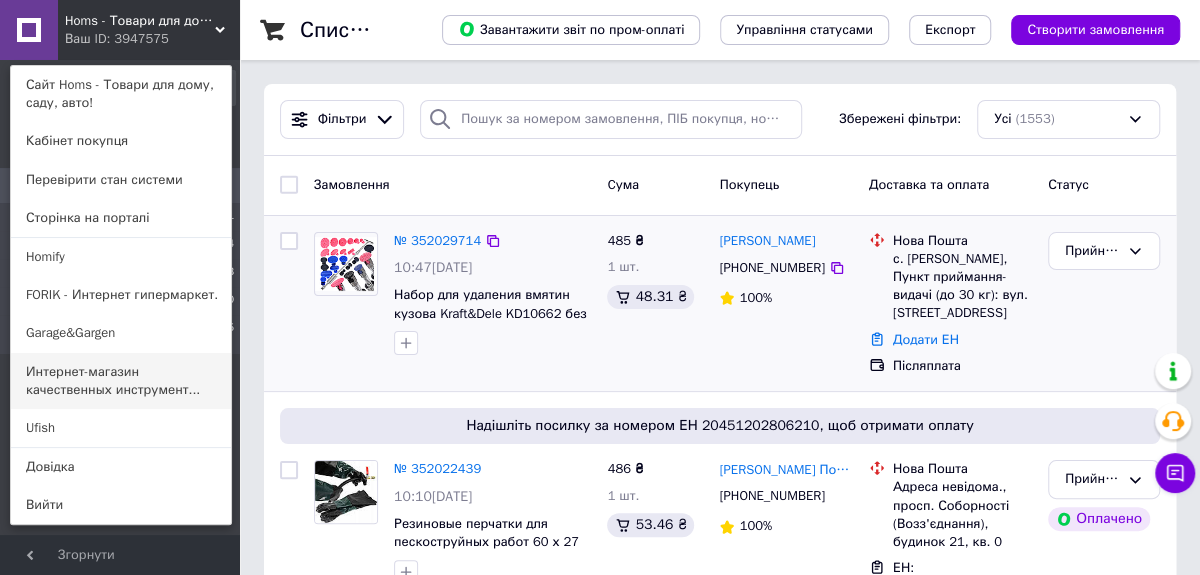 click on "Интернет-магазин качественных инструмент..." at bounding box center [121, 381] 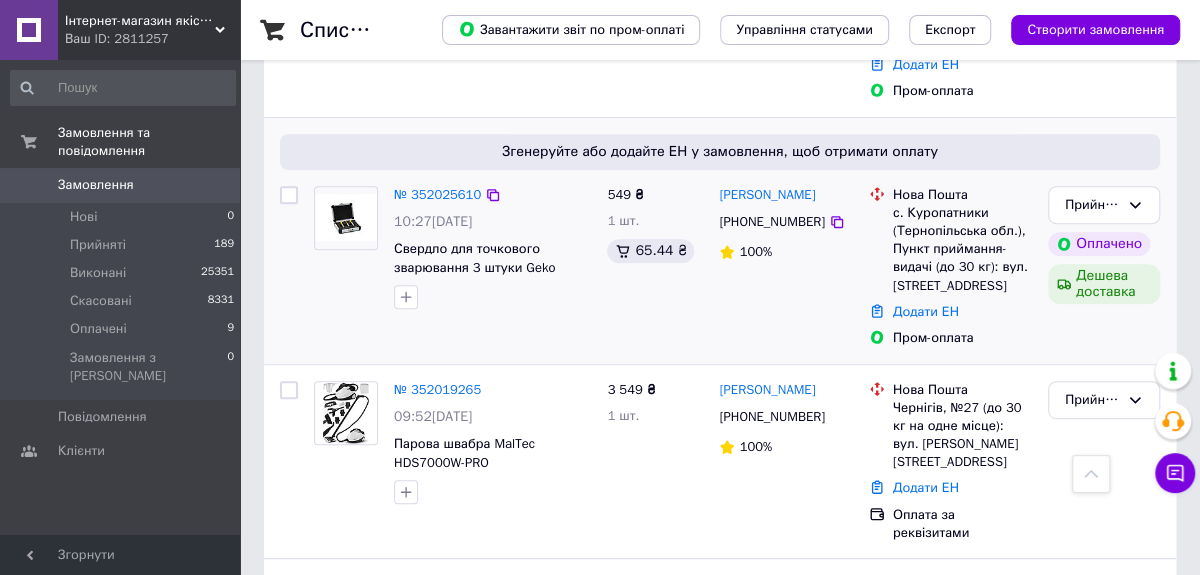 scroll, scrollTop: 0, scrollLeft: 0, axis: both 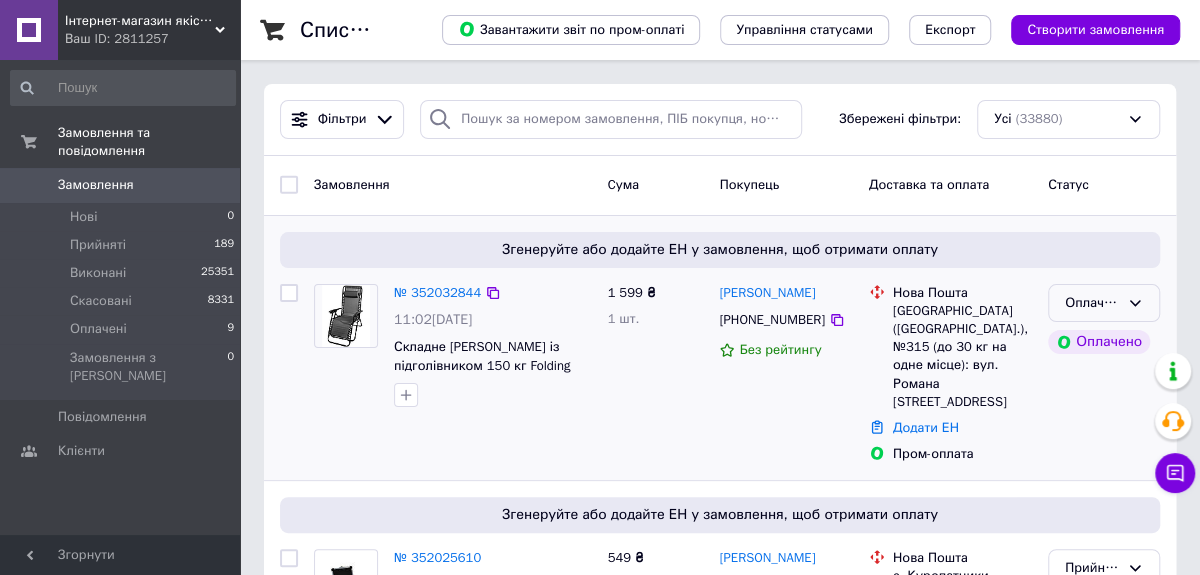 click on "Оплачено" at bounding box center (1104, 303) 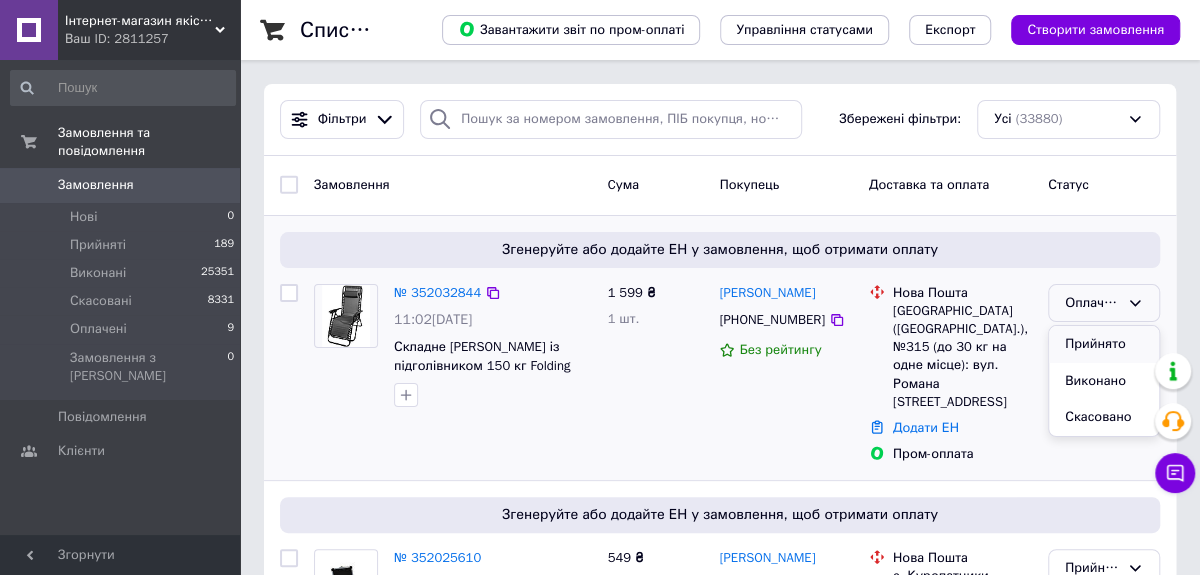 click on "Прийнято" at bounding box center [1104, 344] 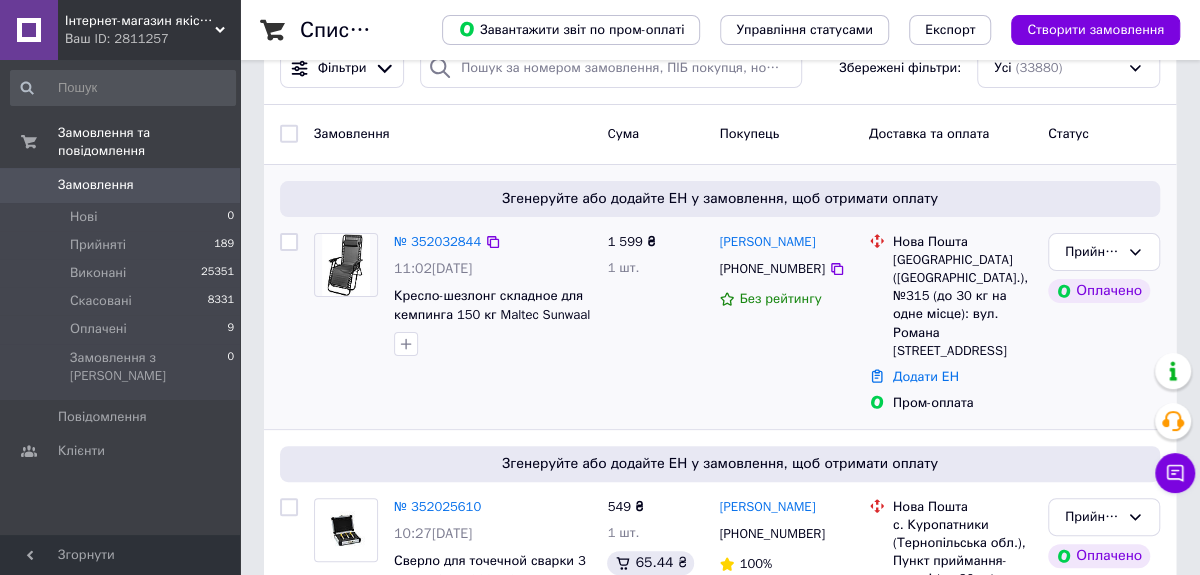 scroll, scrollTop: 0, scrollLeft: 0, axis: both 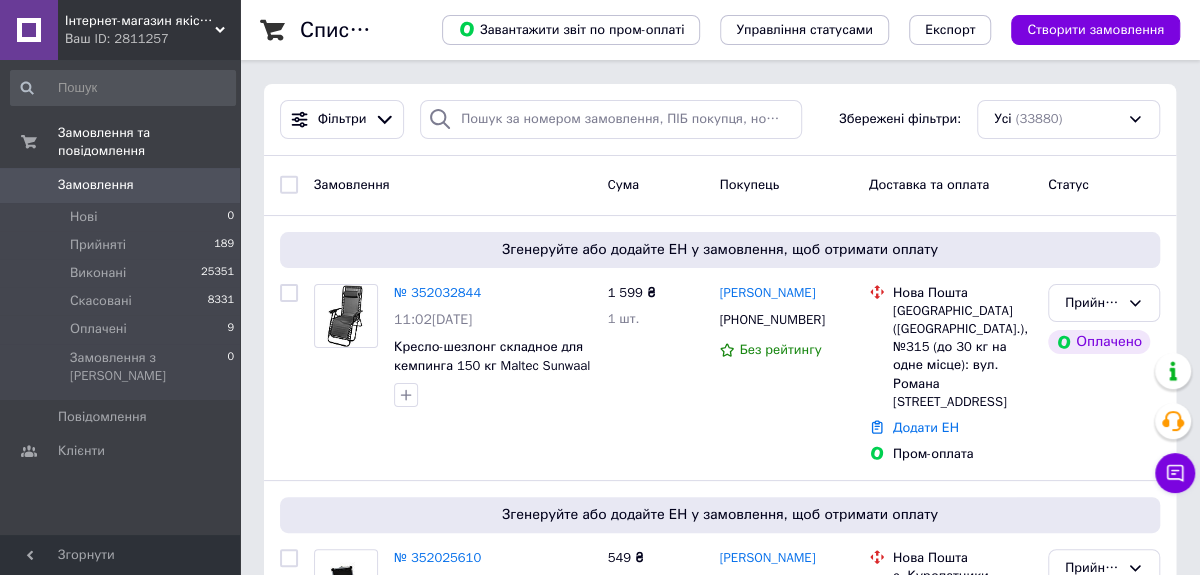 click 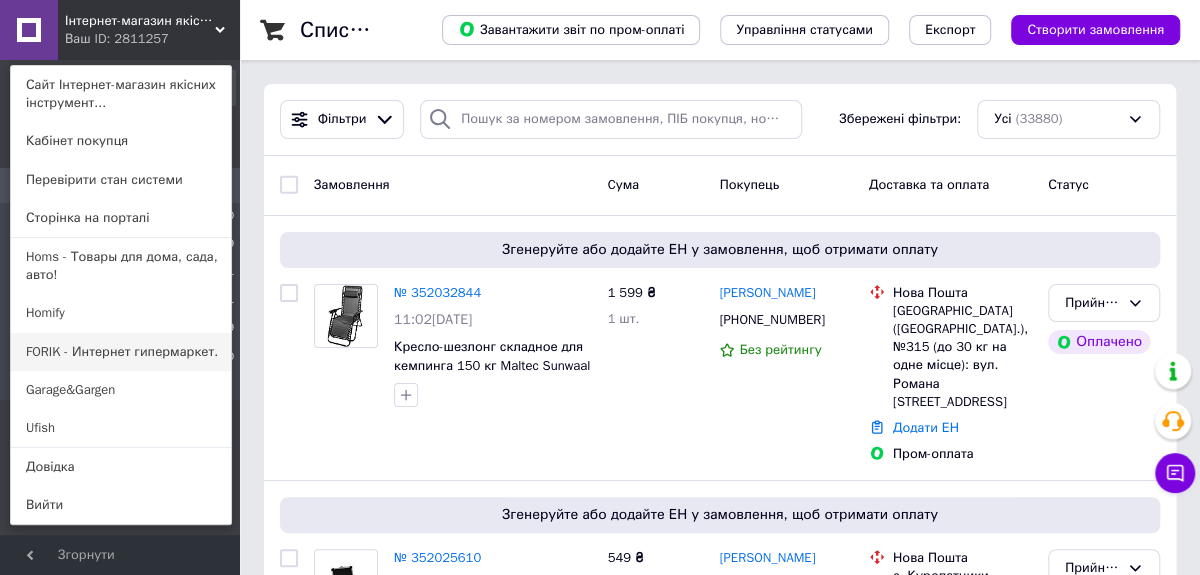 click on "FORIK - Интернет гипермаркет." at bounding box center [121, 352] 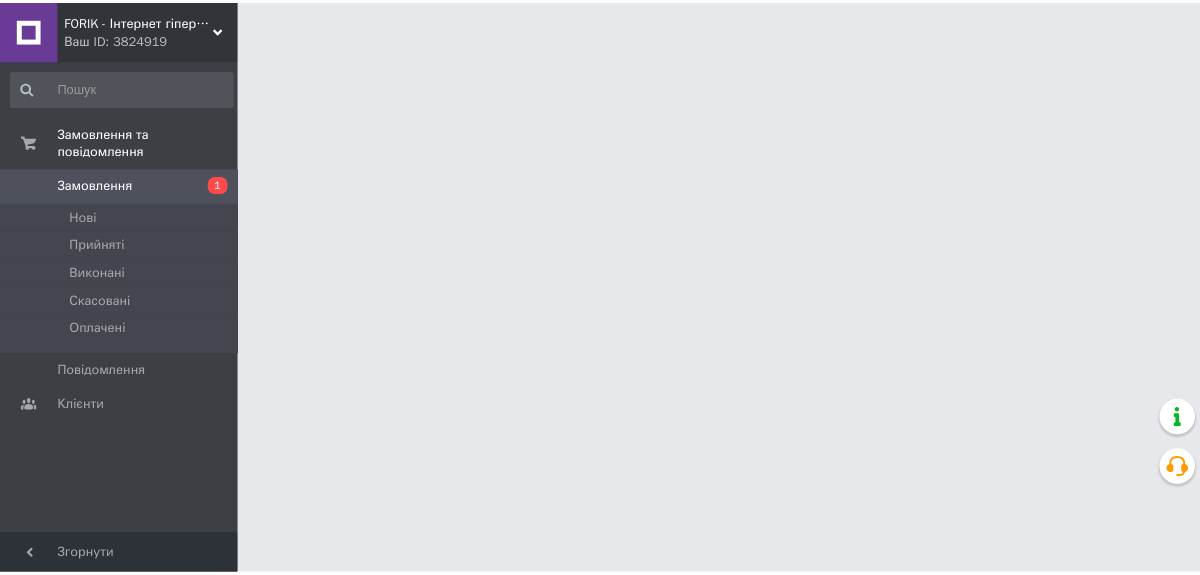scroll, scrollTop: 0, scrollLeft: 0, axis: both 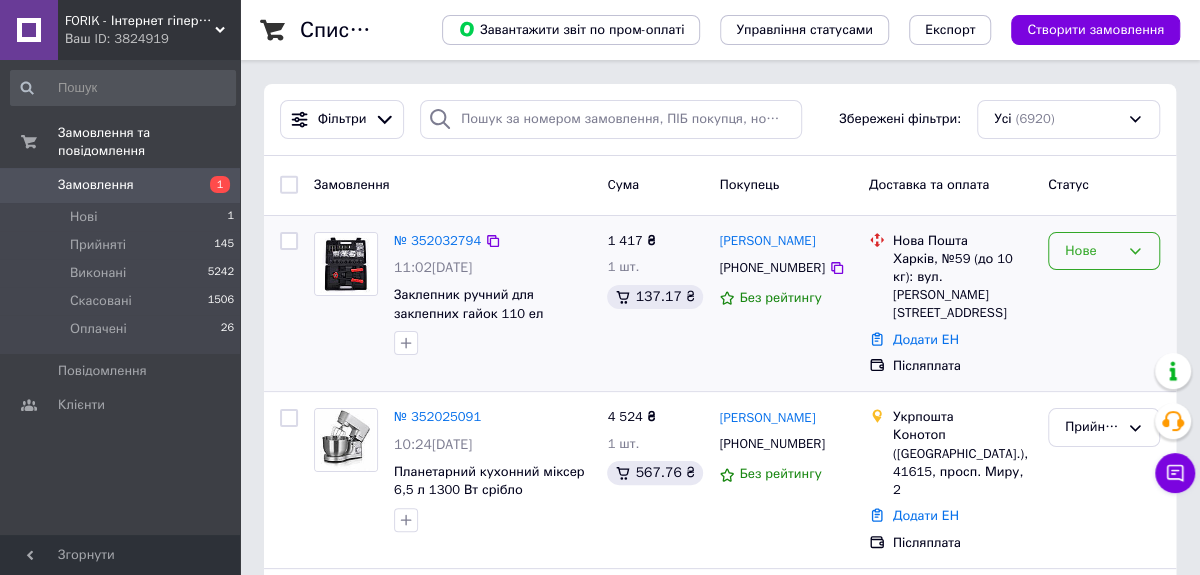 click on "Нове" at bounding box center [1104, 251] 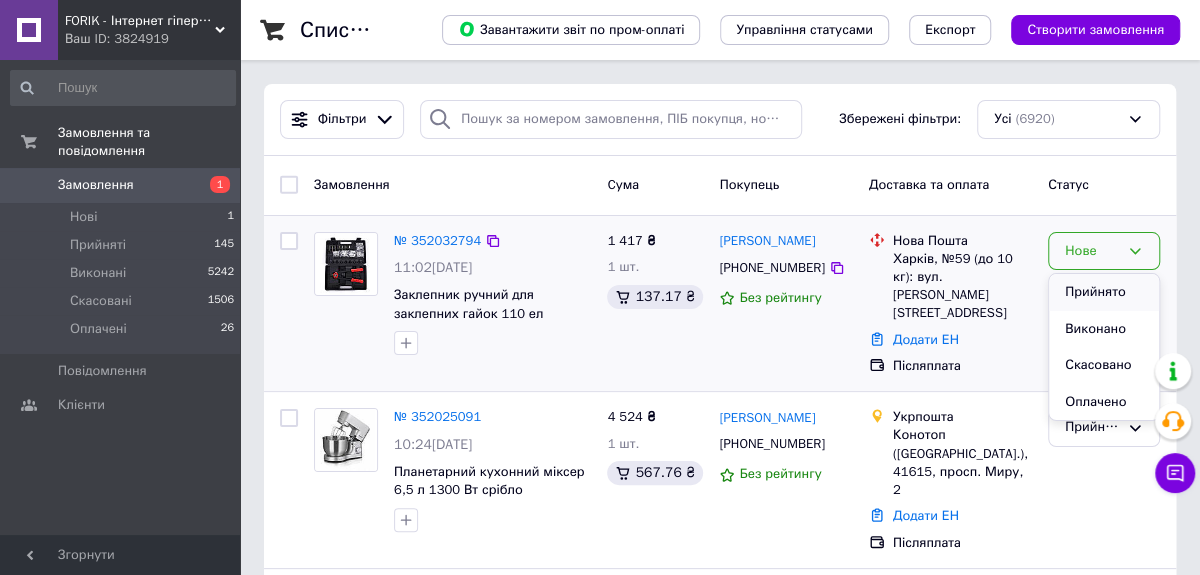 click on "Прийнято" at bounding box center [1104, 292] 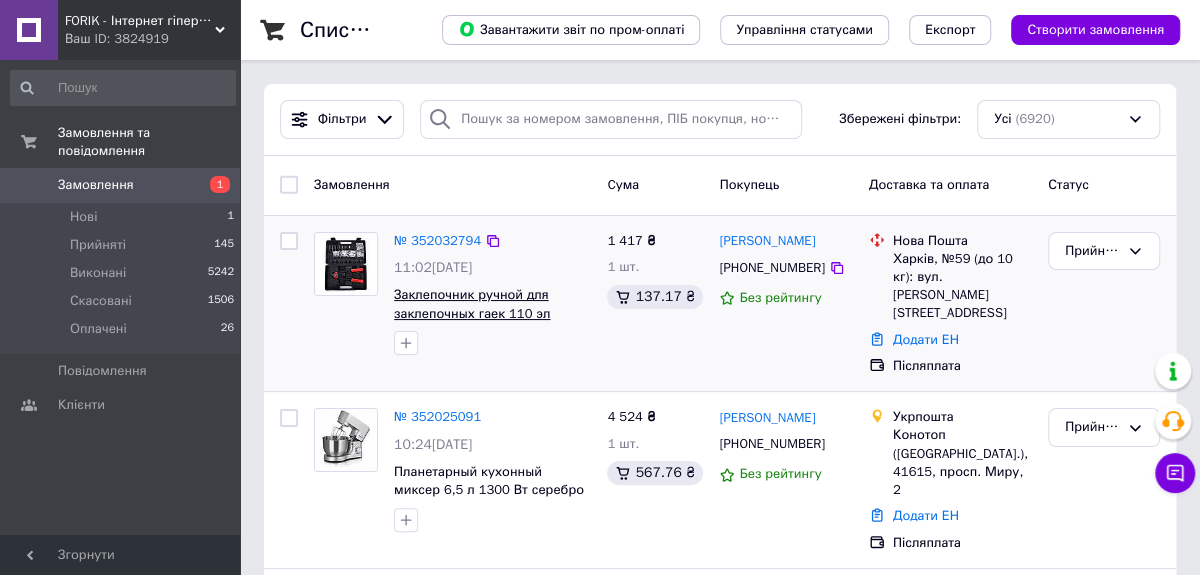 click on "Заклепочник ручной для заклепочных гаек 110 эл Kraft&Dele KD10556" at bounding box center [472, 313] 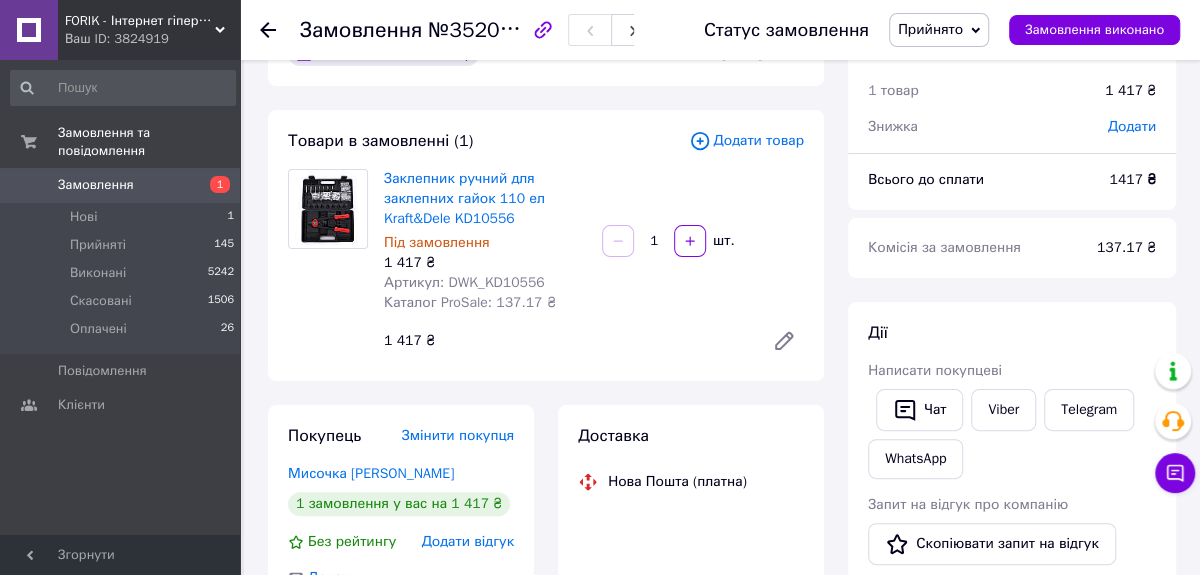 scroll, scrollTop: 91, scrollLeft: 0, axis: vertical 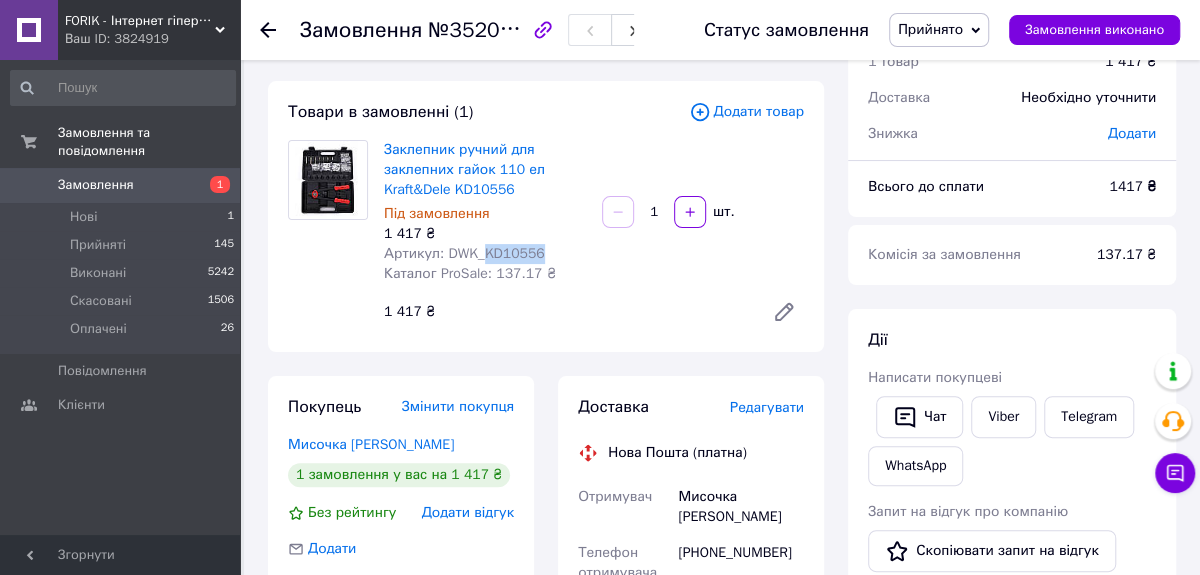 drag, startPoint x: 481, startPoint y: 251, endPoint x: 536, endPoint y: 249, distance: 55.03635 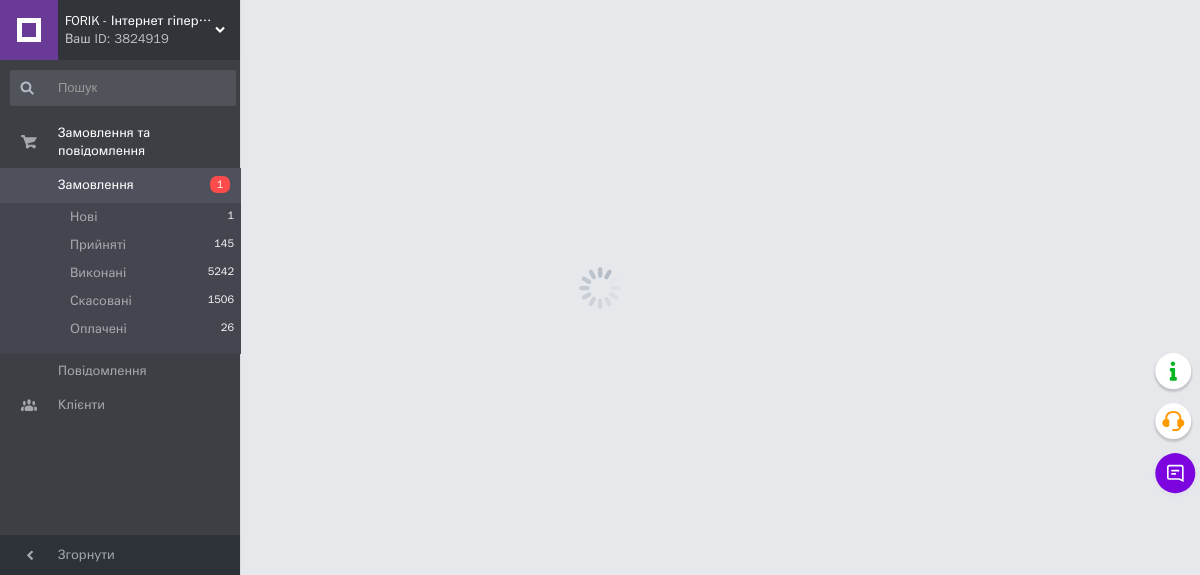 scroll, scrollTop: 0, scrollLeft: 0, axis: both 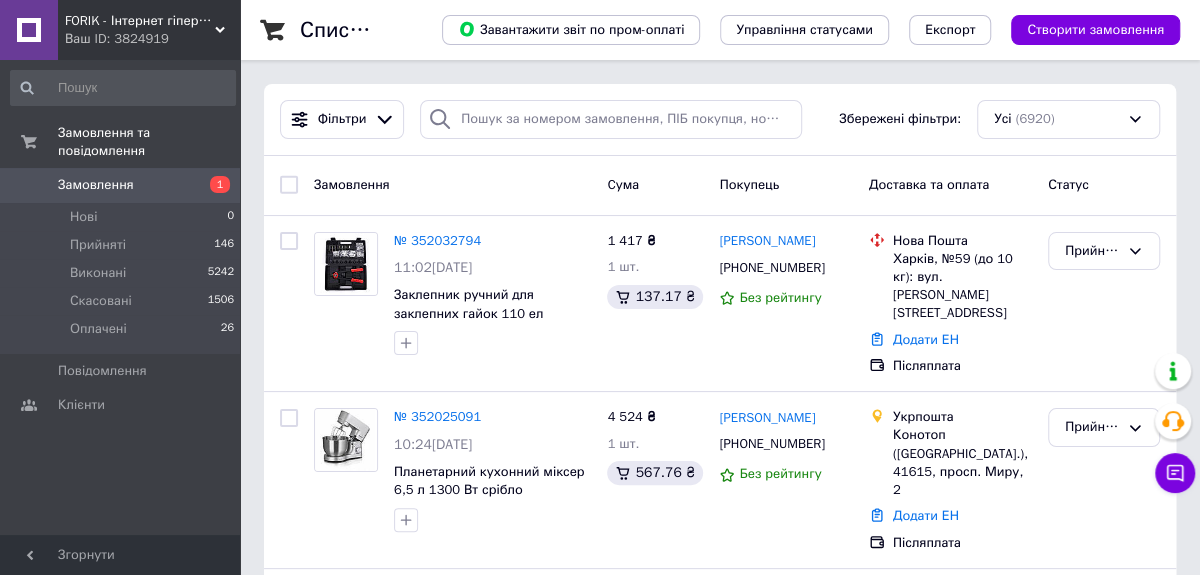 click on "FORIK - Інтернет гіпермаркет Ваш ID: 3824919" at bounding box center (149, 30) 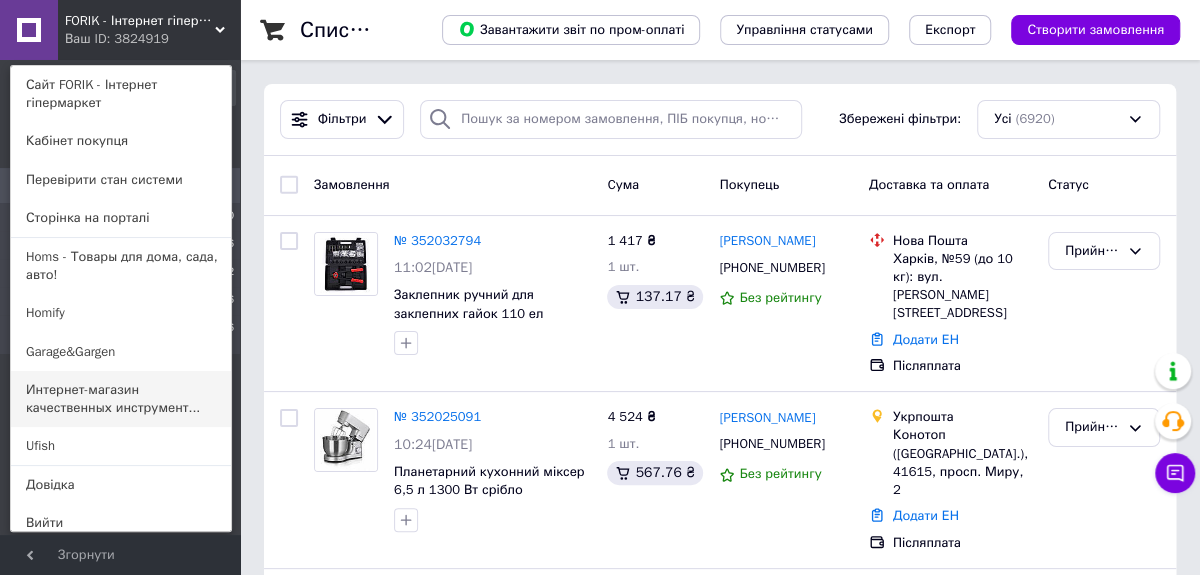 click on "Интернет-магазин качественных инструмент..." at bounding box center [121, 399] 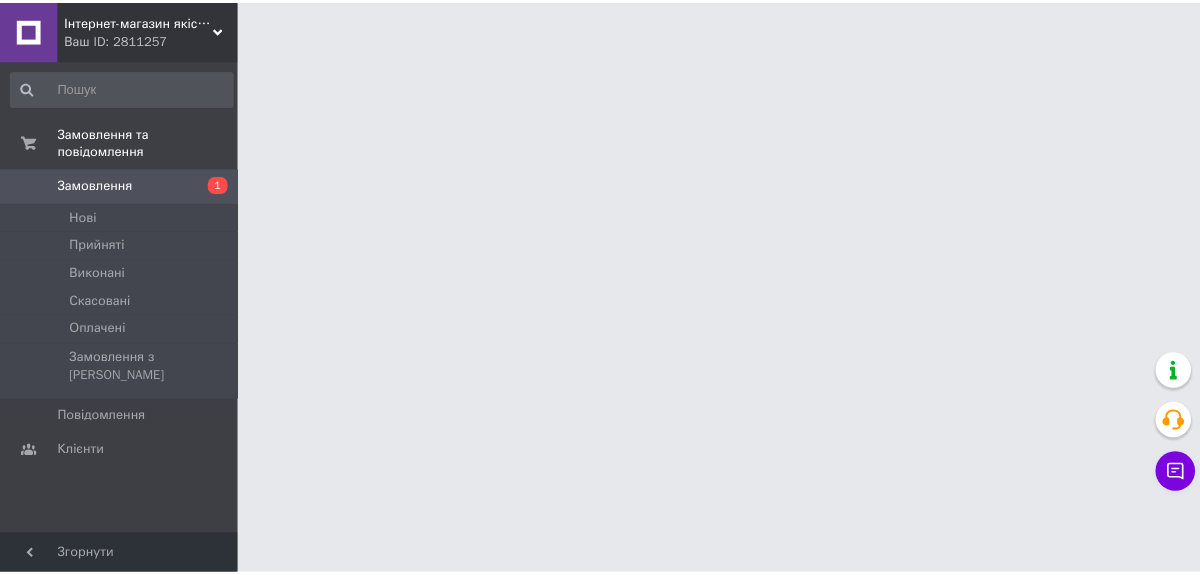 scroll, scrollTop: 0, scrollLeft: 0, axis: both 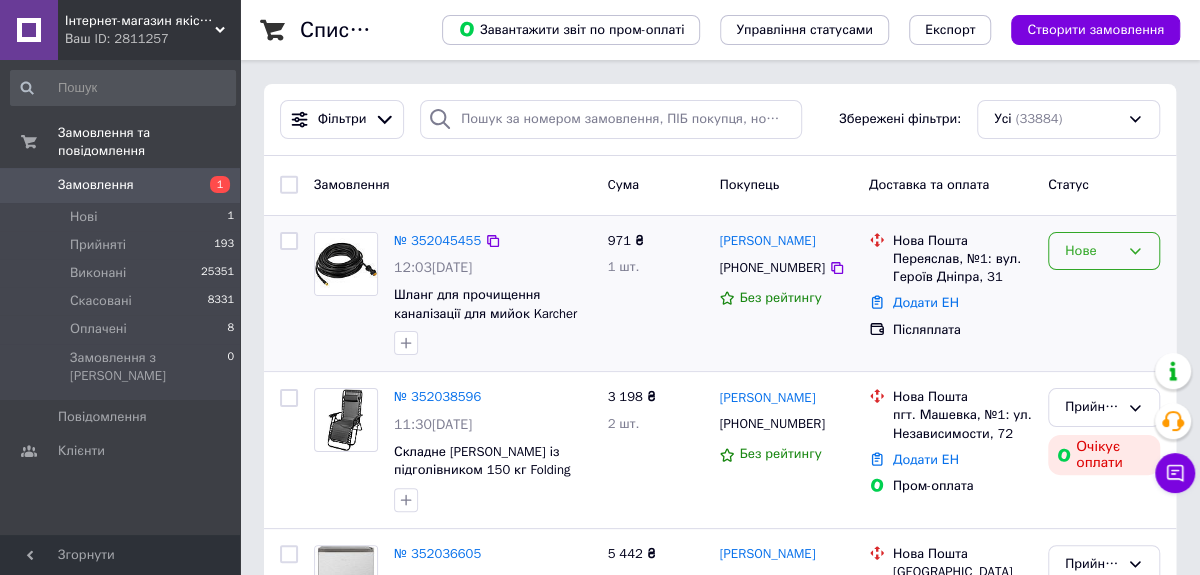 click on "Нове" at bounding box center (1092, 251) 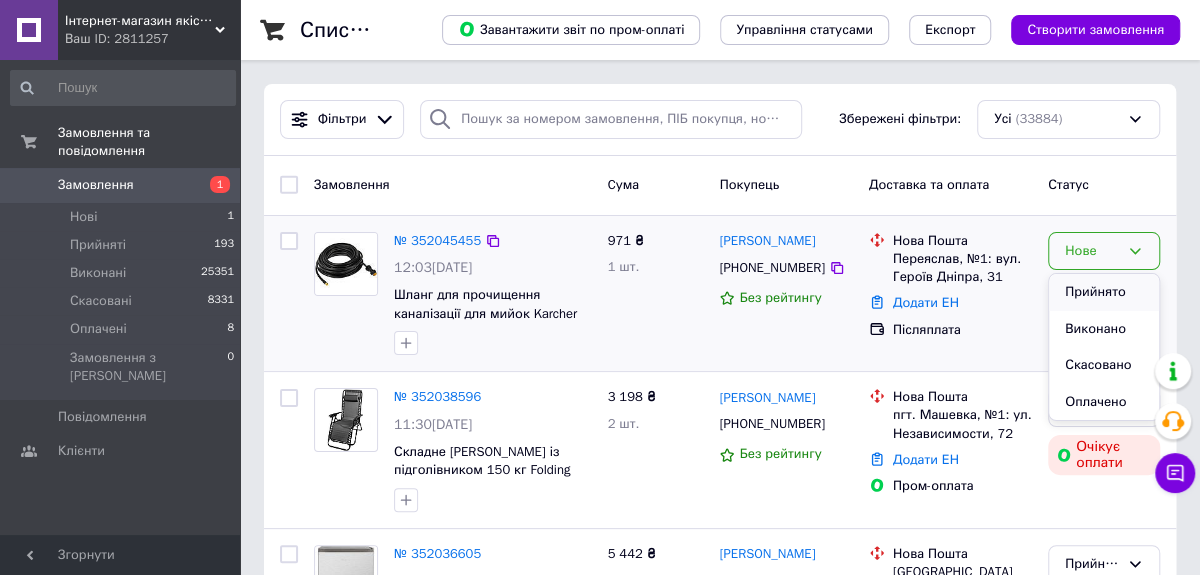 click on "Прийнято" at bounding box center [1104, 292] 